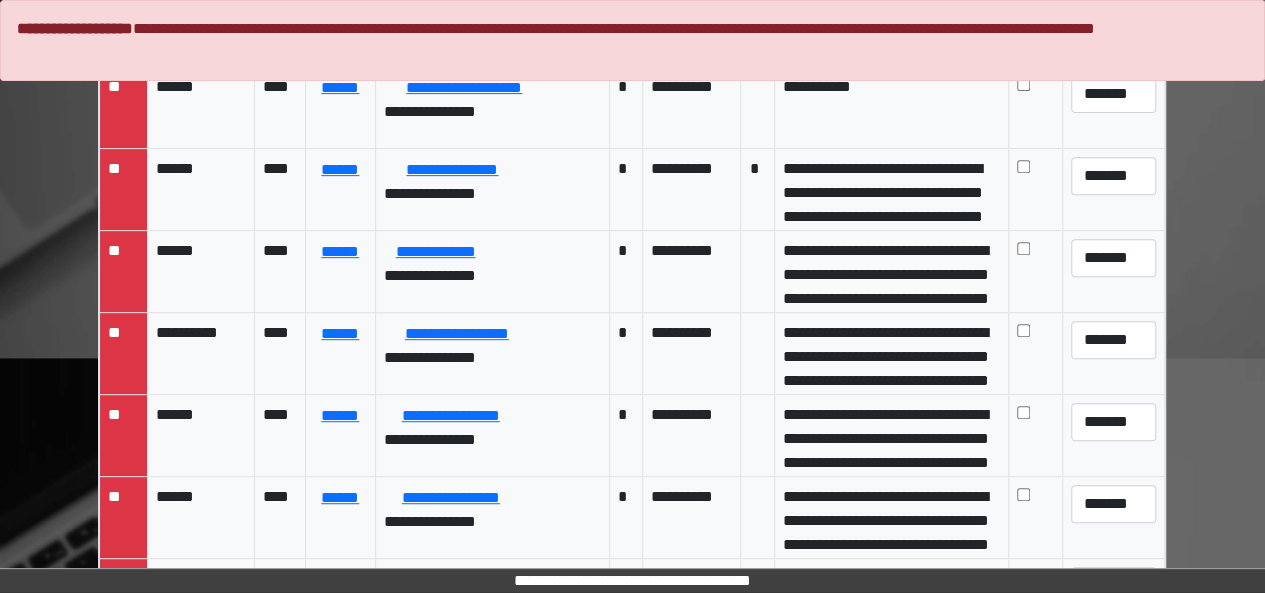 scroll, scrollTop: 342, scrollLeft: 0, axis: vertical 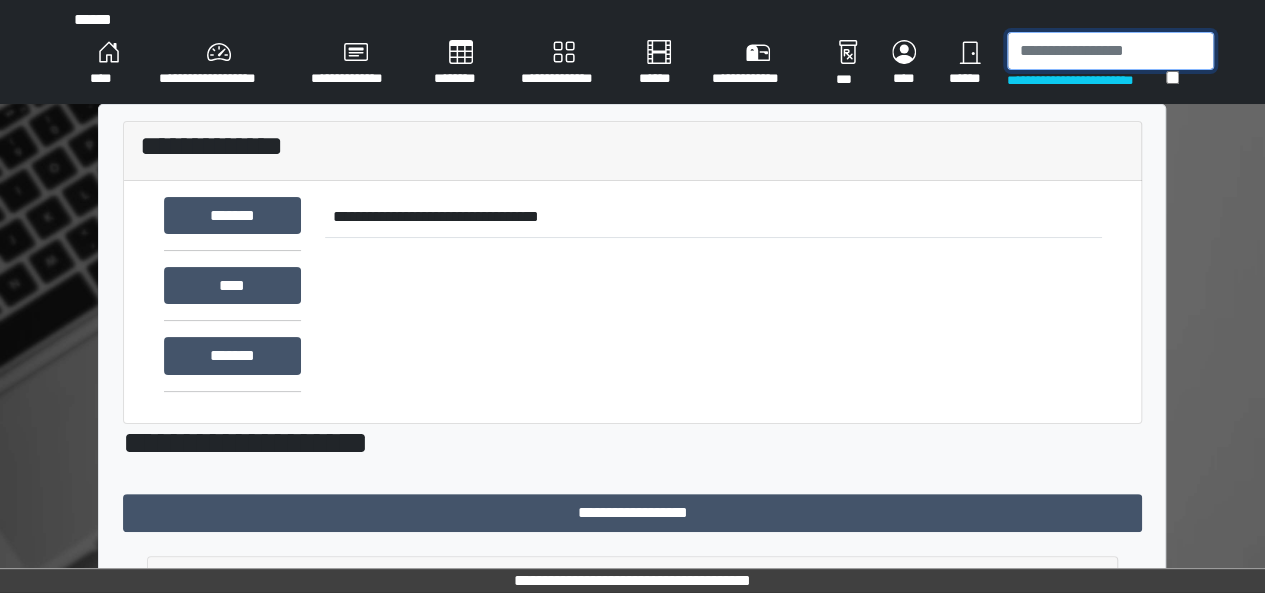 click at bounding box center (1110, 51) 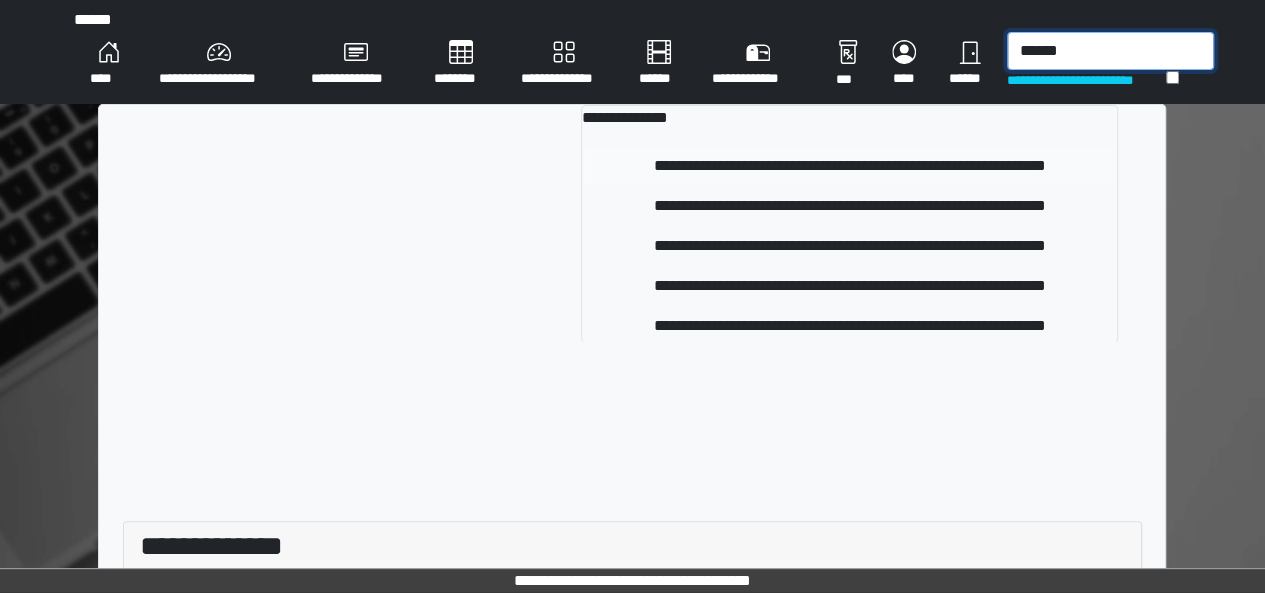 type on "******" 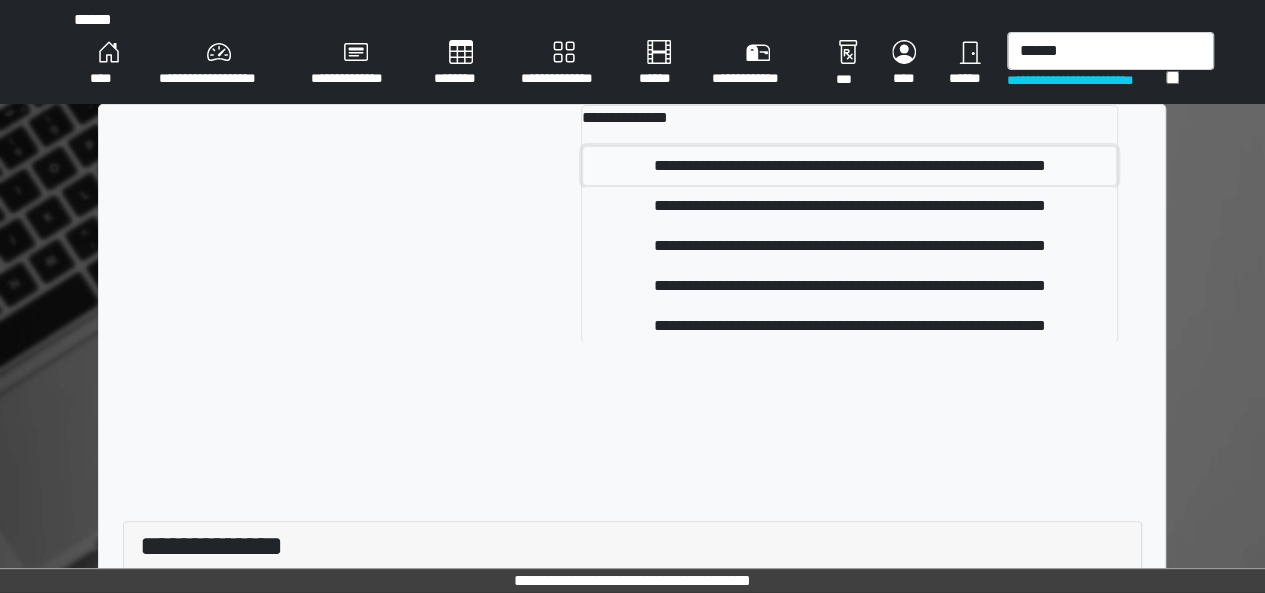 click on "**********" at bounding box center (849, 166) 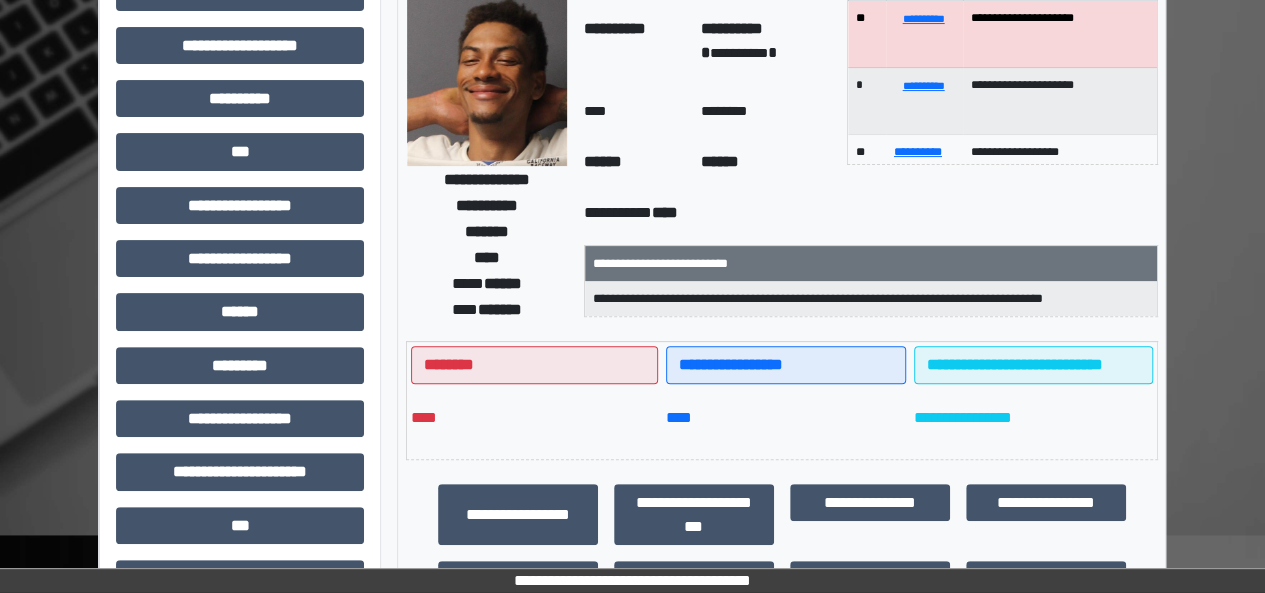 scroll, scrollTop: 0, scrollLeft: 0, axis: both 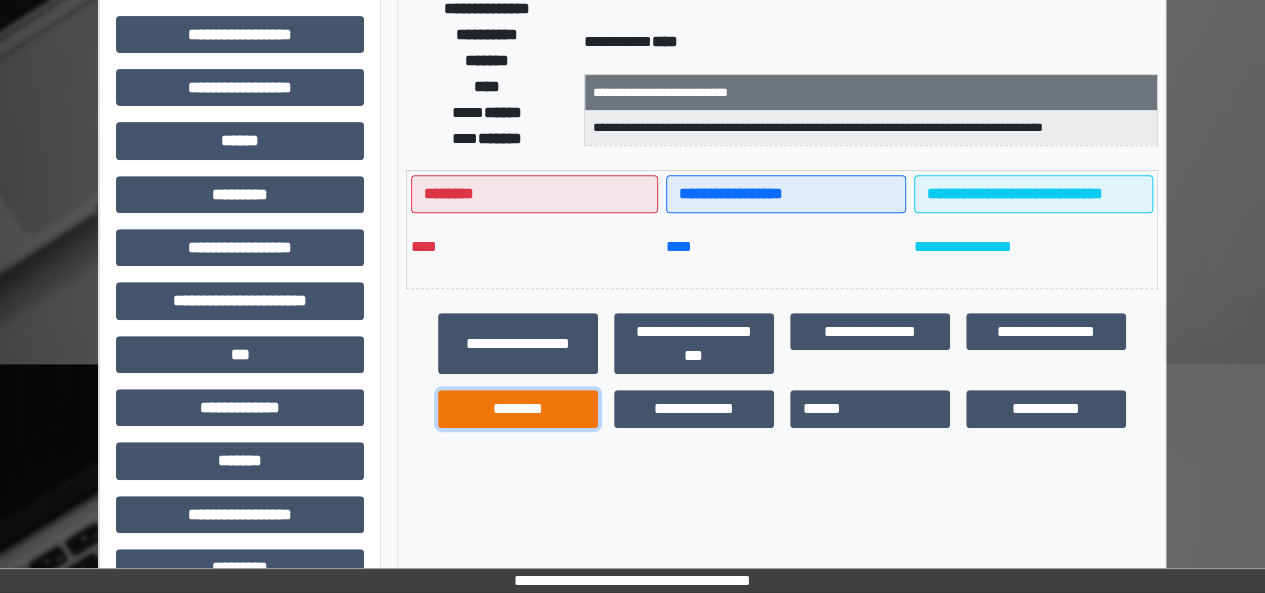 click on "********" at bounding box center (518, 408) 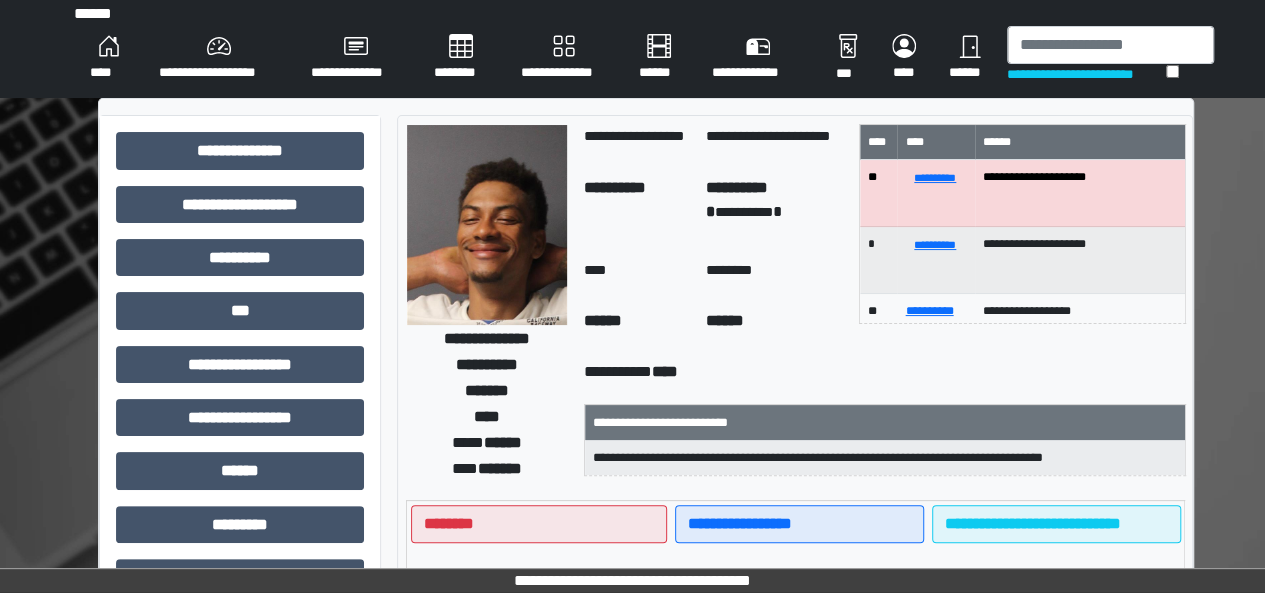 scroll, scrollTop: 0, scrollLeft: 0, axis: both 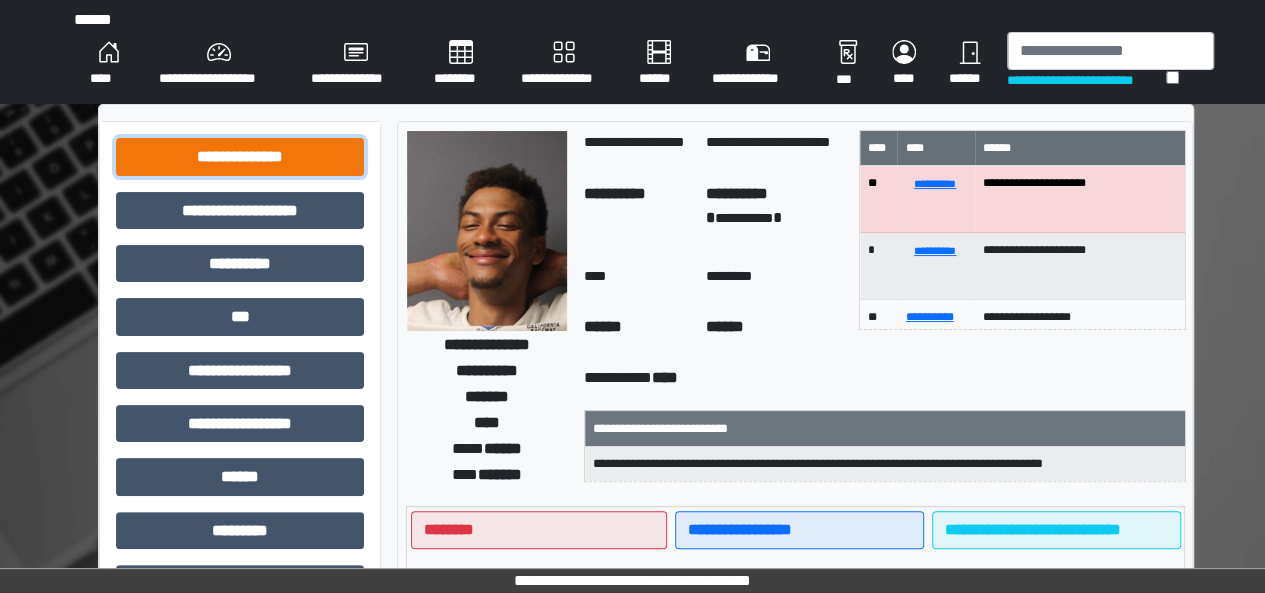 click on "**********" at bounding box center [240, 156] 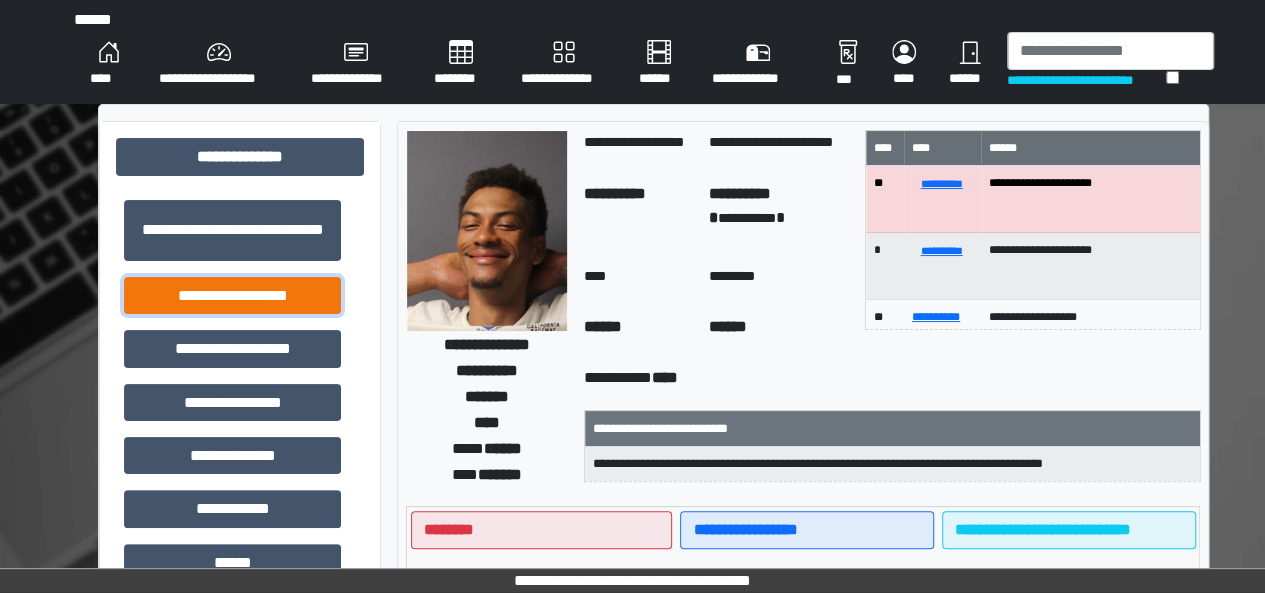 click on "**********" at bounding box center (232, 295) 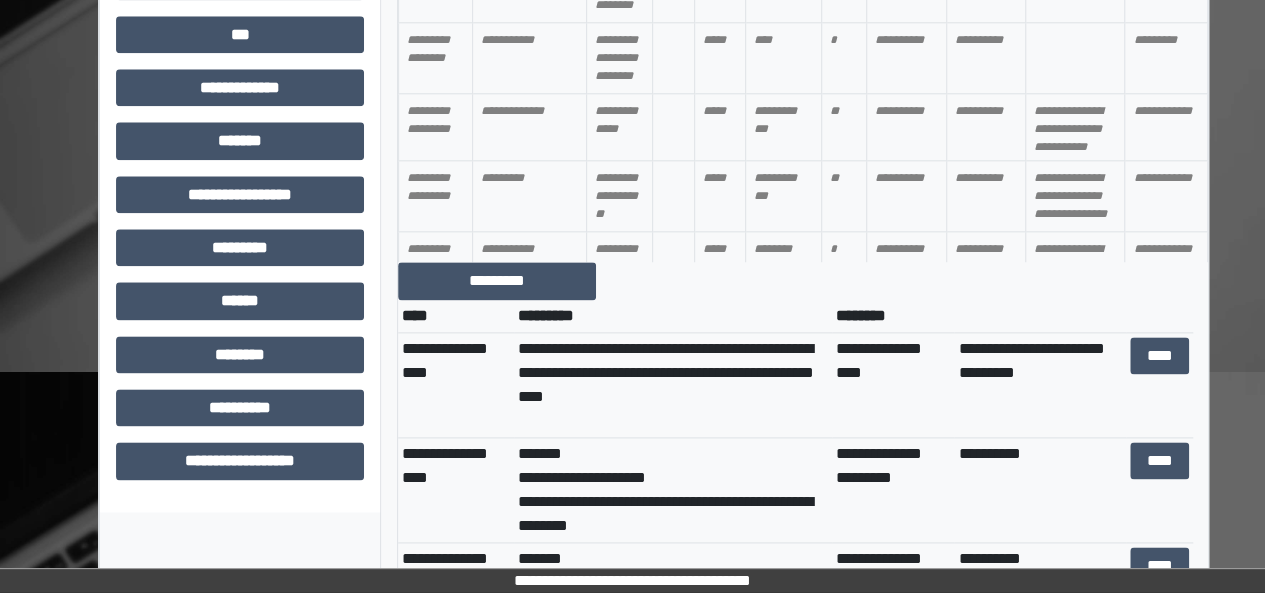 scroll, scrollTop: 1183, scrollLeft: 0, axis: vertical 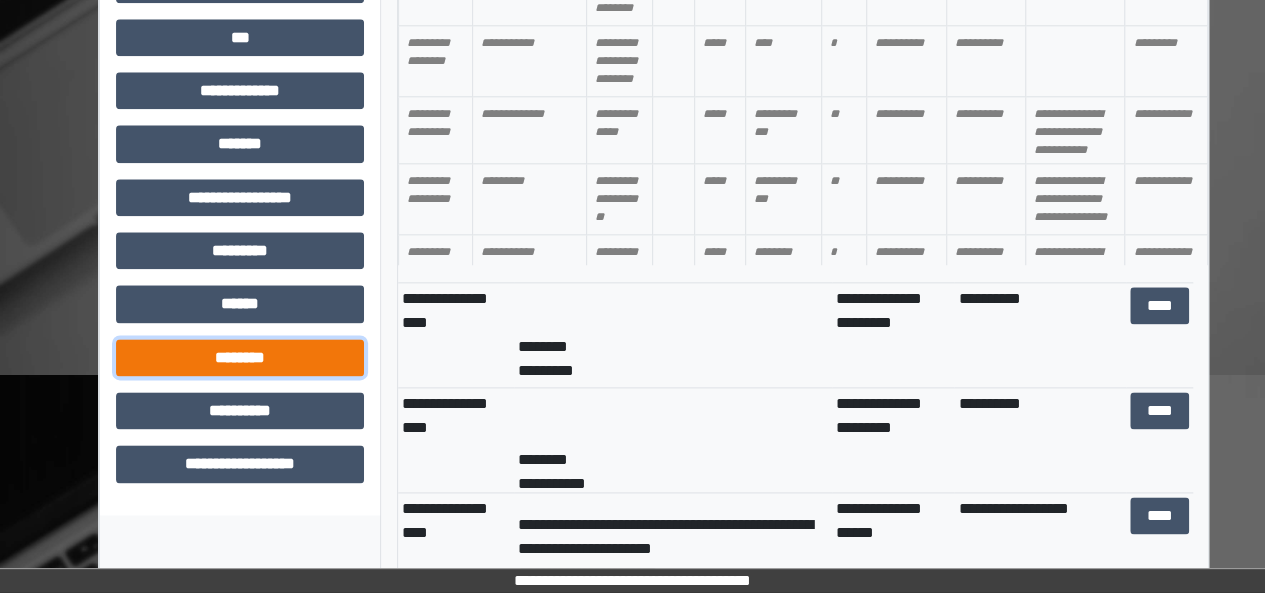 click on "********" at bounding box center [240, 357] 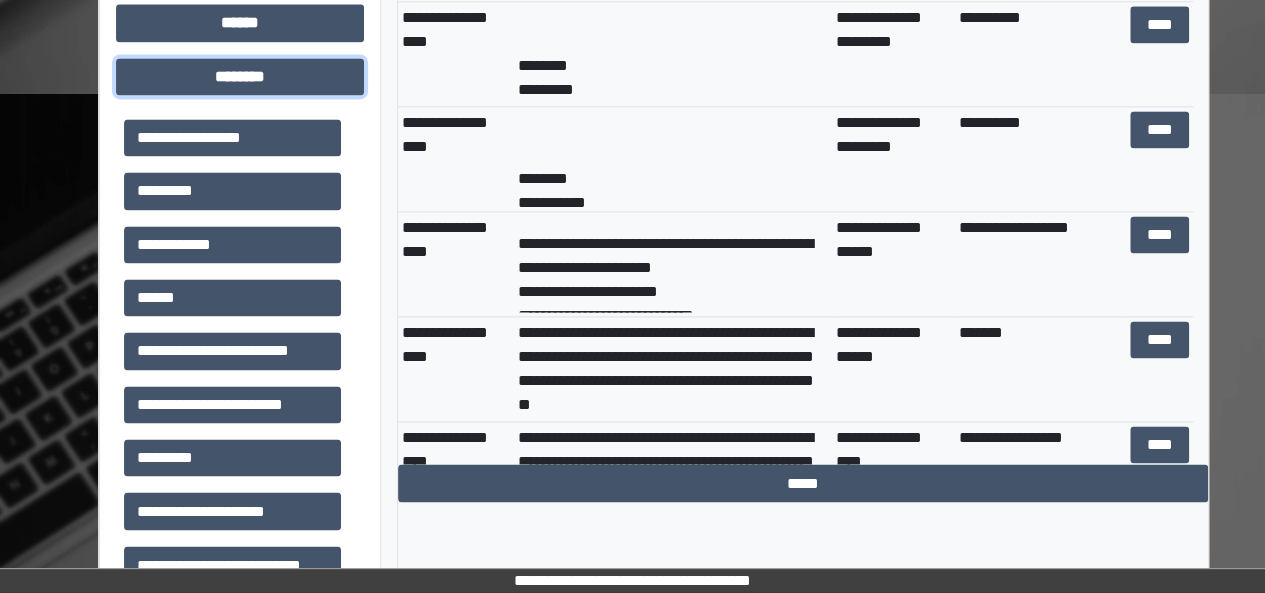 scroll, scrollTop: 1416, scrollLeft: 0, axis: vertical 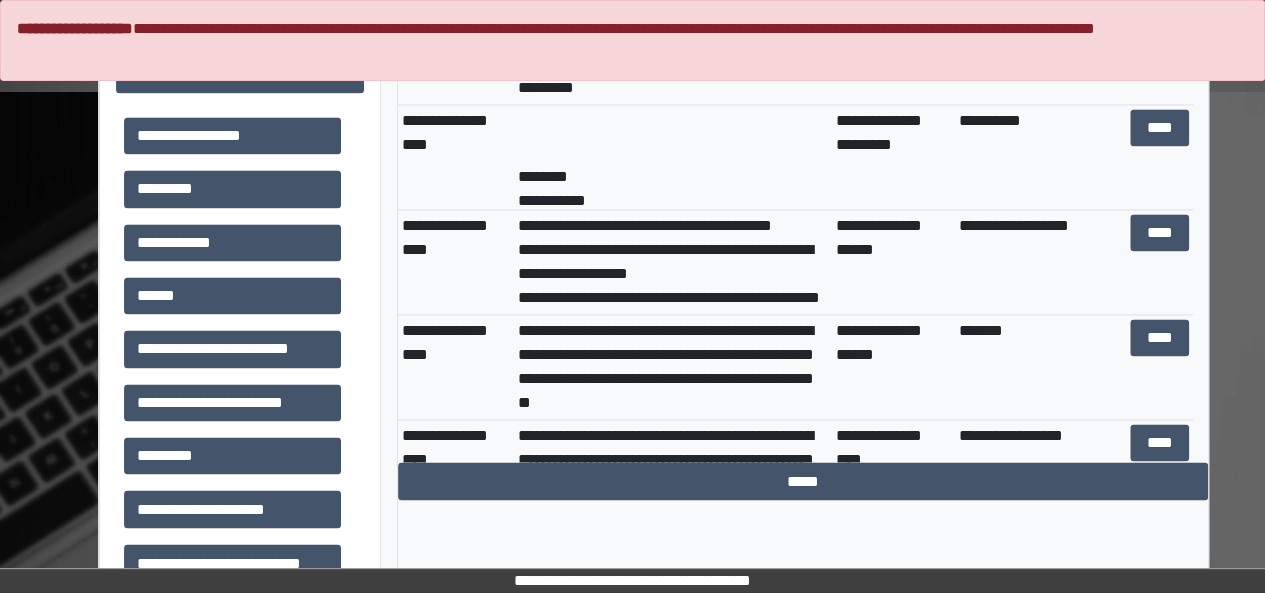 click on "**********" at bounding box center [673, 157] 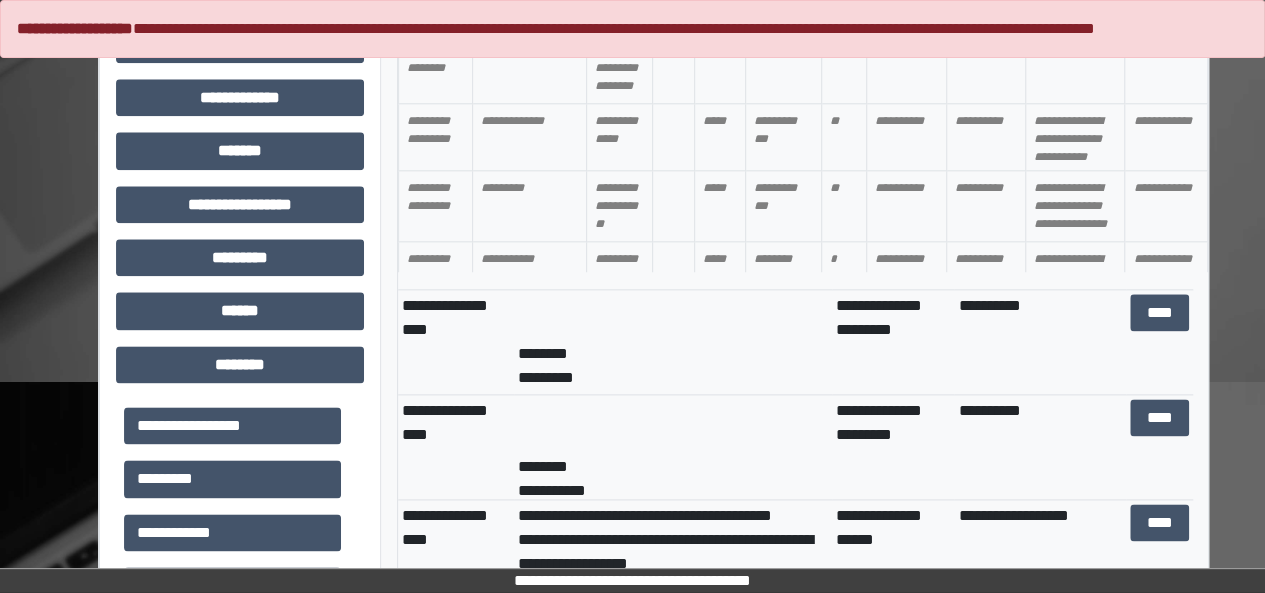 scroll, scrollTop: 1120, scrollLeft: 0, axis: vertical 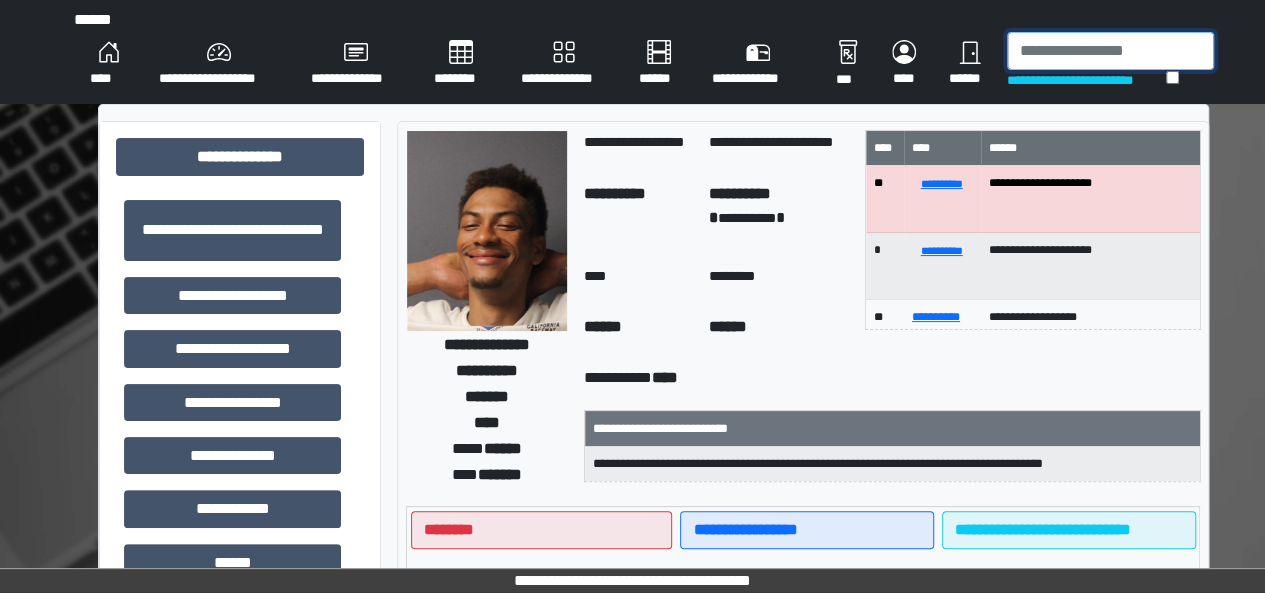 click at bounding box center (1110, 51) 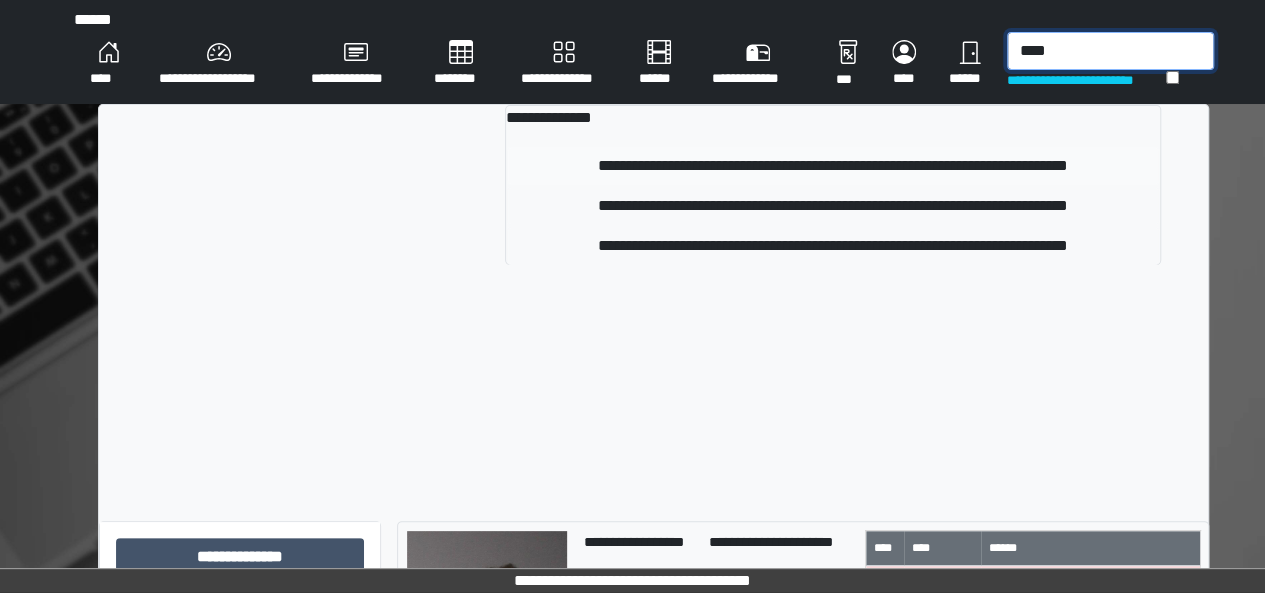 type on "****" 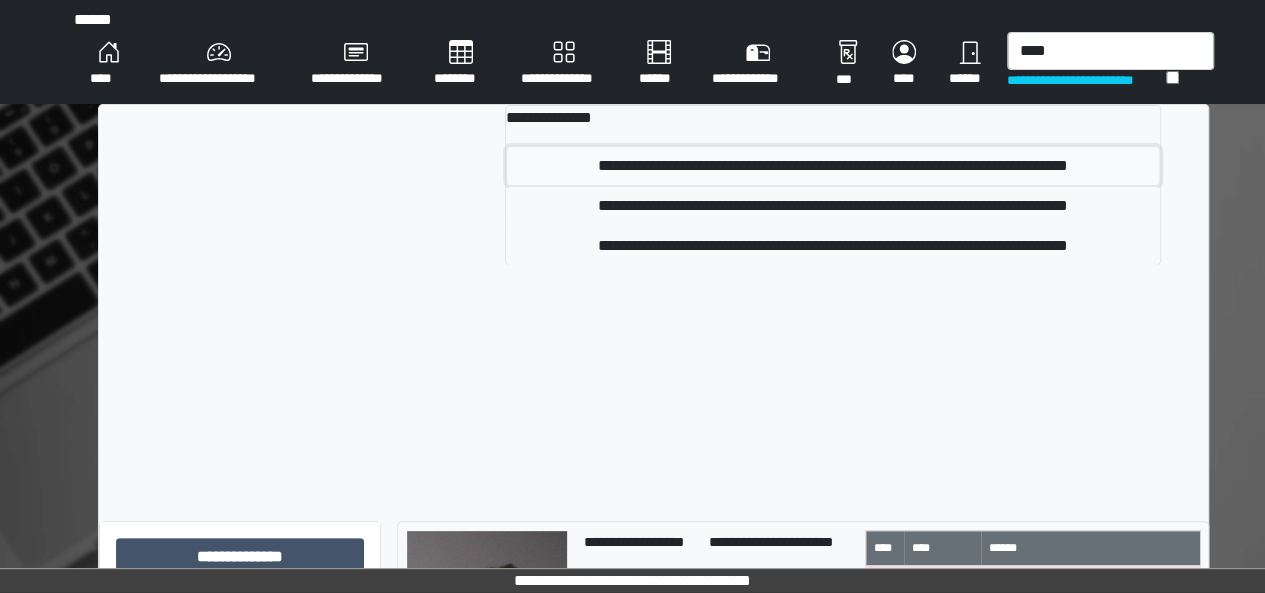 click on "**********" at bounding box center [833, 166] 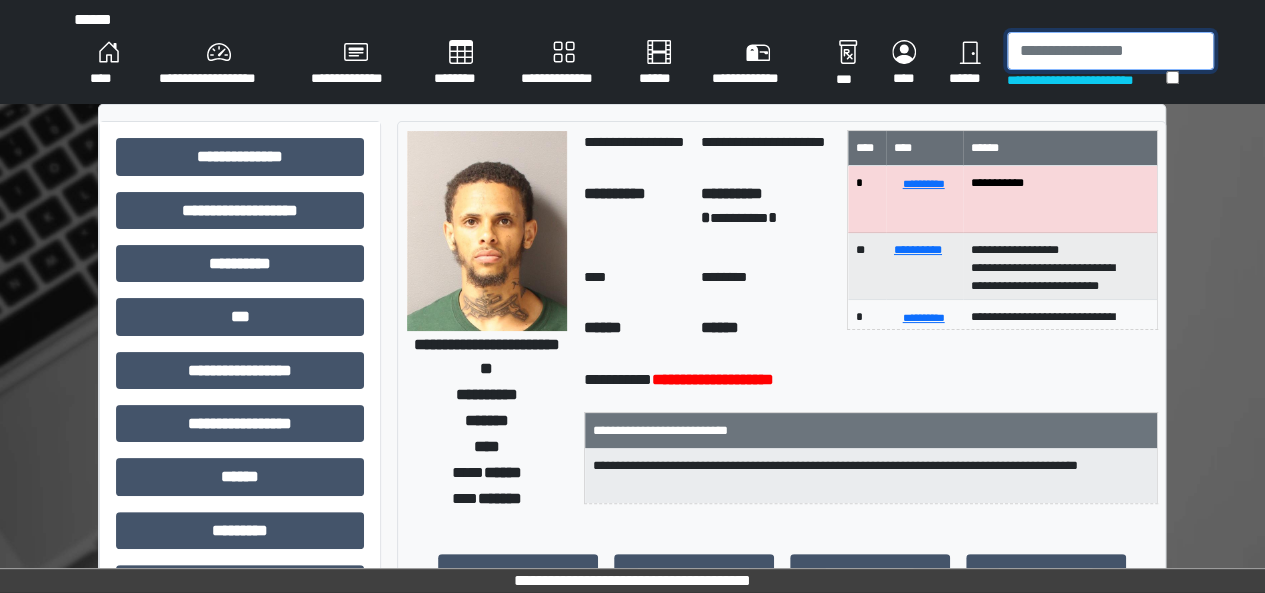 click at bounding box center (1110, 51) 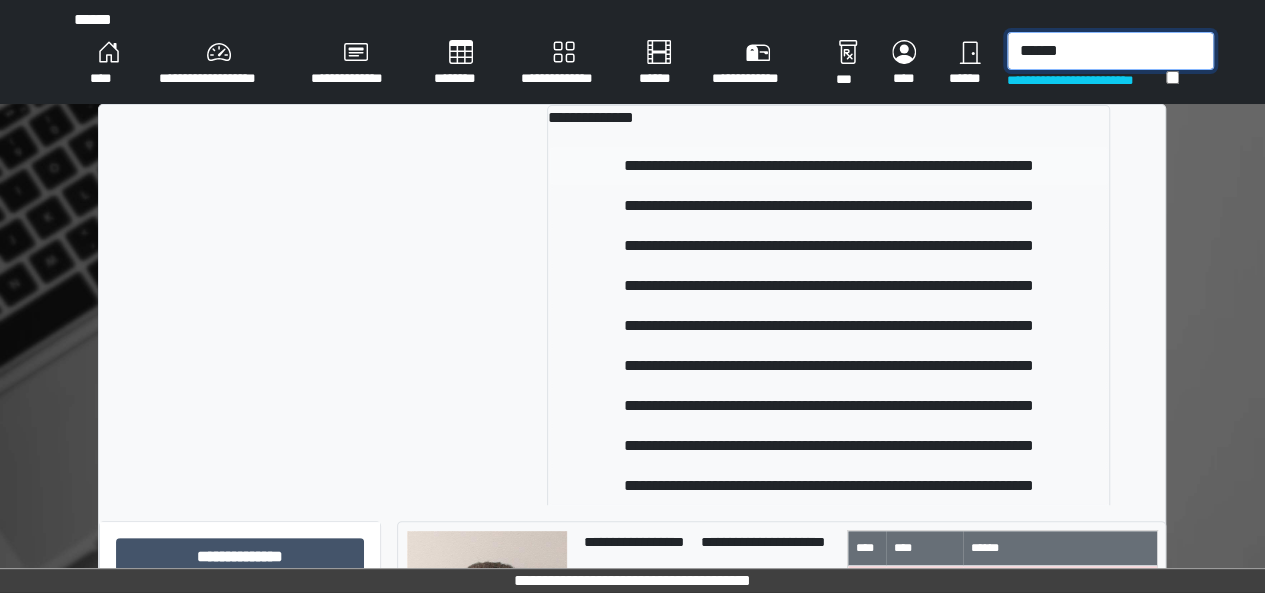 type on "******" 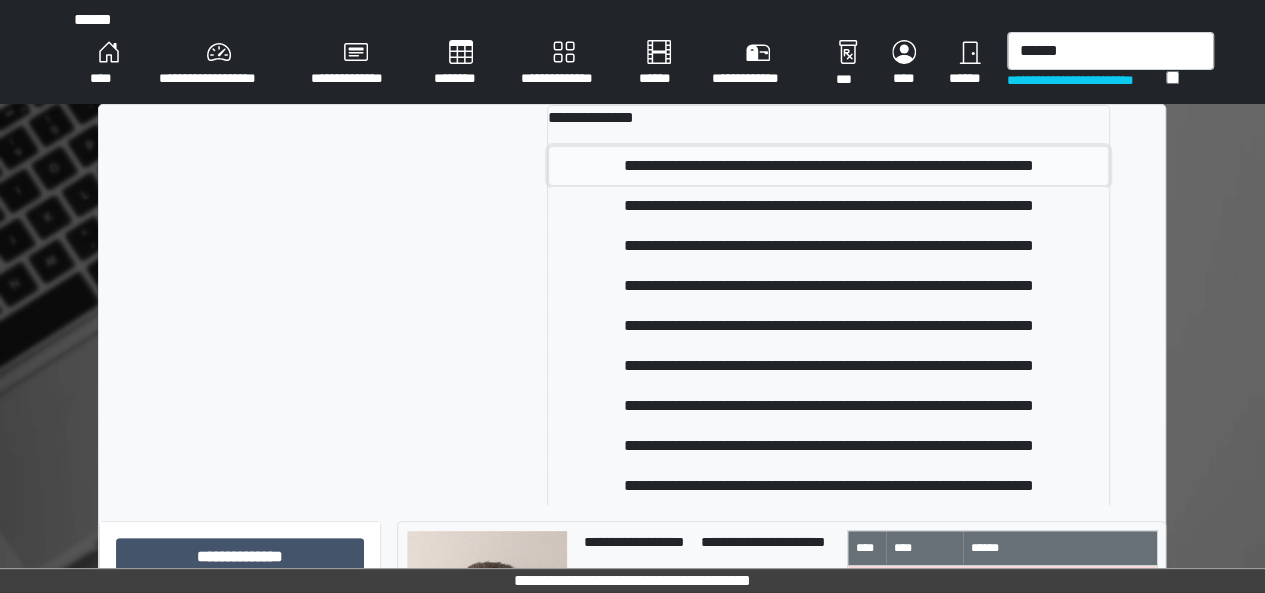 click on "**********" at bounding box center [829, 166] 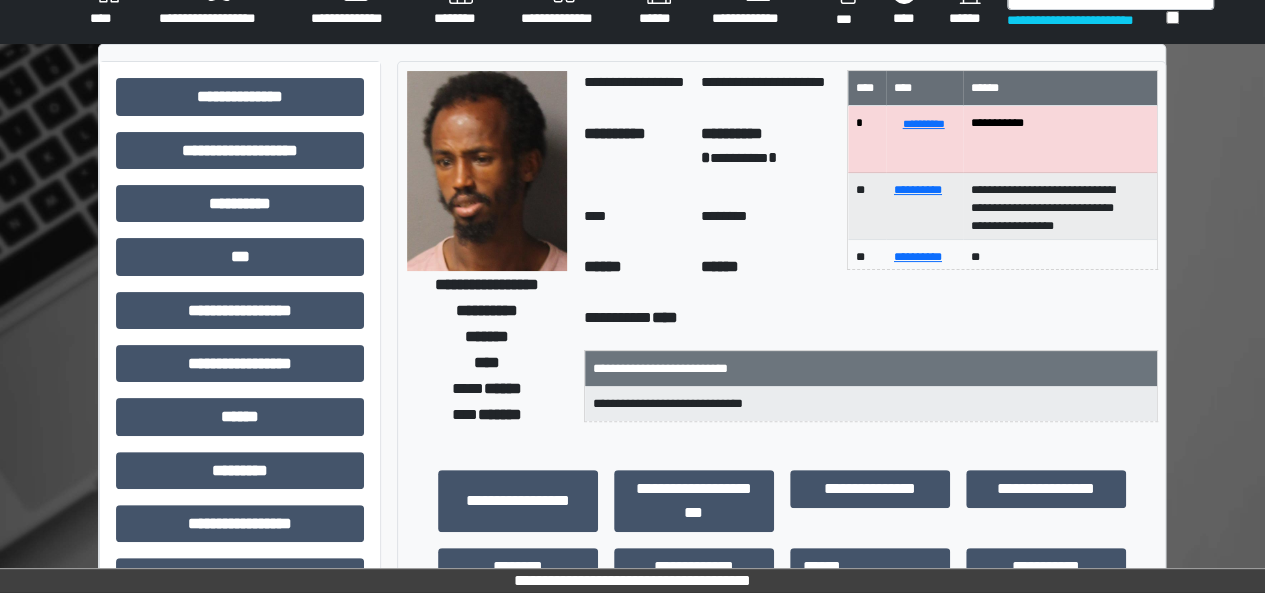 scroll, scrollTop: 53, scrollLeft: 0, axis: vertical 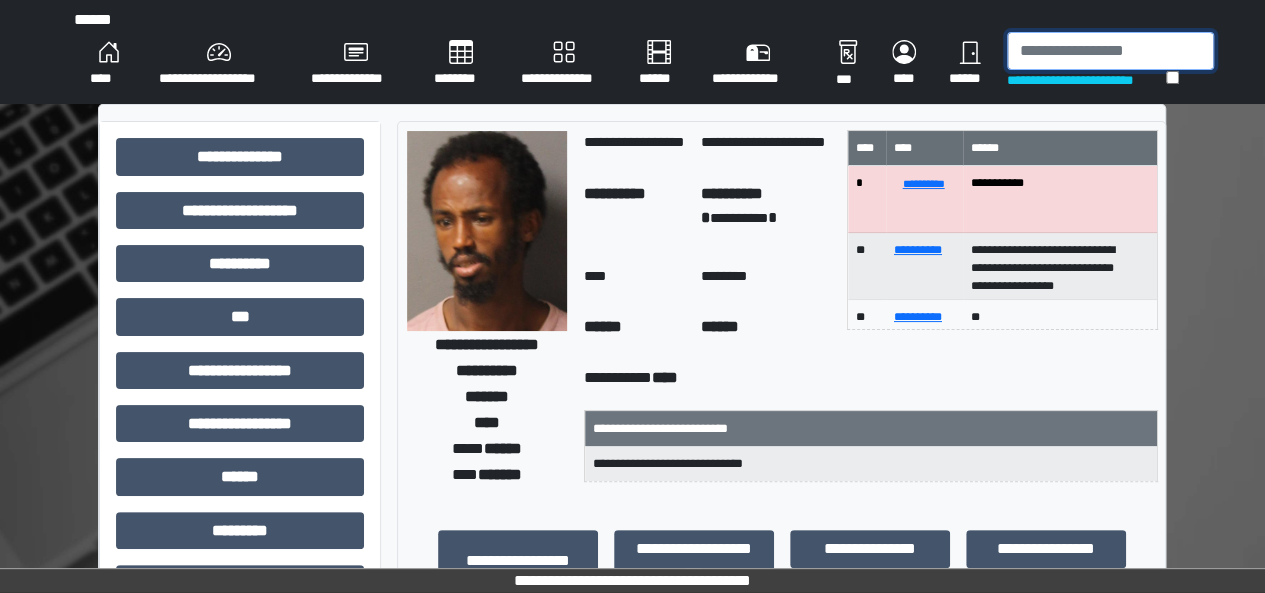click at bounding box center (1110, 51) 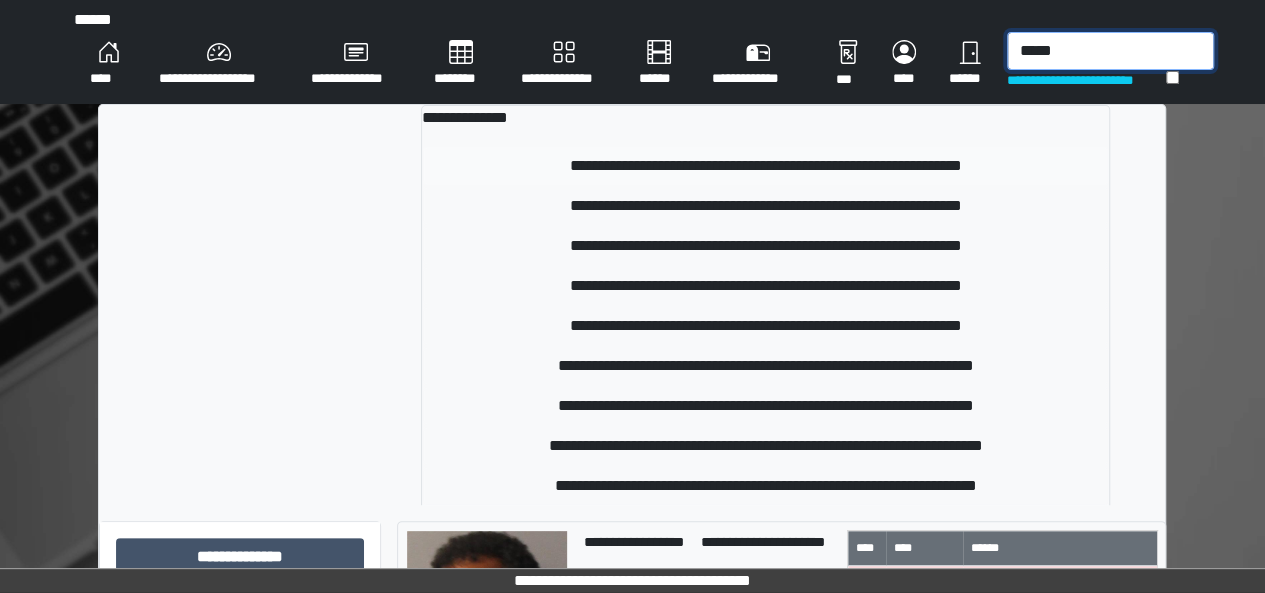 type on "*****" 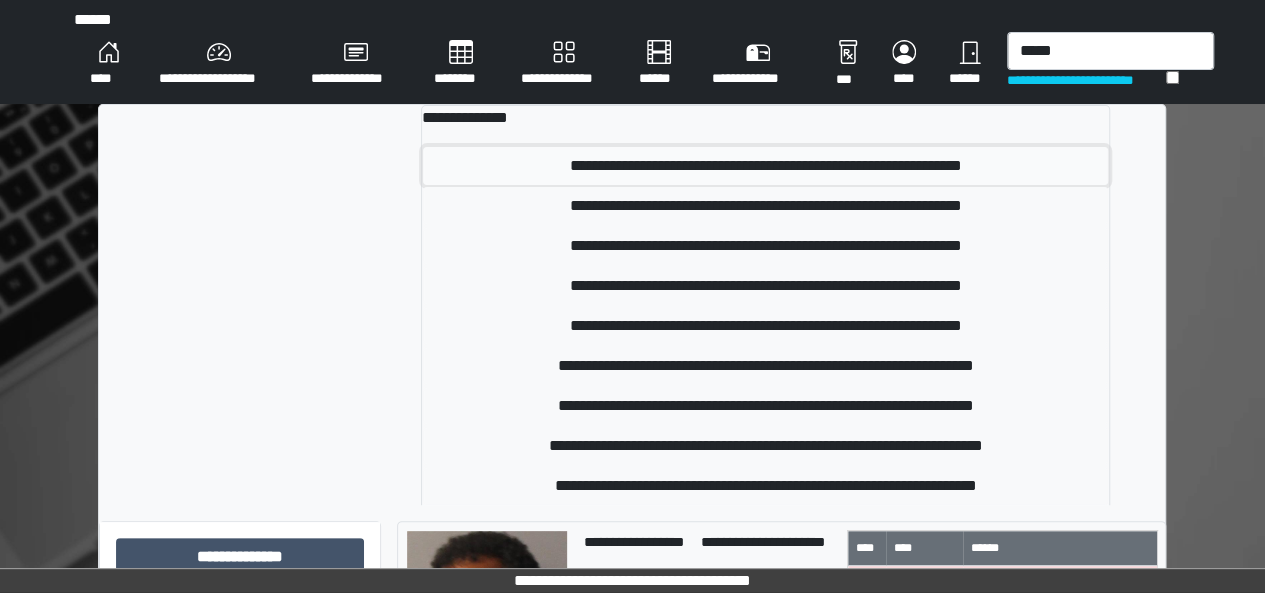 click on "**********" at bounding box center (765, 166) 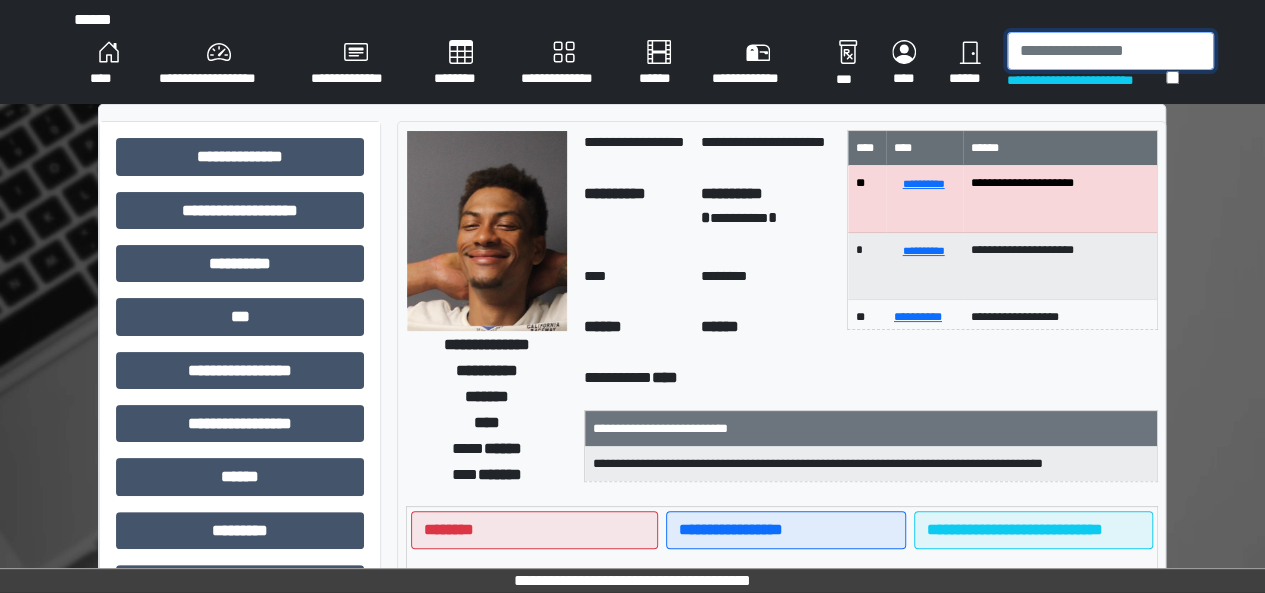 click at bounding box center (1110, 51) 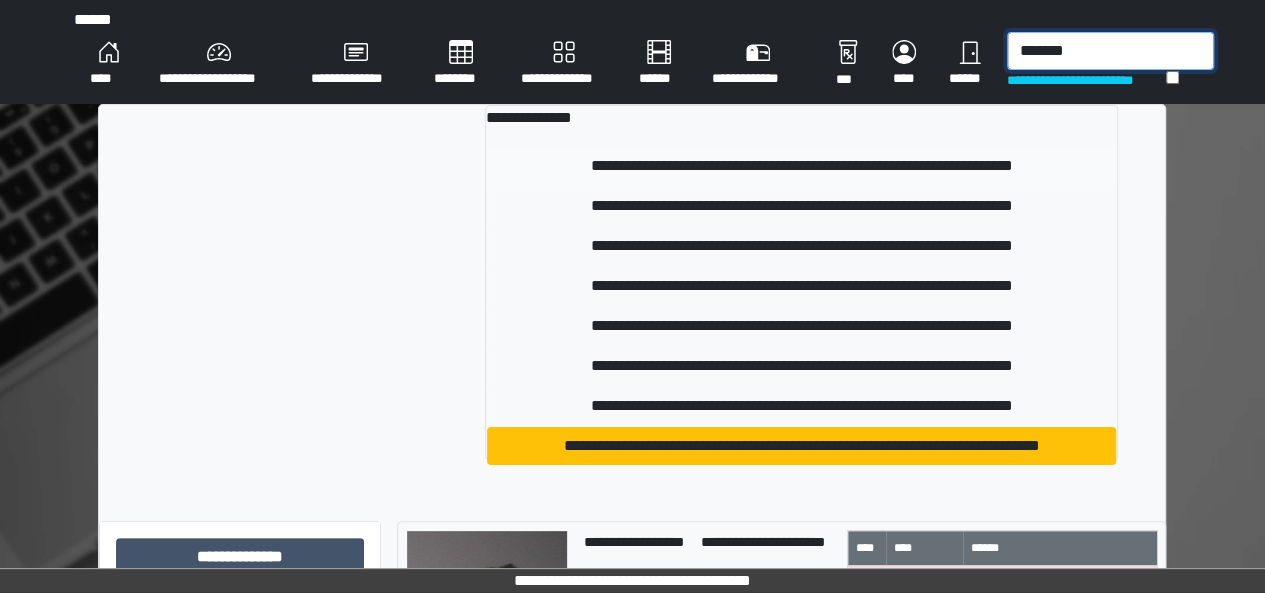 type on "*******" 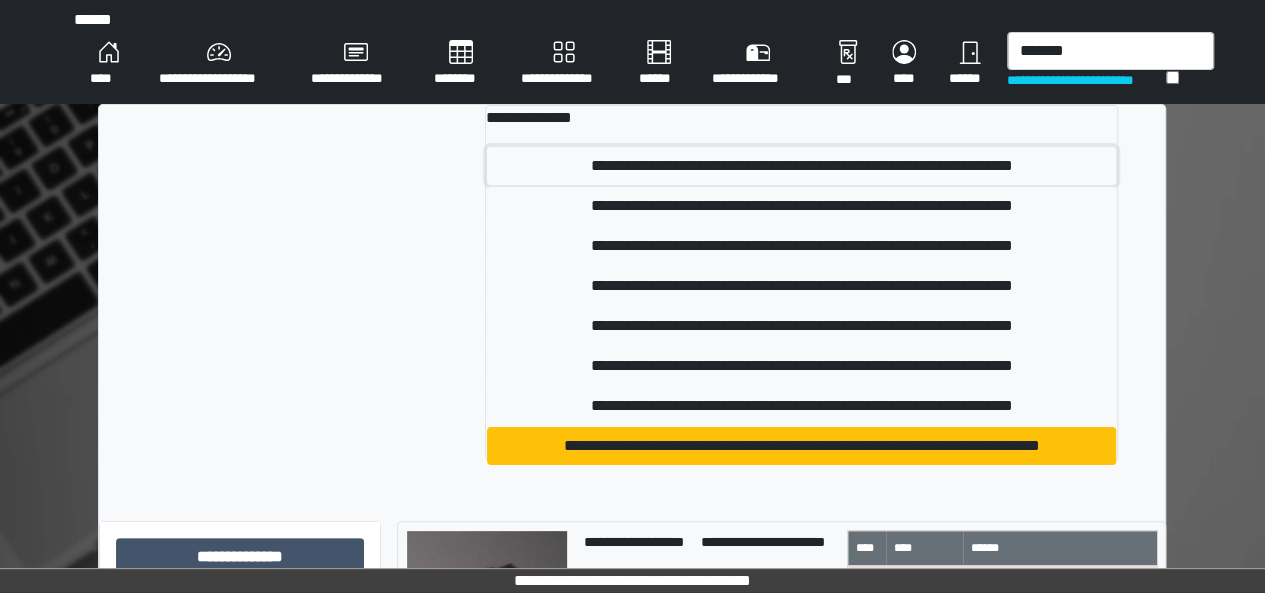 click on "**********" at bounding box center (801, 166) 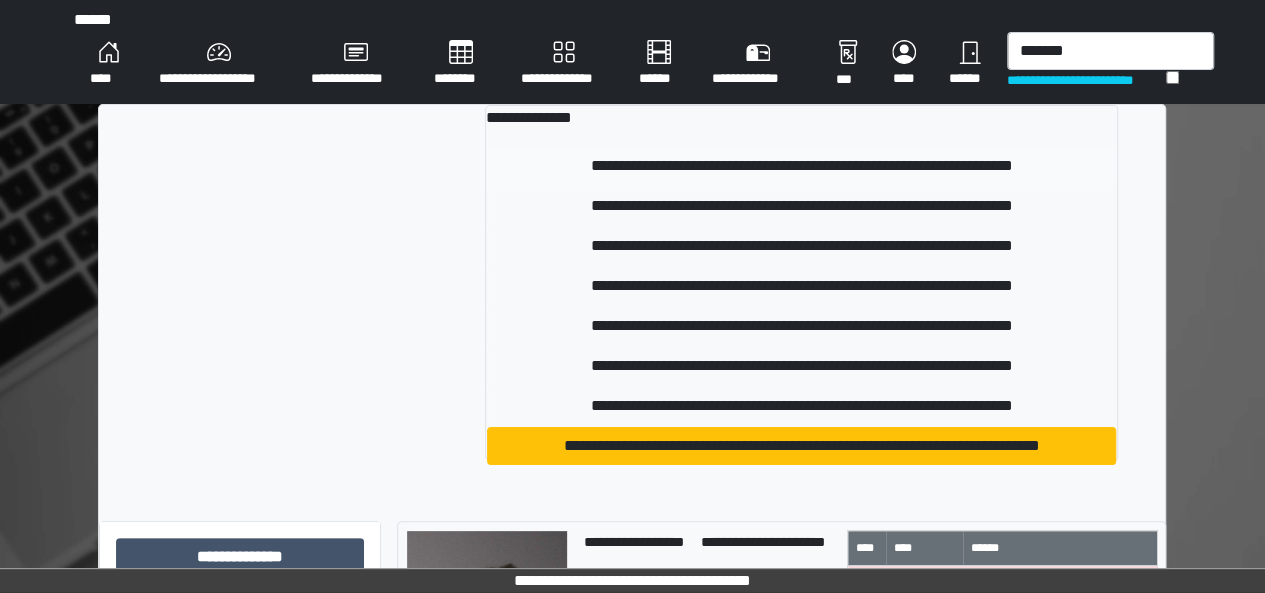 type 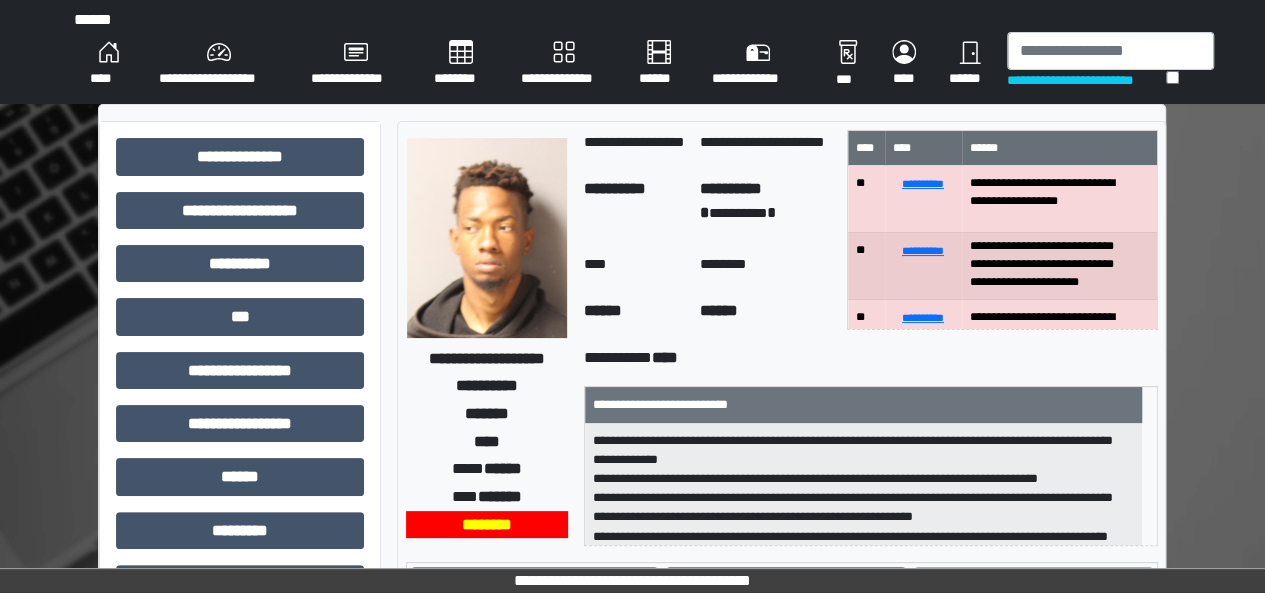 scroll, scrollTop: 80, scrollLeft: 0, axis: vertical 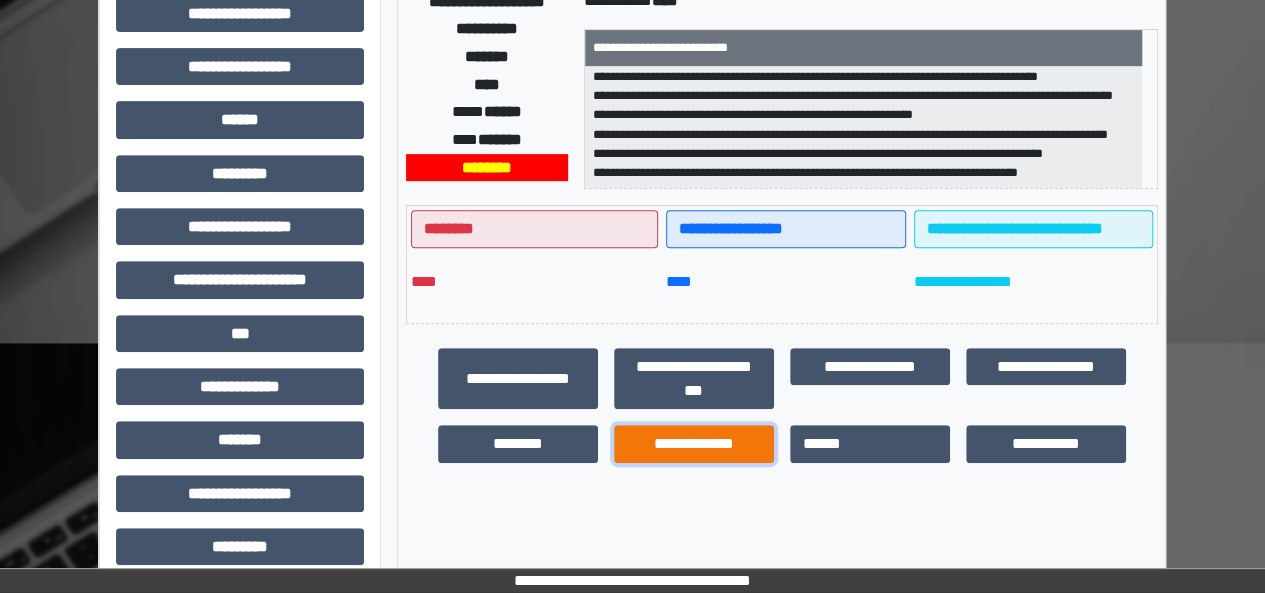 click on "**********" at bounding box center (694, 443) 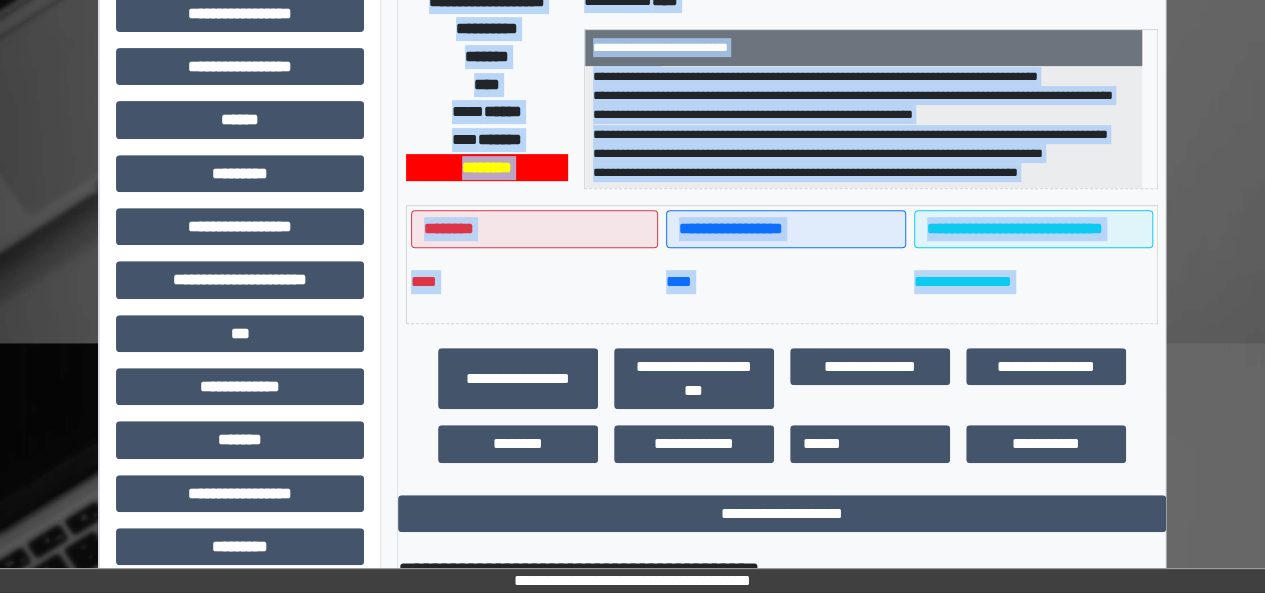 drag, startPoint x: 1259, startPoint y: 416, endPoint x: 1266, endPoint y: 499, distance: 83.294655 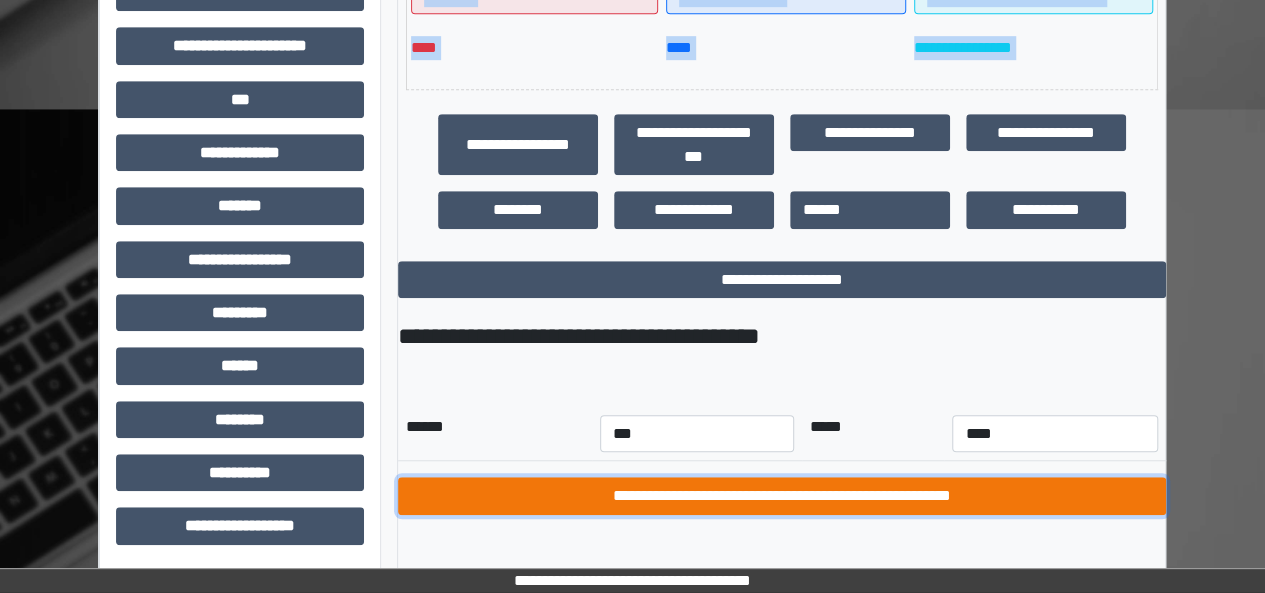 click on "**********" at bounding box center (782, 496) 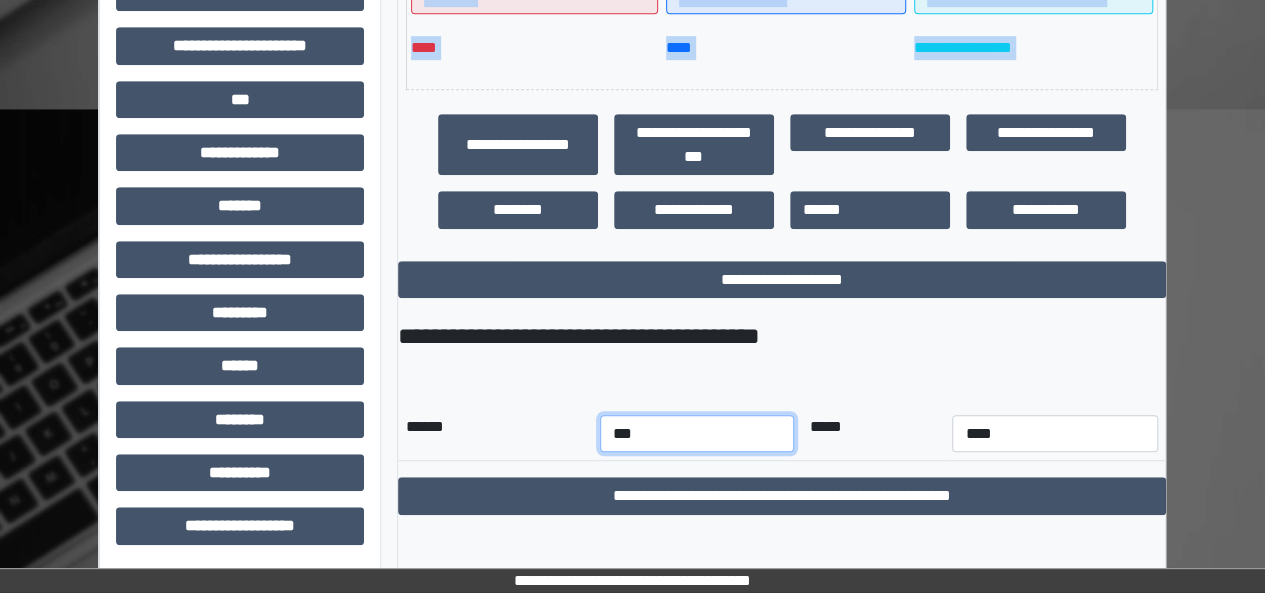 click on "***
***
***
***
***
***
***
***
***
***
***
***" at bounding box center [697, 433] 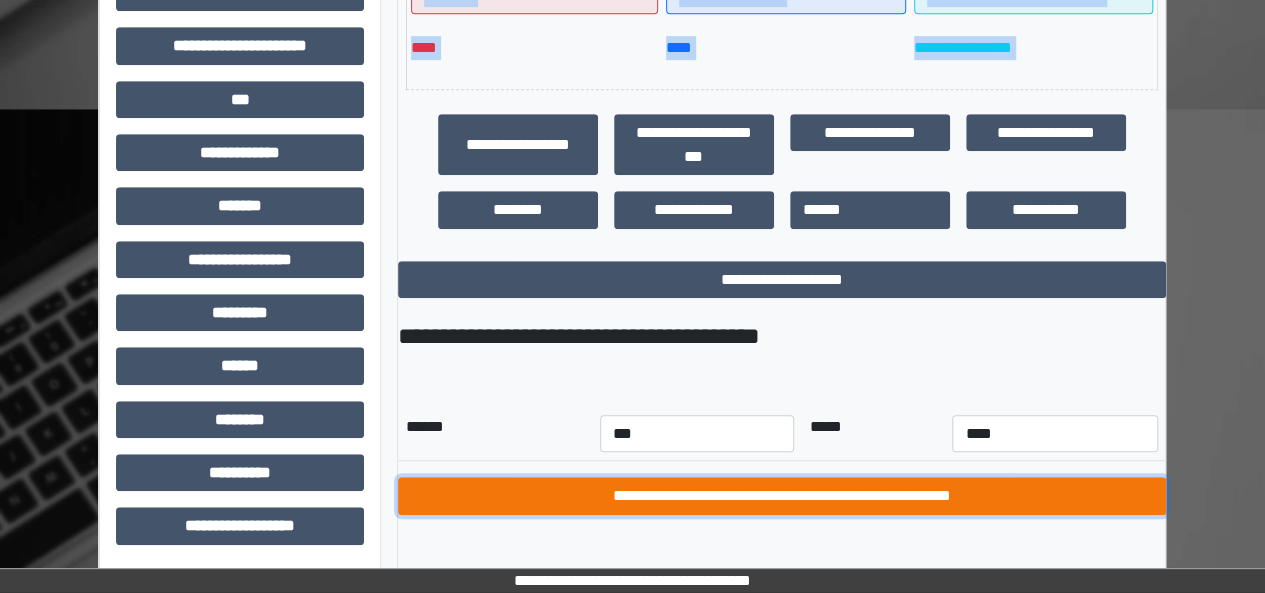 click on "**********" at bounding box center [782, 496] 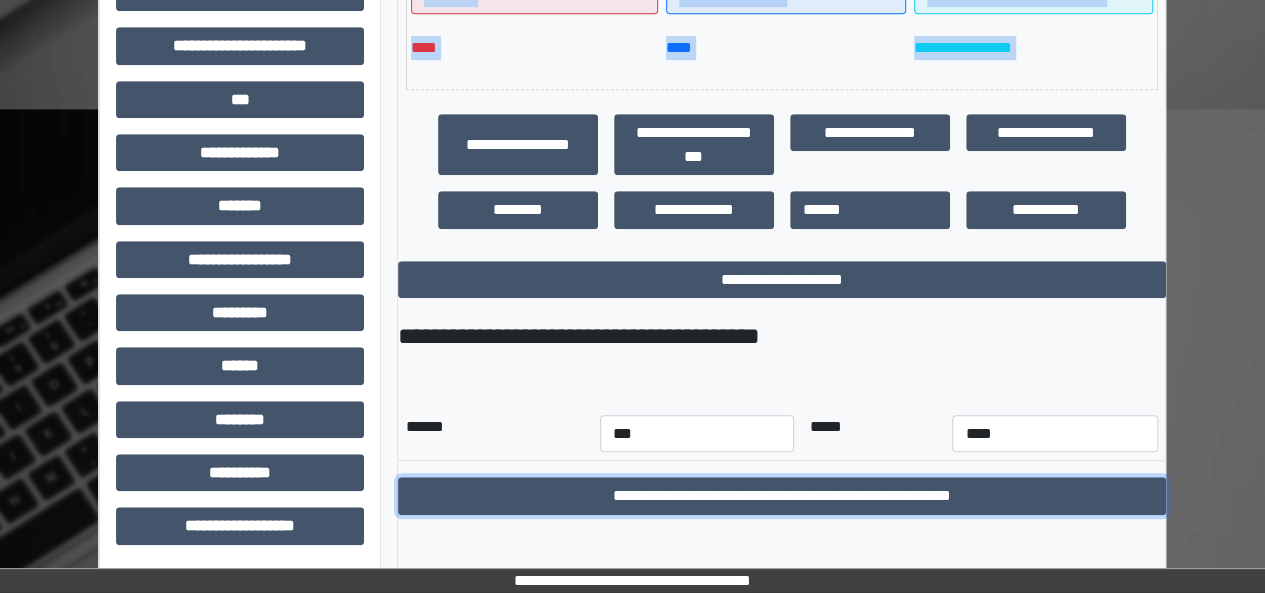 scroll, scrollTop: 72, scrollLeft: 0, axis: vertical 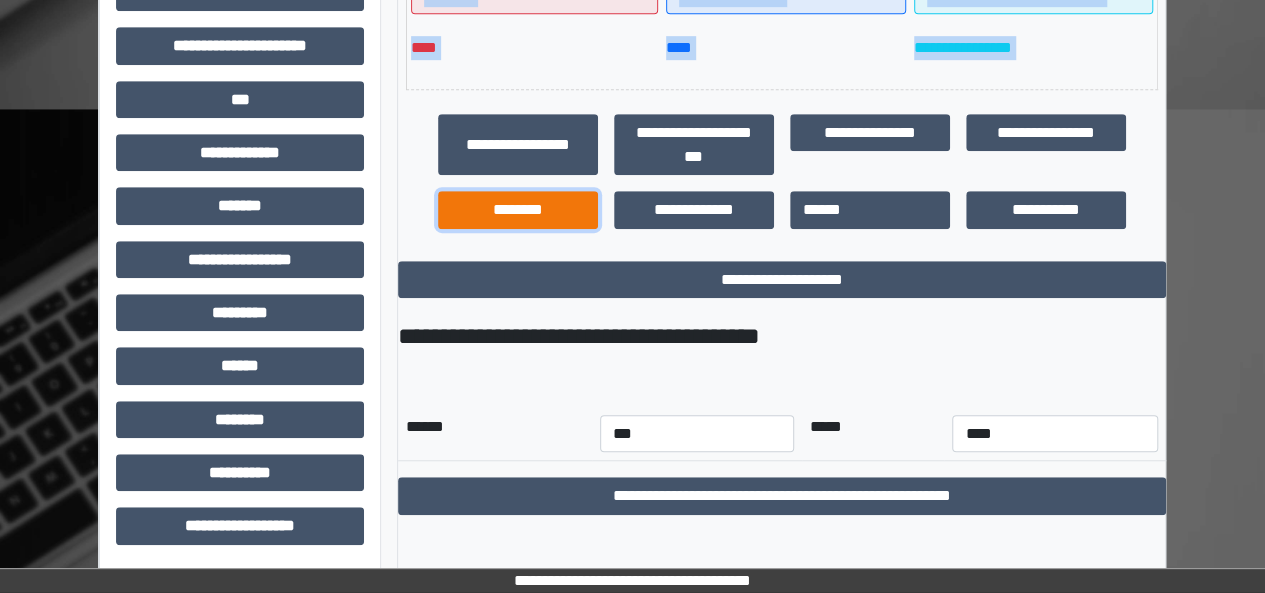 click on "********" at bounding box center (518, 209) 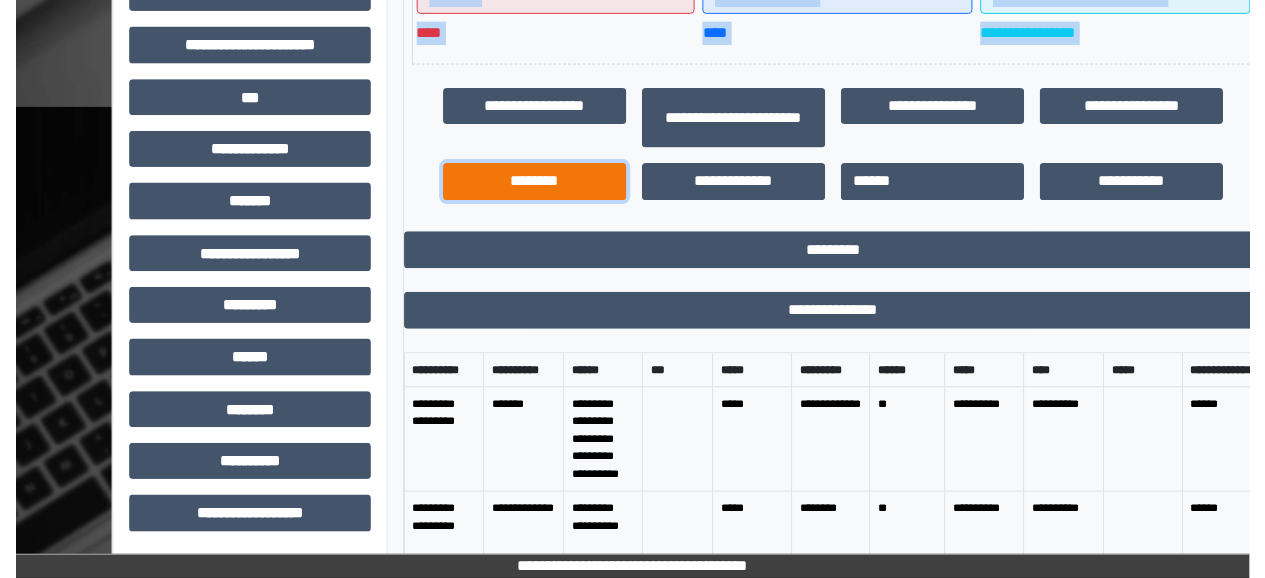 scroll, scrollTop: 40, scrollLeft: 0, axis: vertical 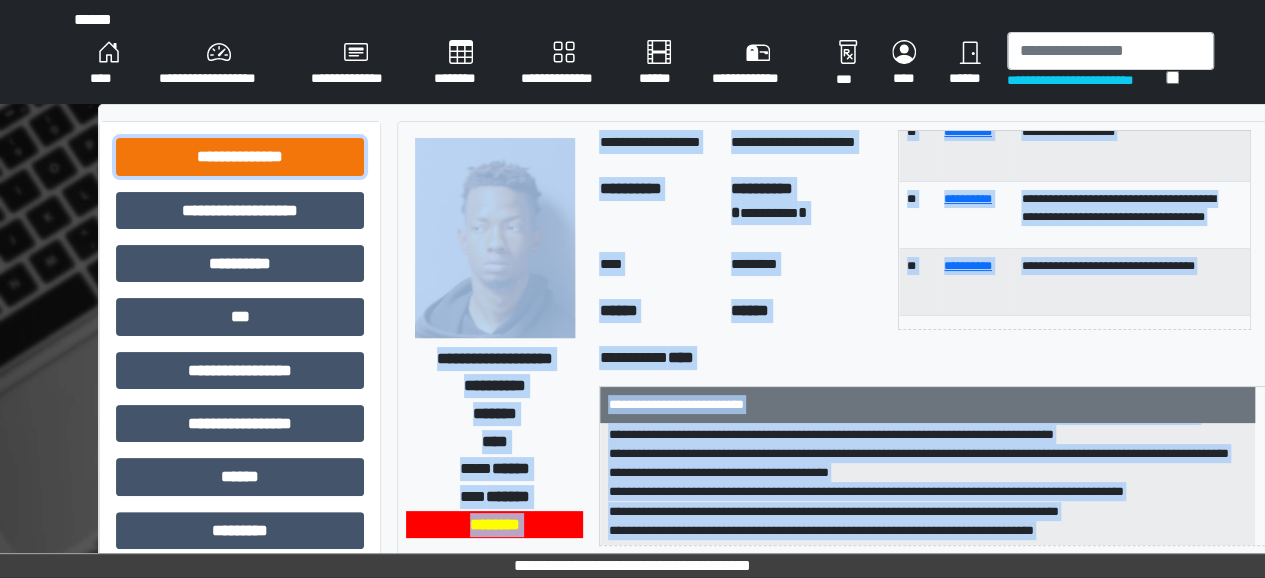 click on "**********" at bounding box center [240, 156] 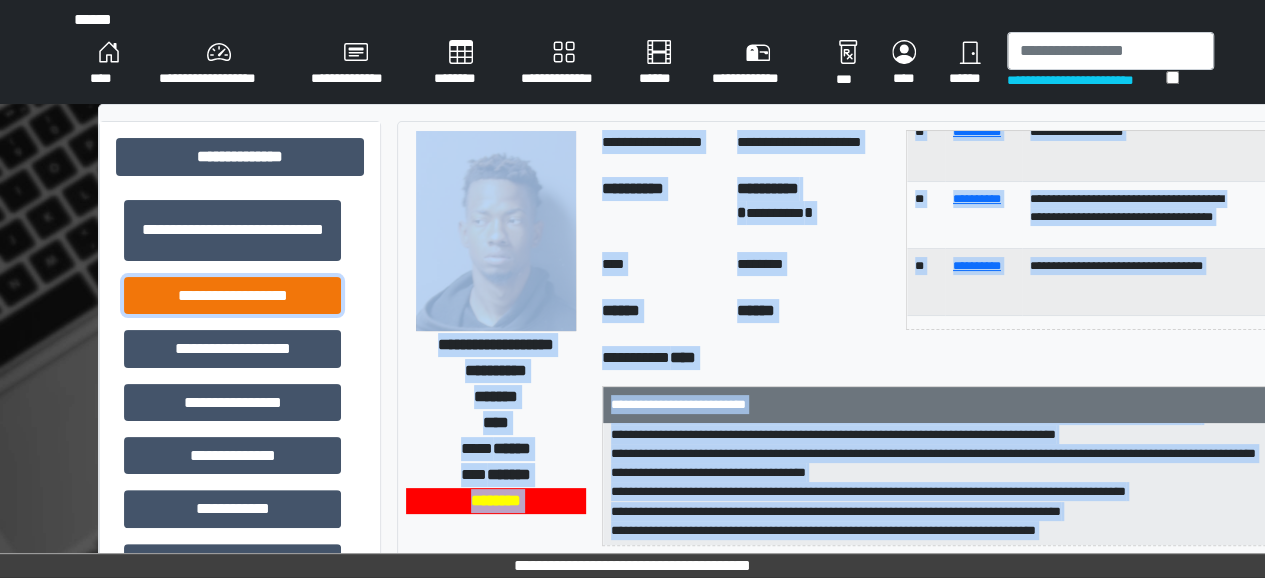click on "**********" at bounding box center (232, 295) 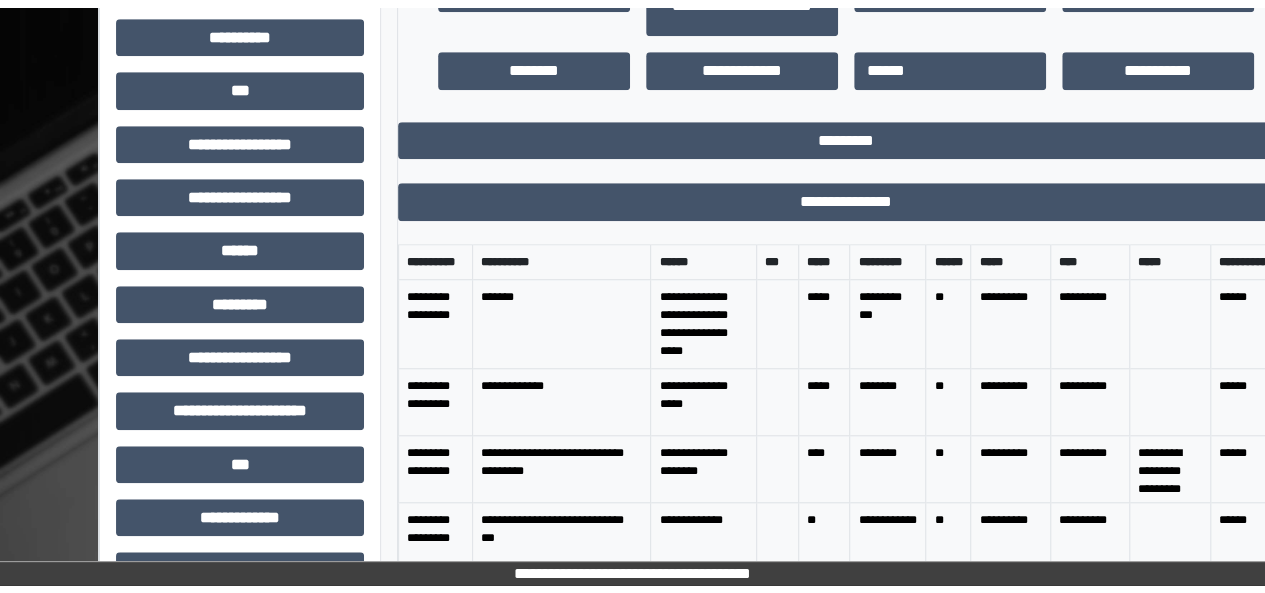 scroll, scrollTop: 709, scrollLeft: 0, axis: vertical 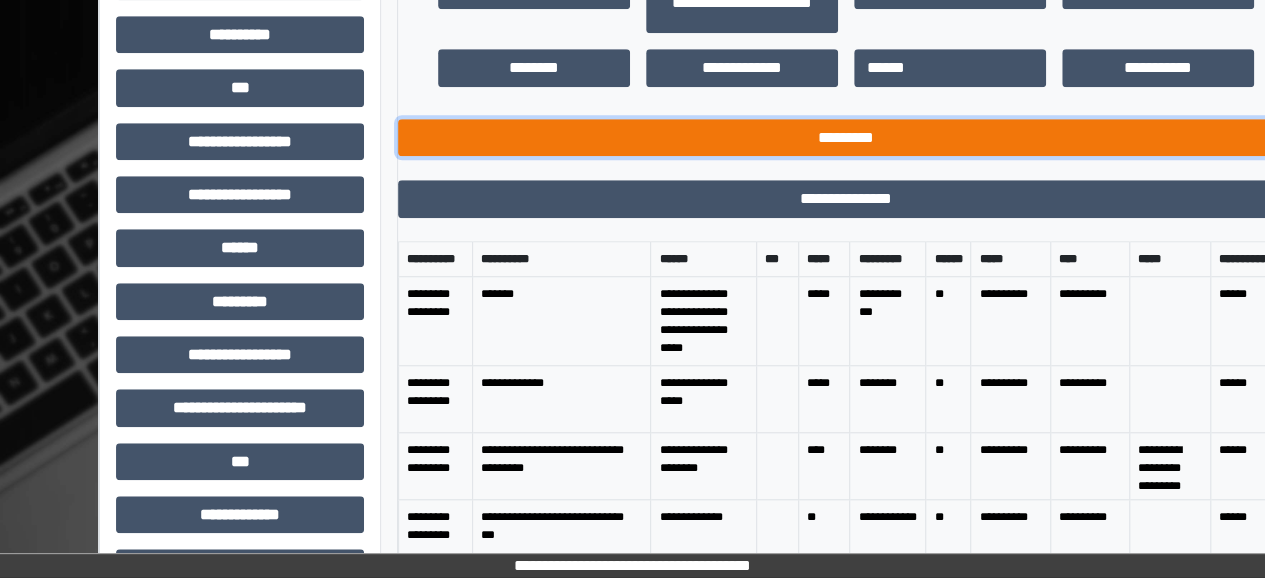 click on "*********" at bounding box center [846, 137] 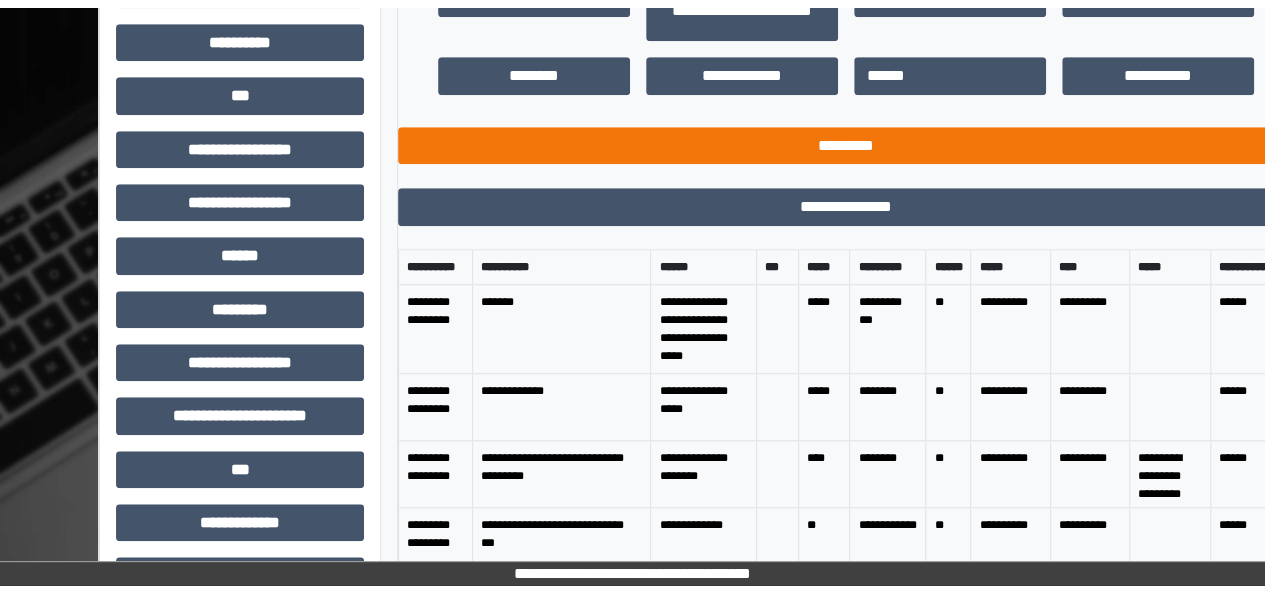 scroll, scrollTop: 94, scrollLeft: 0, axis: vertical 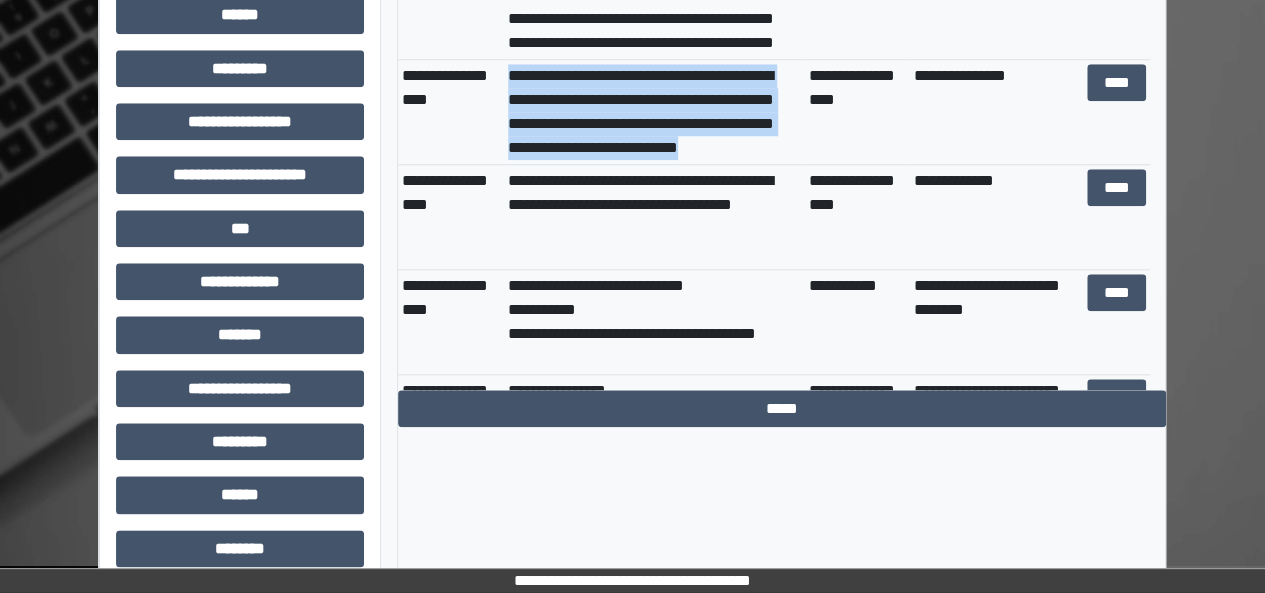 drag, startPoint x: 512, startPoint y: 68, endPoint x: 726, endPoint y: 132, distance: 223.36517 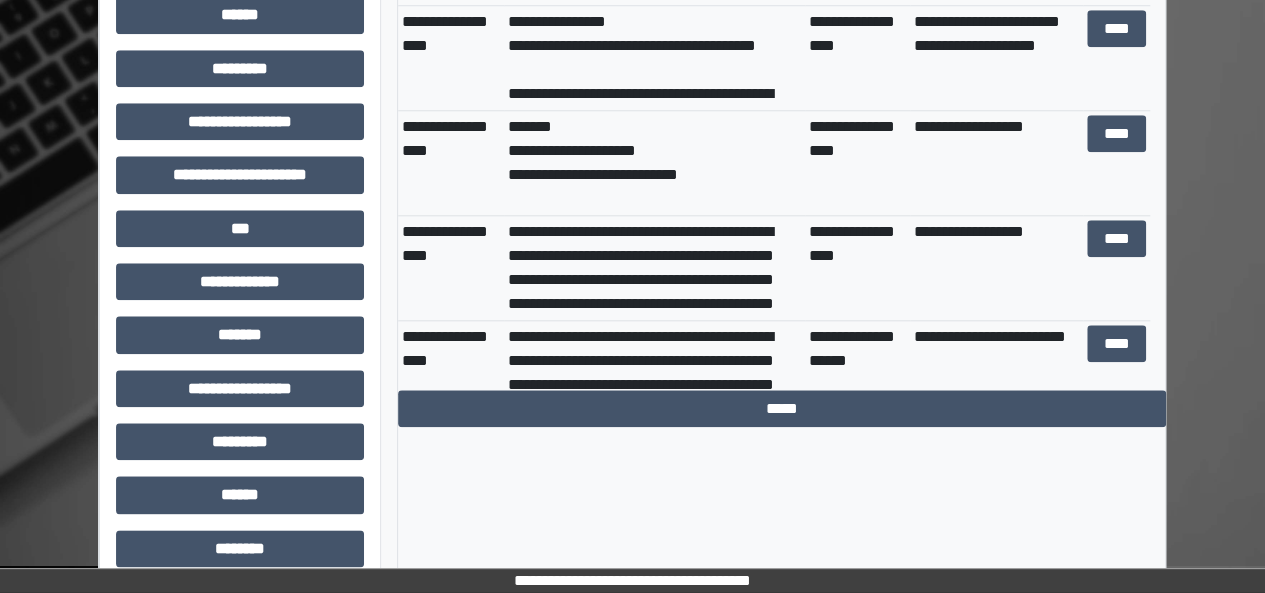 scroll, scrollTop: 2500, scrollLeft: 0, axis: vertical 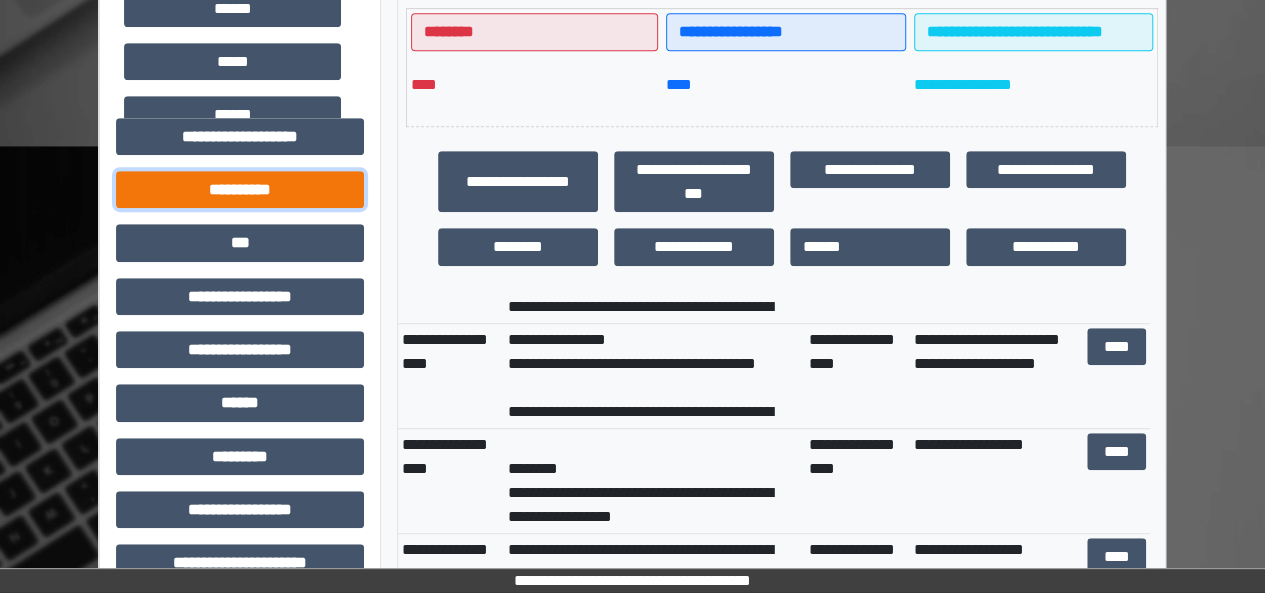 click on "**********" at bounding box center [240, 189] 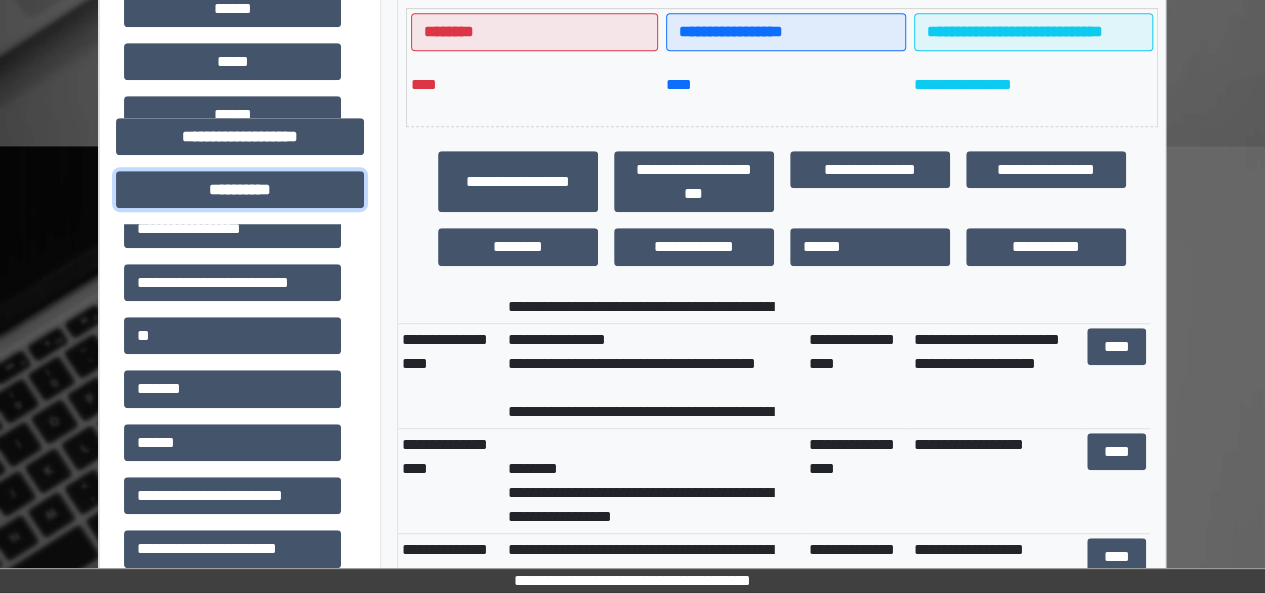 scroll, scrollTop: 0, scrollLeft: 0, axis: both 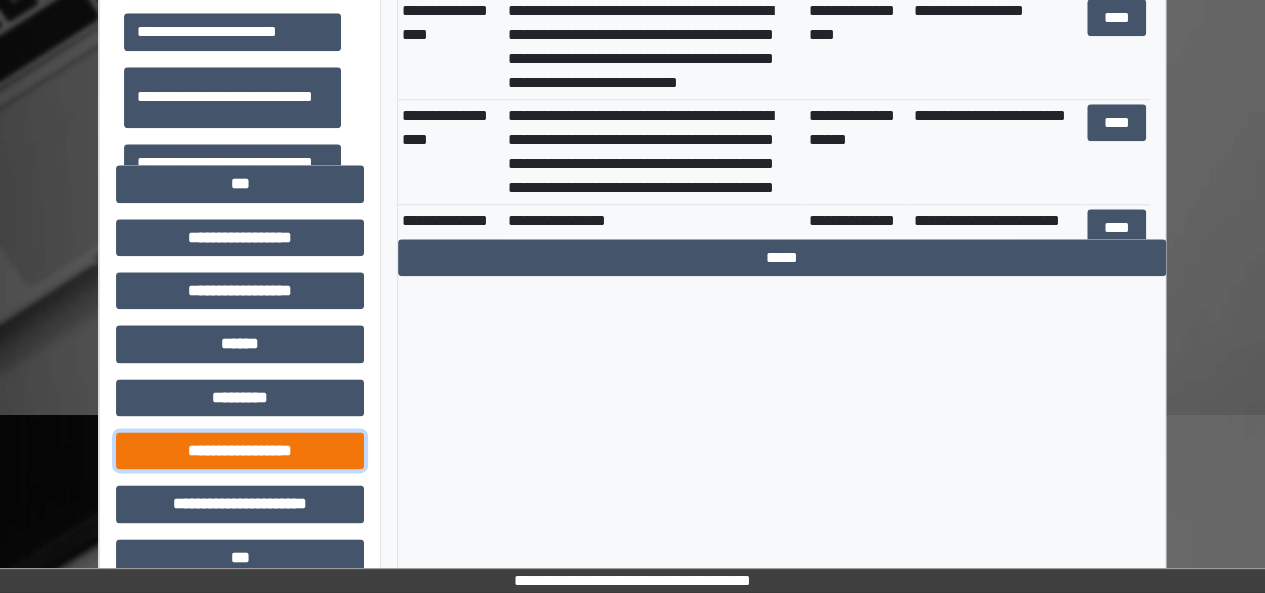 click on "**********" at bounding box center [240, 450] 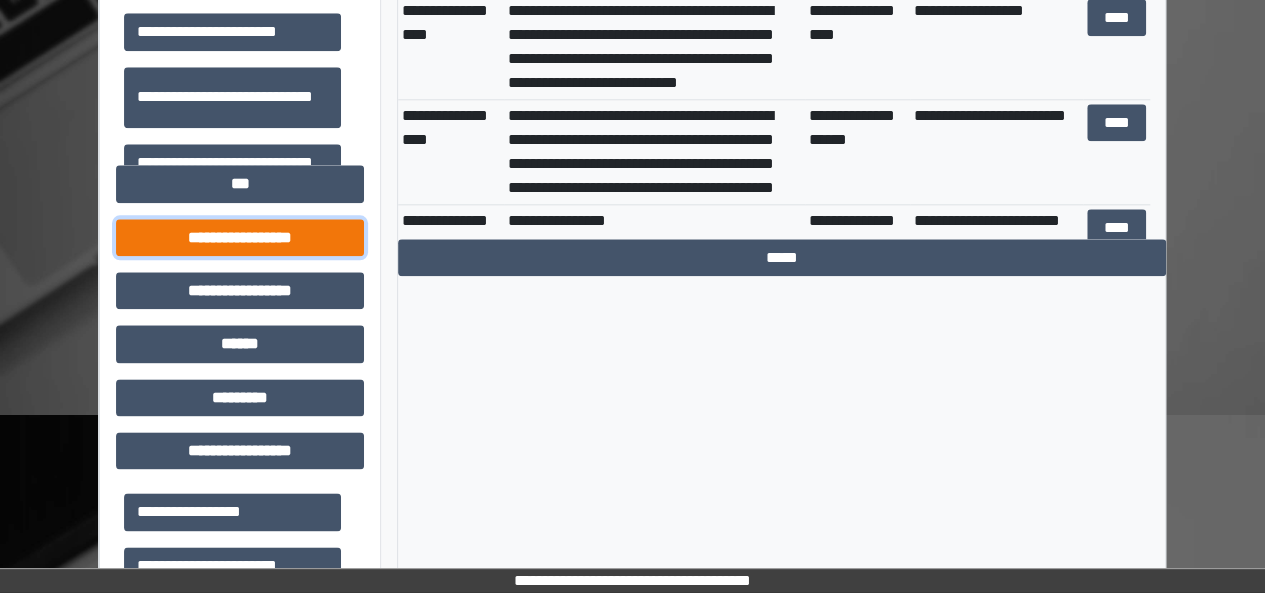 click on "**********" at bounding box center (240, 237) 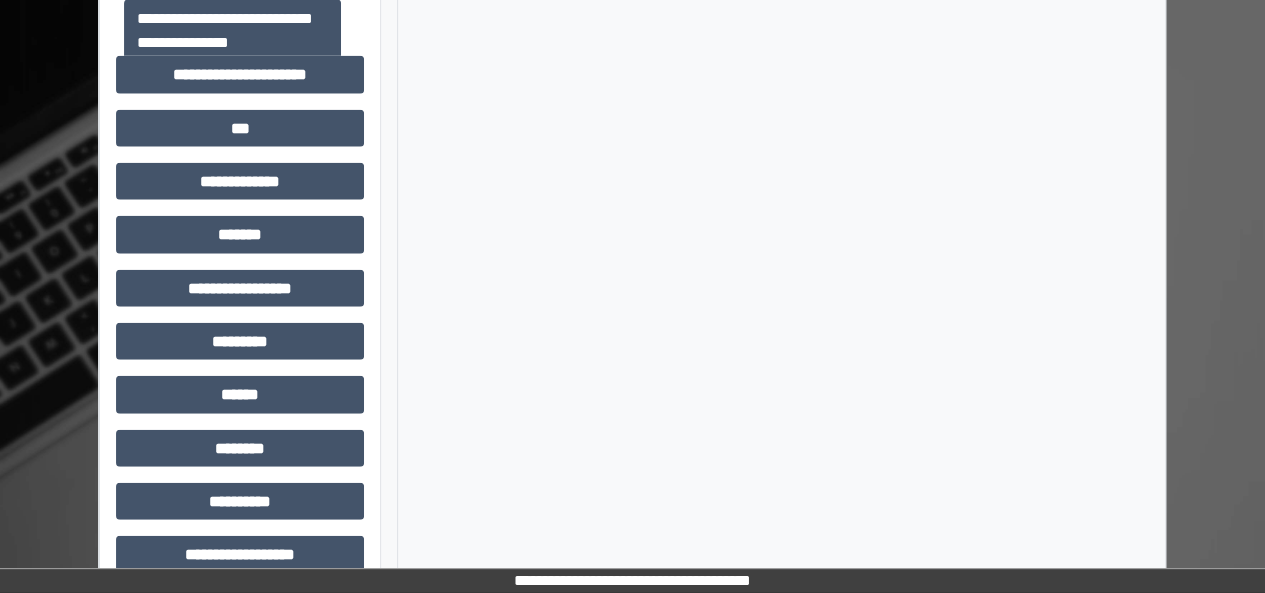 scroll, scrollTop: 2367, scrollLeft: 0, axis: vertical 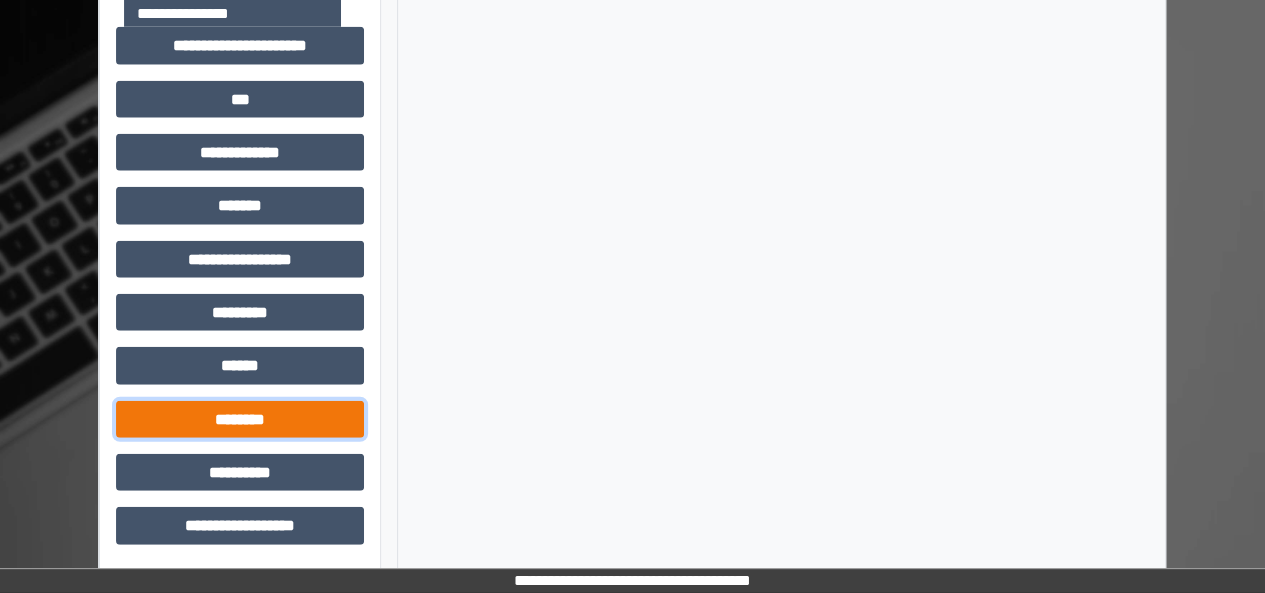 click on "********" at bounding box center (240, 419) 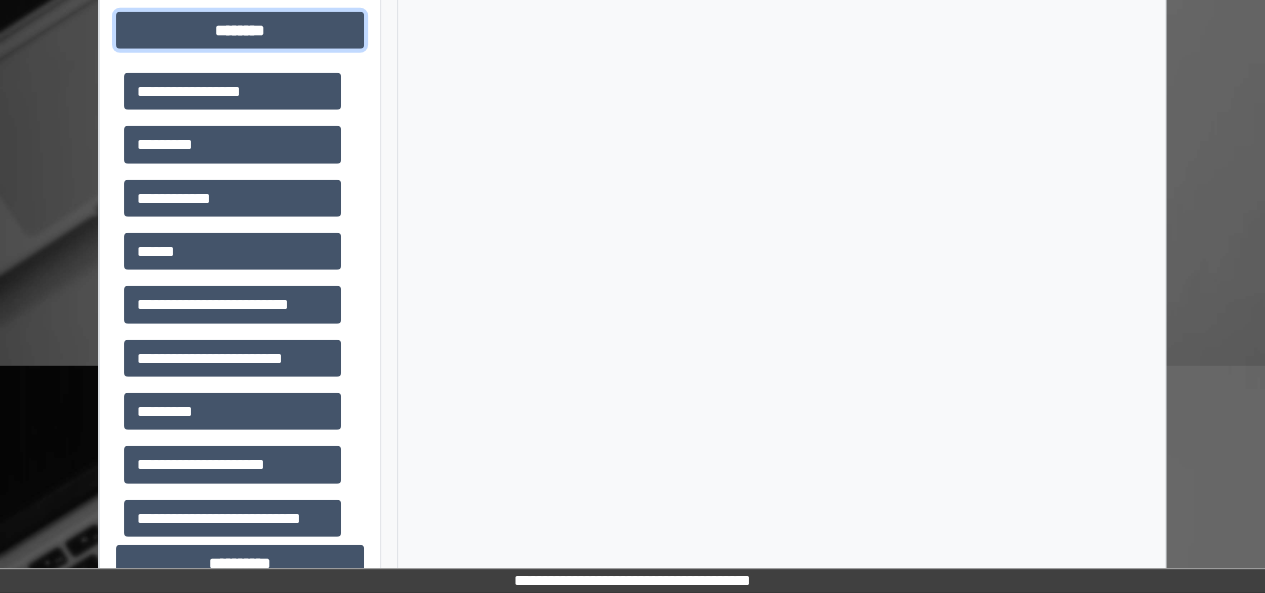 scroll, scrollTop: 2830, scrollLeft: 0, axis: vertical 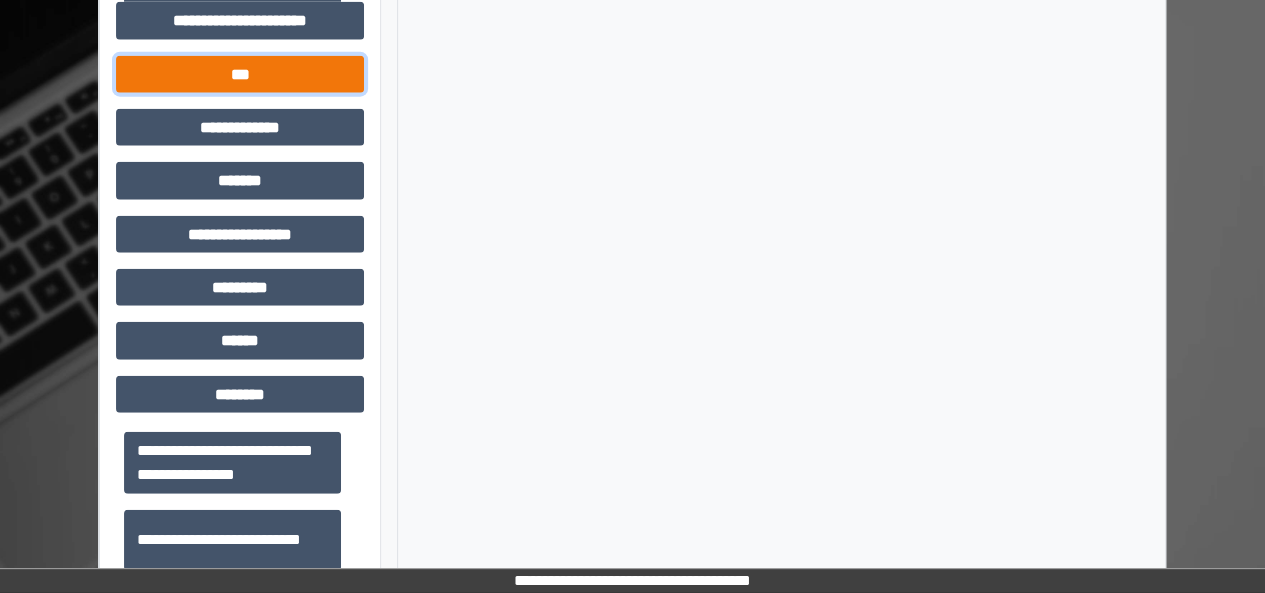 click on "***" at bounding box center (240, 74) 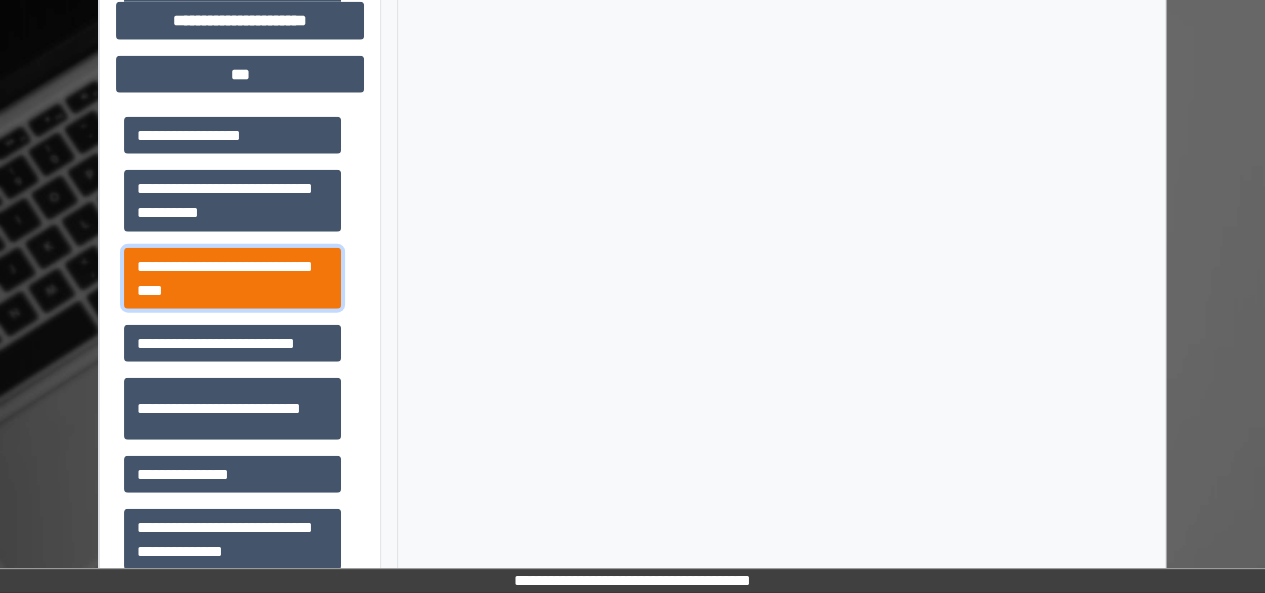 click on "**********" at bounding box center [232, 278] 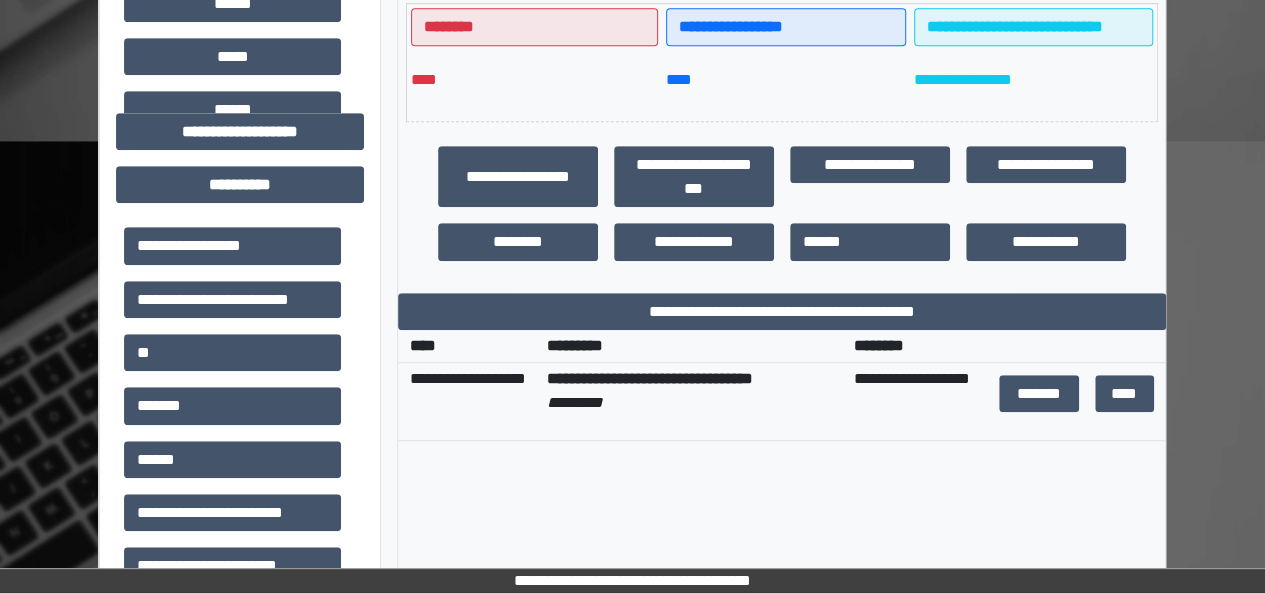 scroll, scrollTop: 611, scrollLeft: 0, axis: vertical 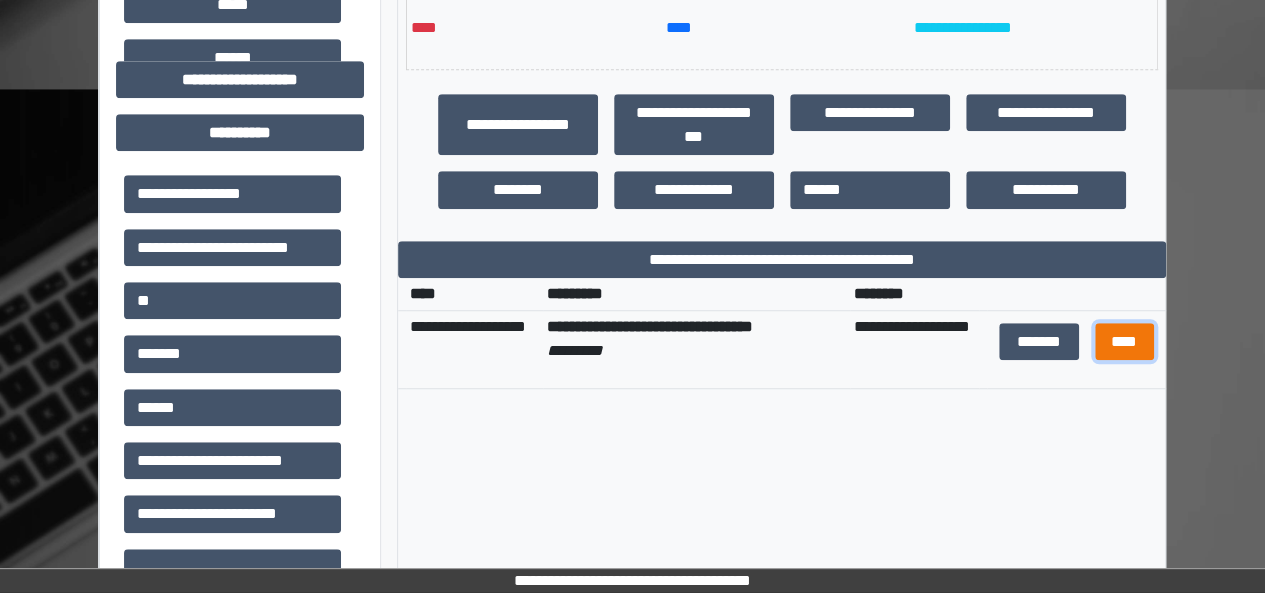 click on "****" at bounding box center [1124, 341] 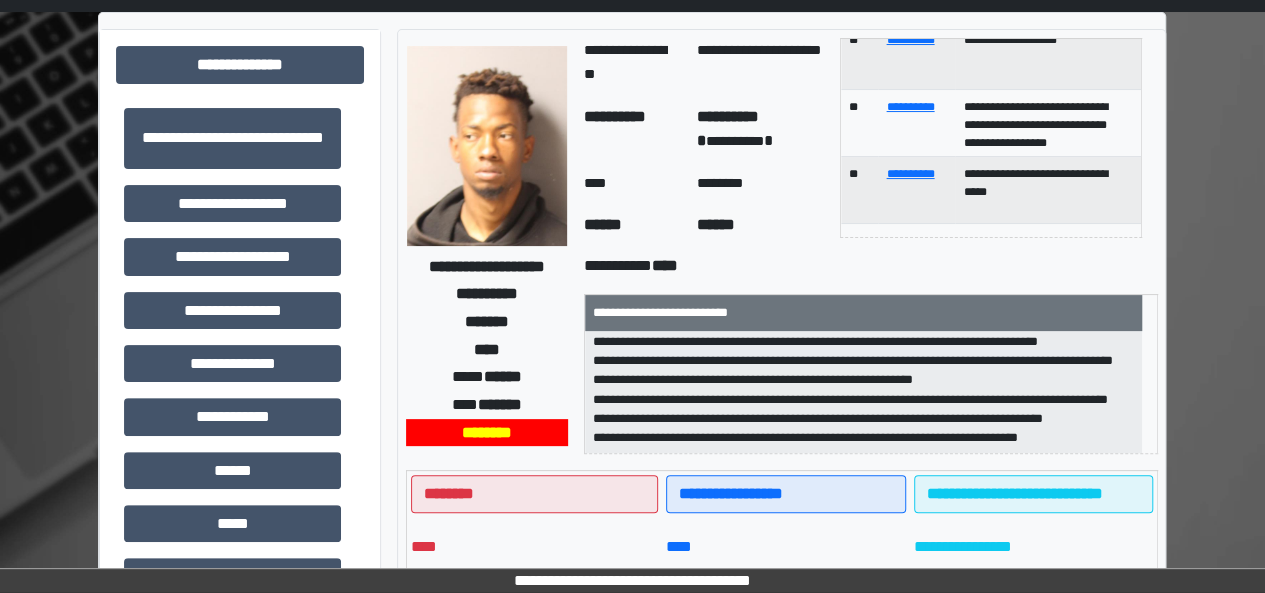 scroll, scrollTop: 0, scrollLeft: 0, axis: both 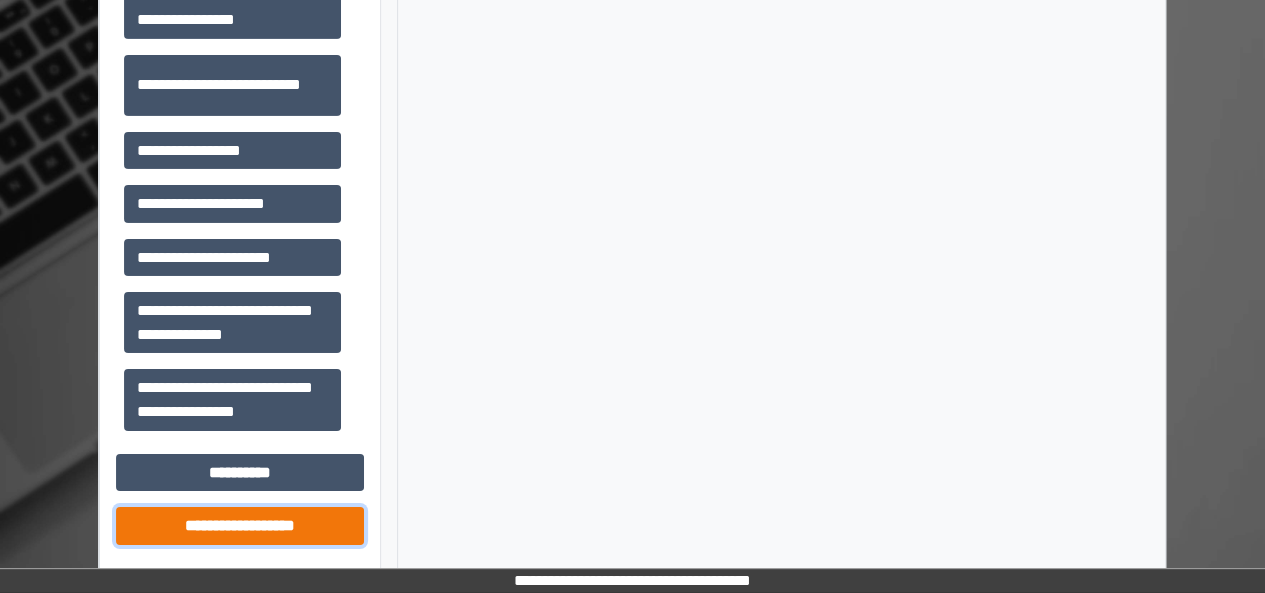 click on "**********" at bounding box center [240, 525] 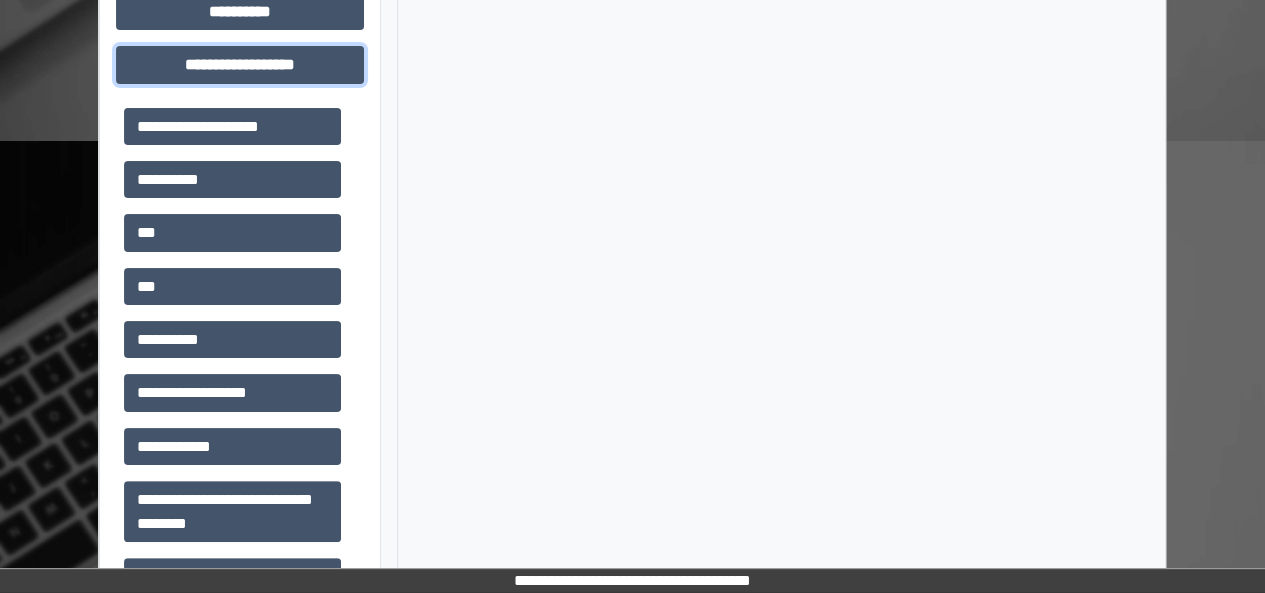 scroll, scrollTop: 3807, scrollLeft: 0, axis: vertical 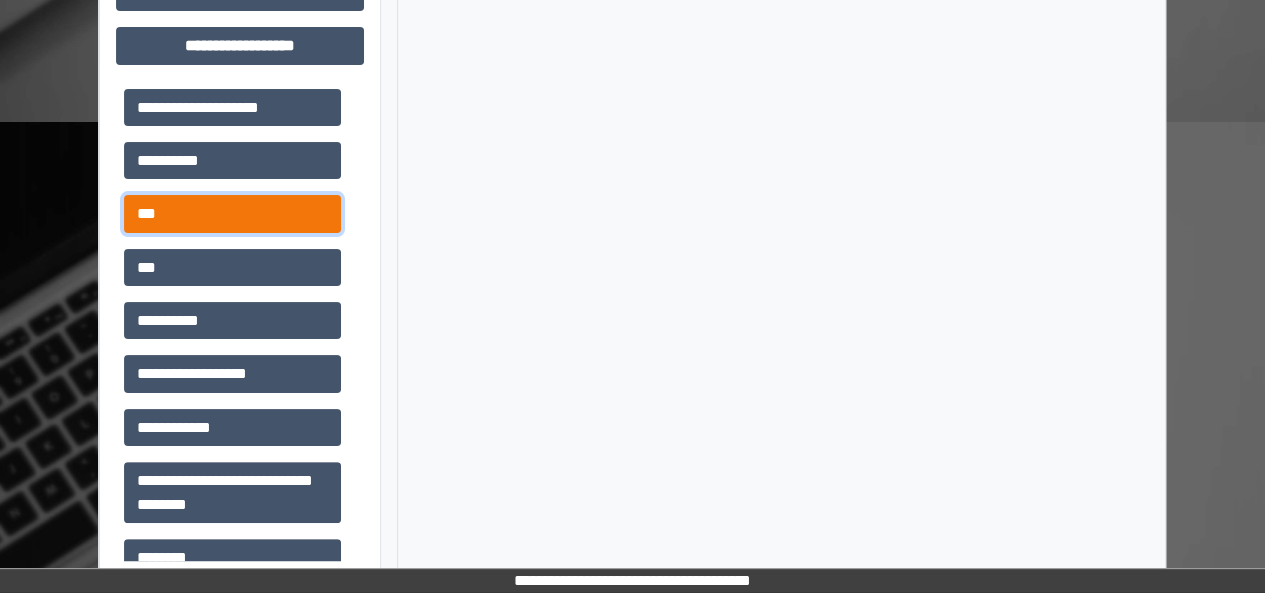 click on "***" at bounding box center [232, 213] 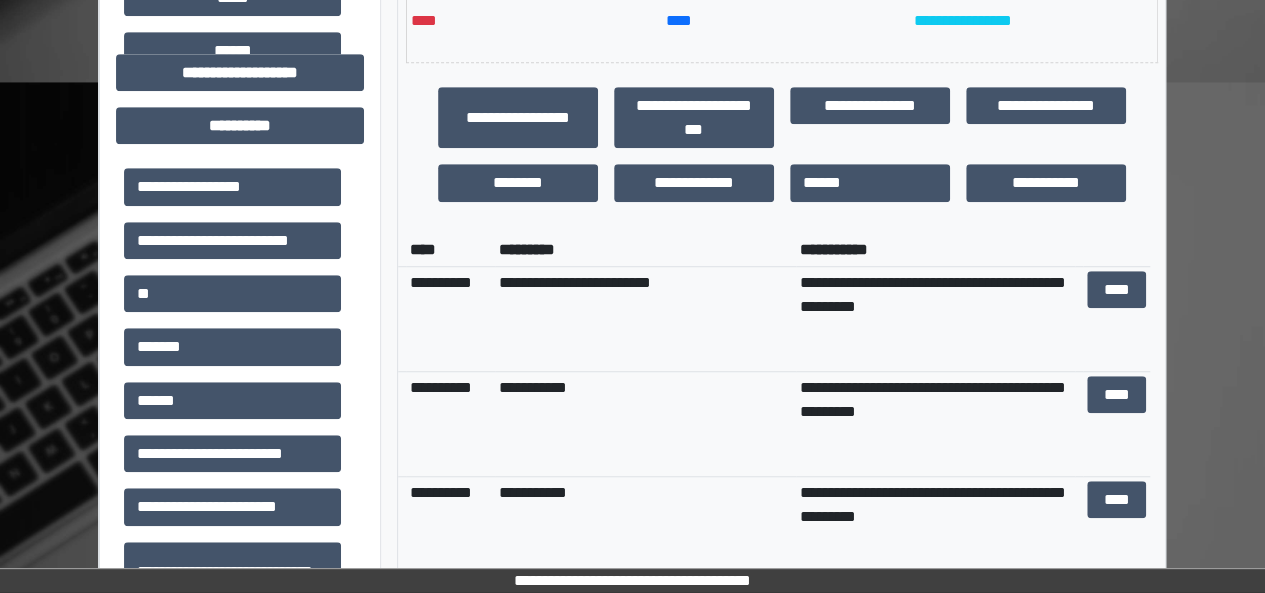 scroll, scrollTop: 634, scrollLeft: 0, axis: vertical 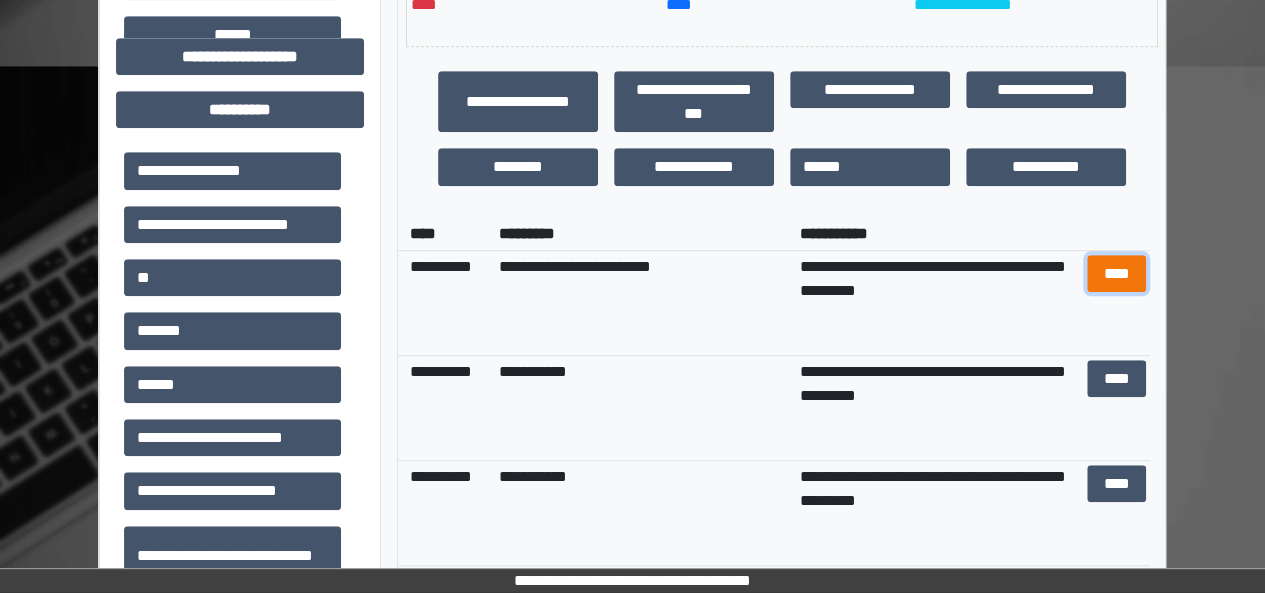 click on "****" at bounding box center [1116, 273] 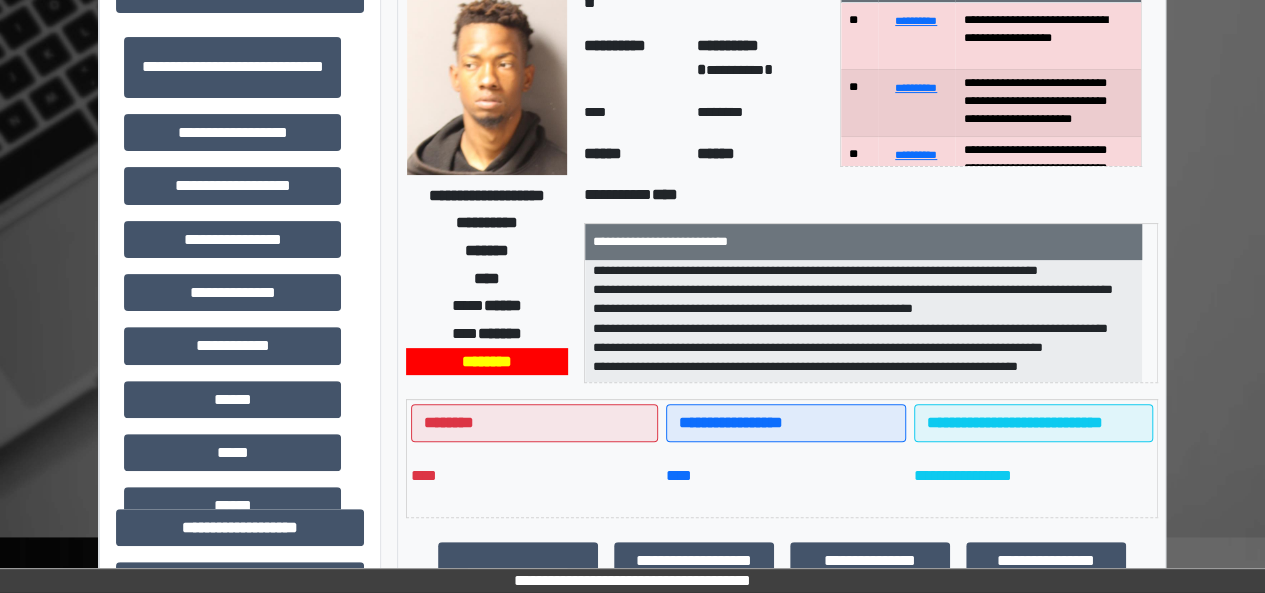 scroll, scrollTop: 68, scrollLeft: 0, axis: vertical 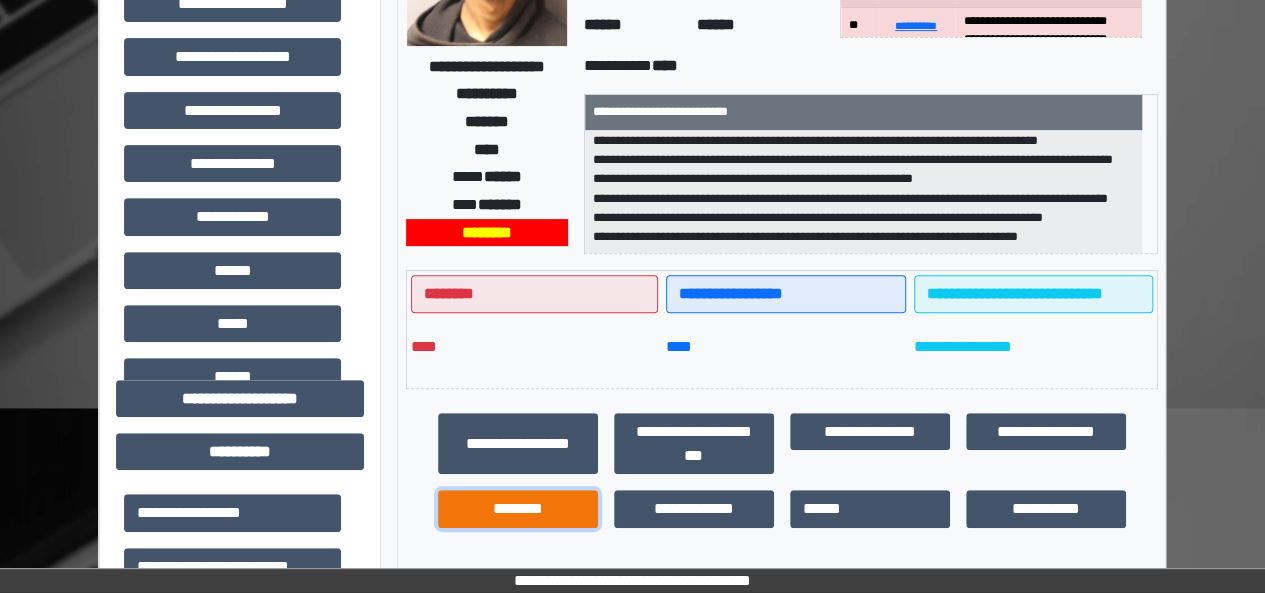 click on "********" at bounding box center [518, 508] 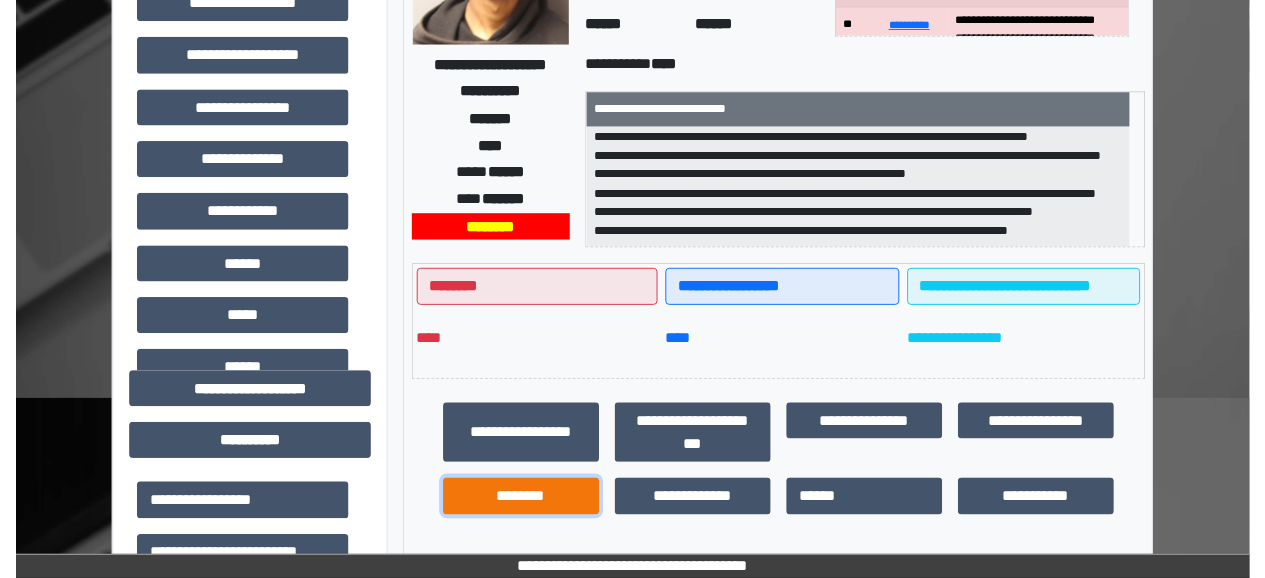 scroll, scrollTop: 40, scrollLeft: 0, axis: vertical 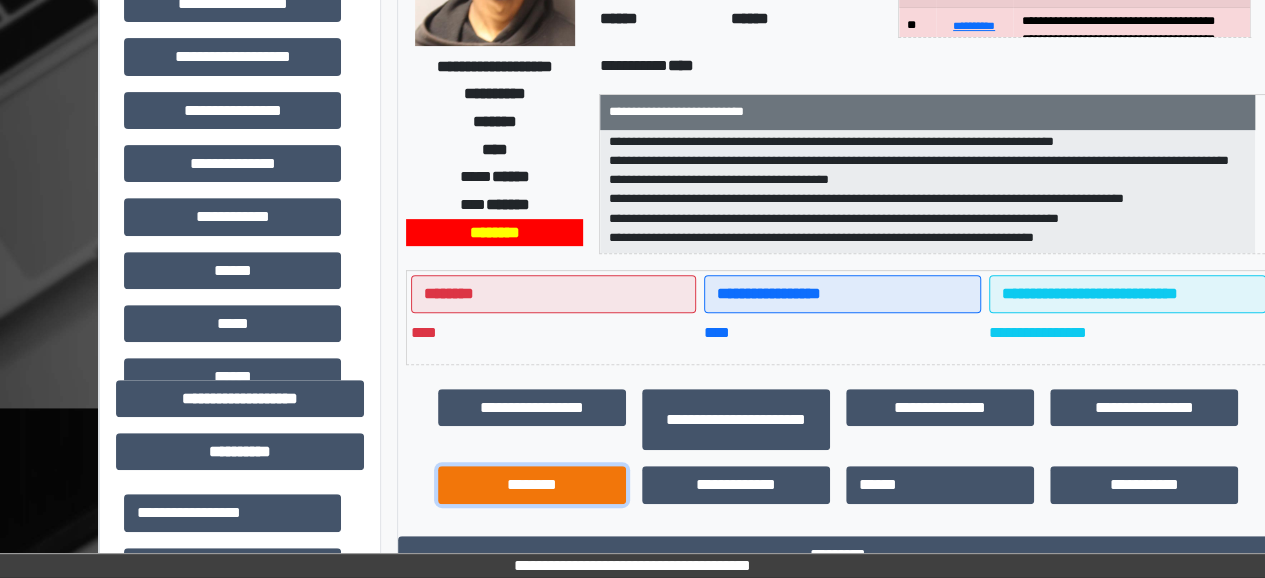 click on "**********" at bounding box center [838, 1960] 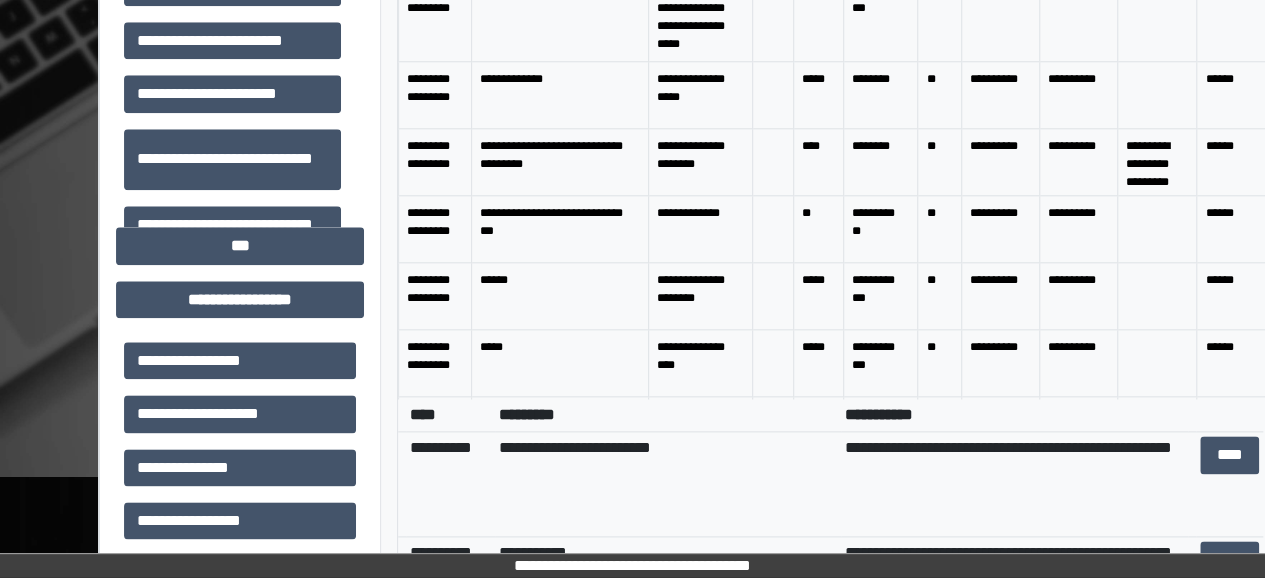 scroll, scrollTop: 1036, scrollLeft: 0, axis: vertical 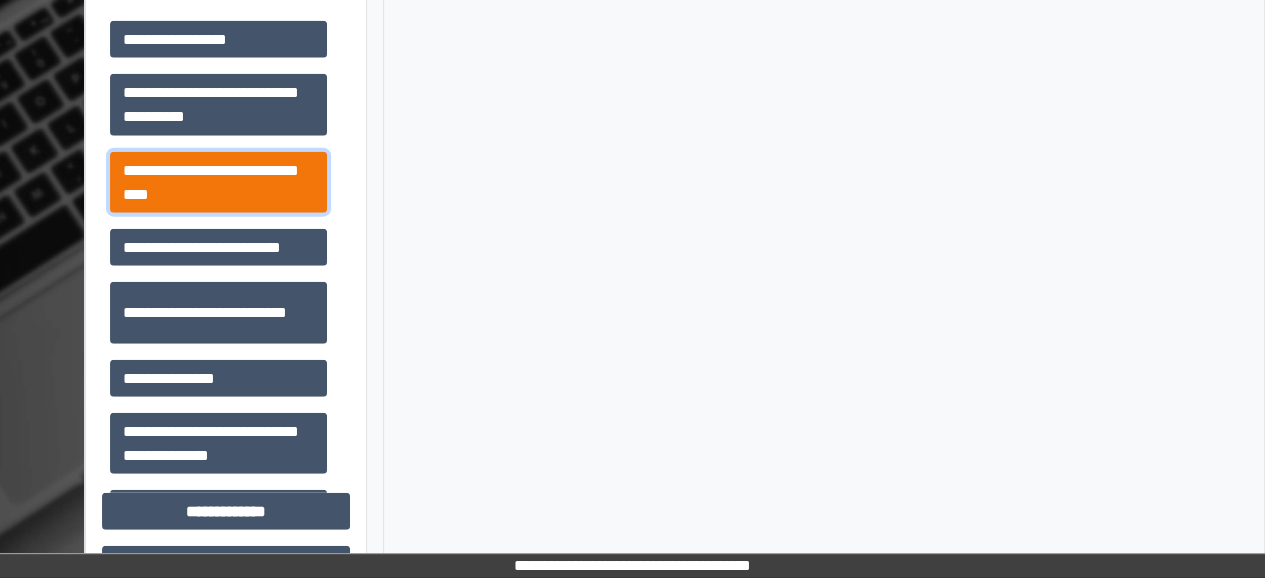click on "**********" at bounding box center [218, 182] 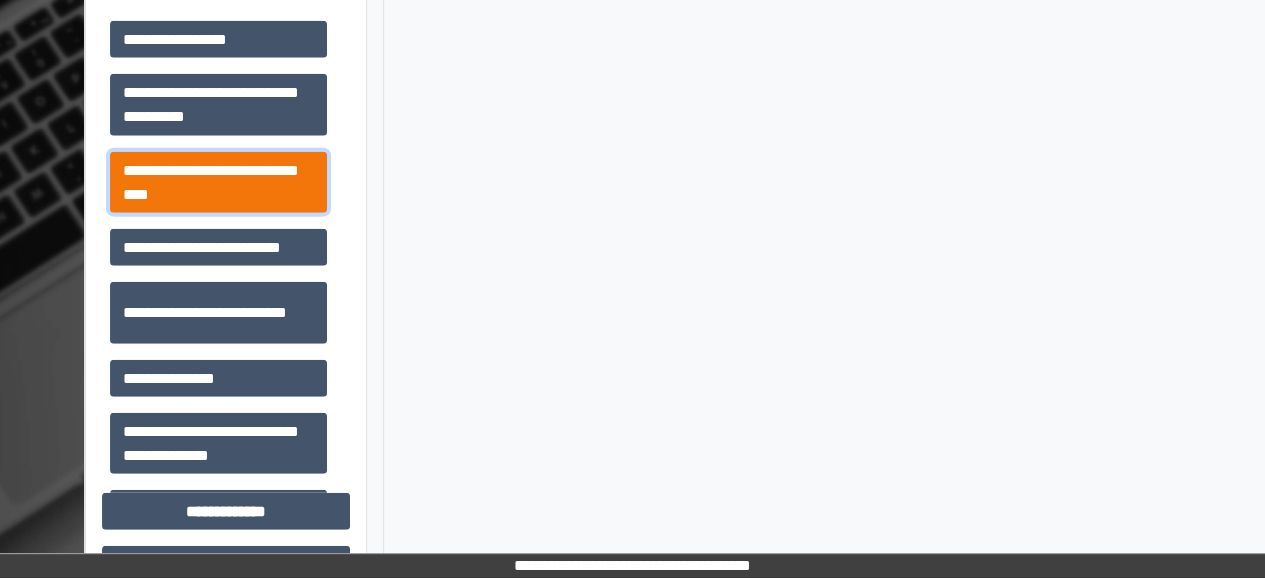 scroll, scrollTop: 58, scrollLeft: 0, axis: vertical 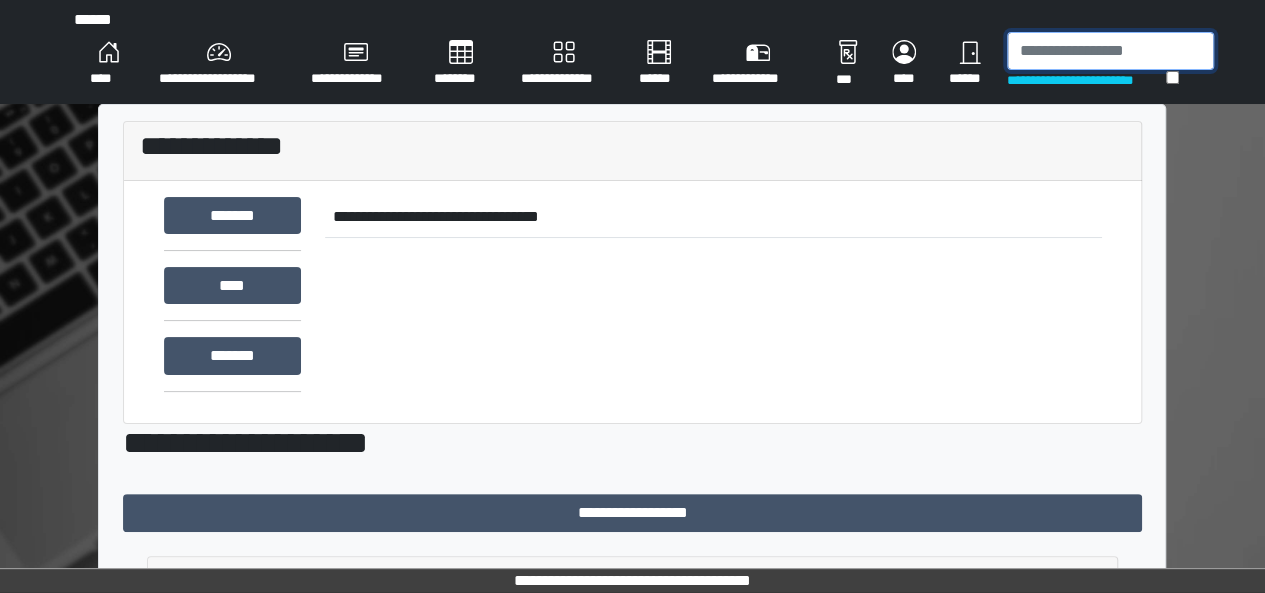 click at bounding box center (1110, 51) 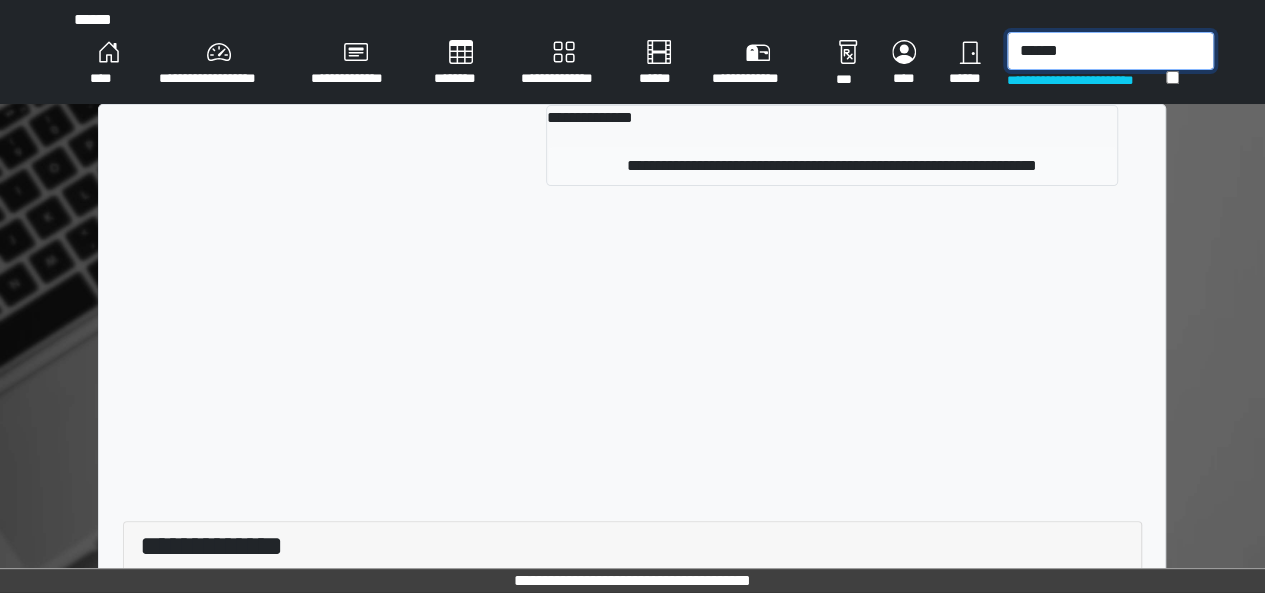type on "******" 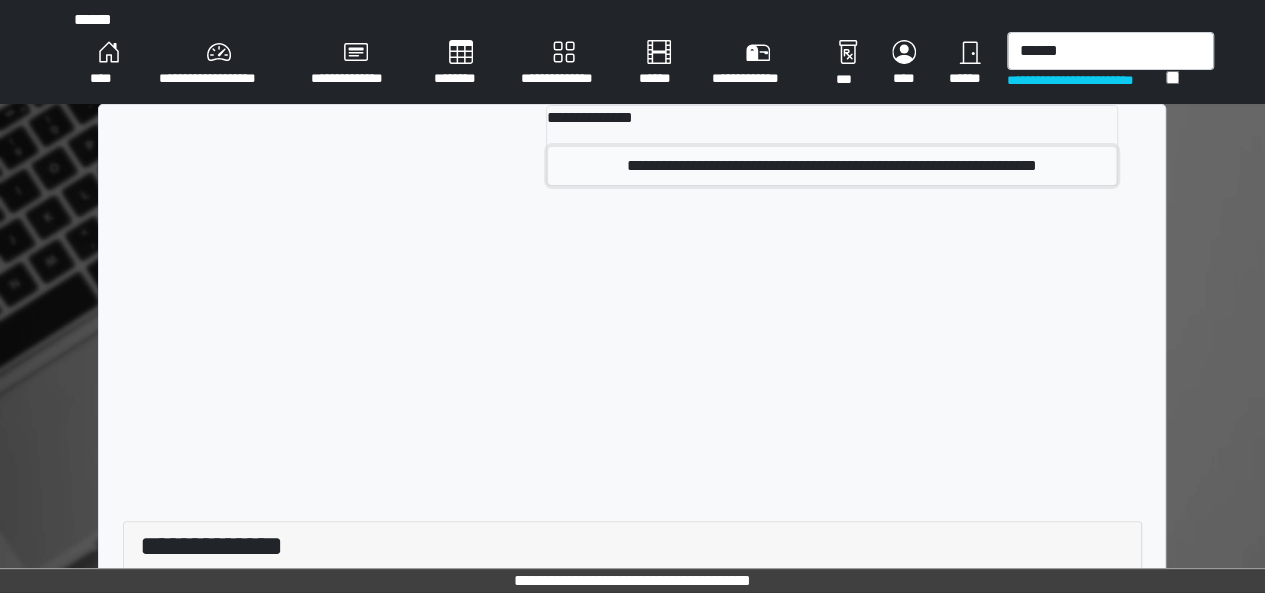 click on "**********" at bounding box center (832, 166) 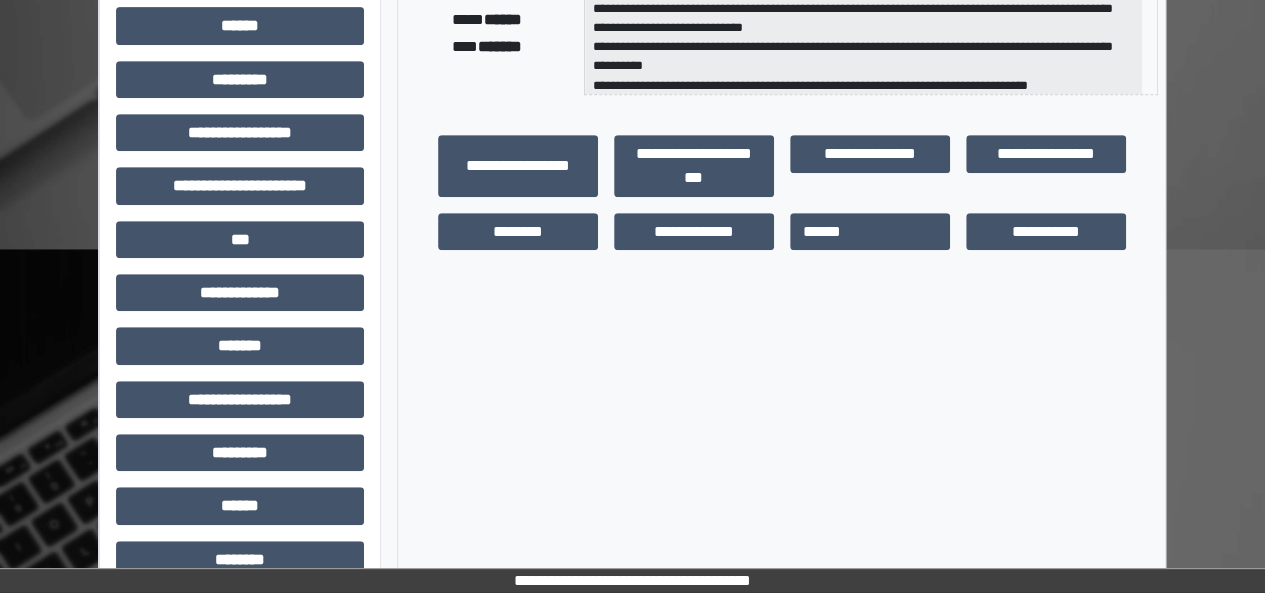 scroll, scrollTop: 591, scrollLeft: 0, axis: vertical 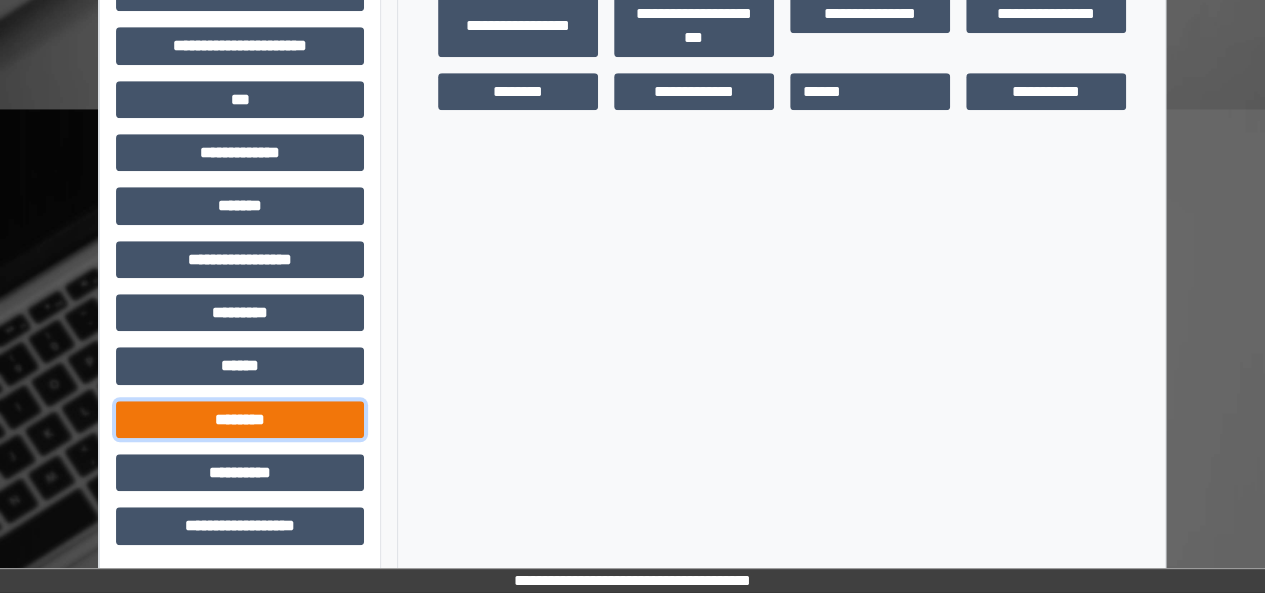 click on "********" at bounding box center (240, 419) 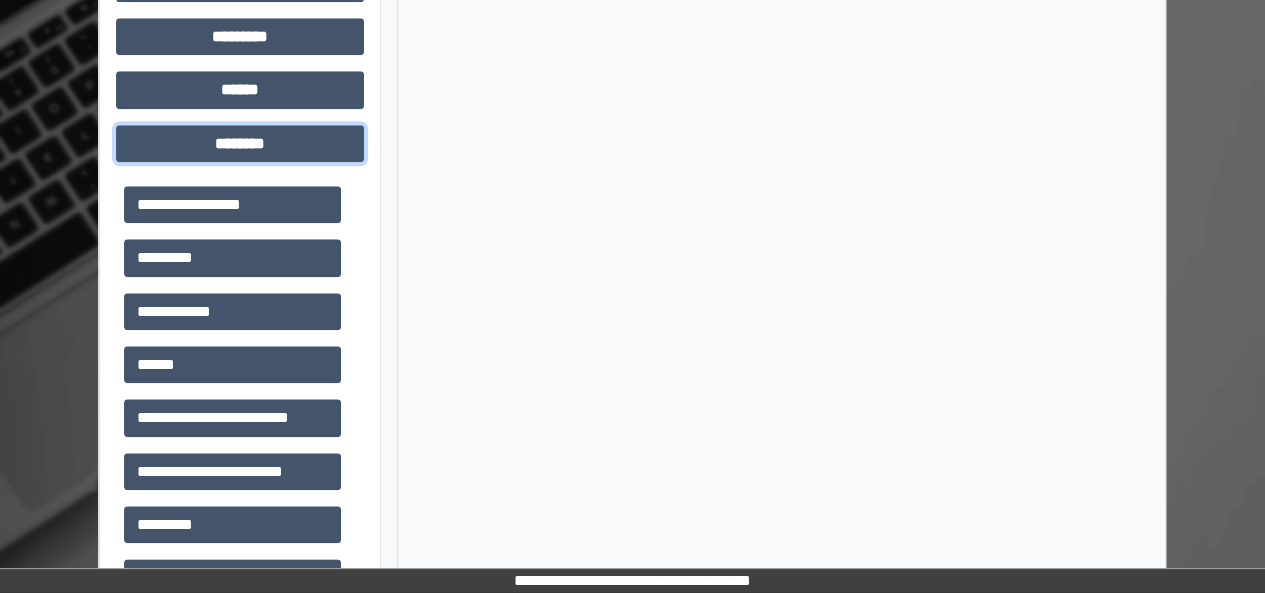 scroll, scrollTop: 875, scrollLeft: 0, axis: vertical 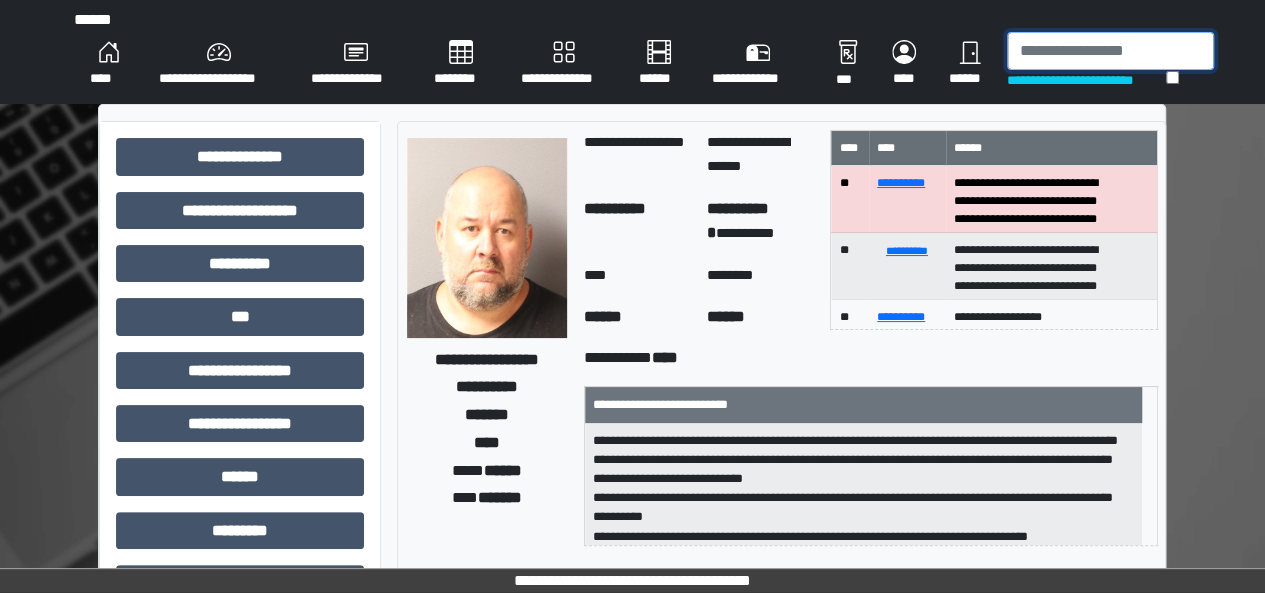 click at bounding box center [1110, 51] 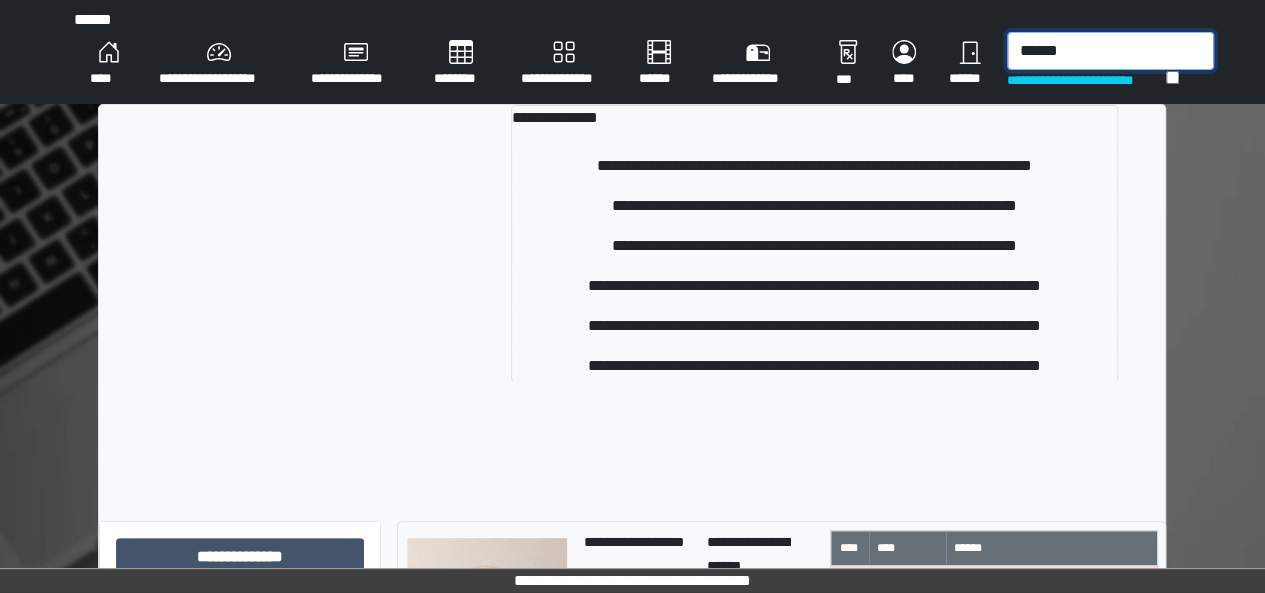 type on "******" 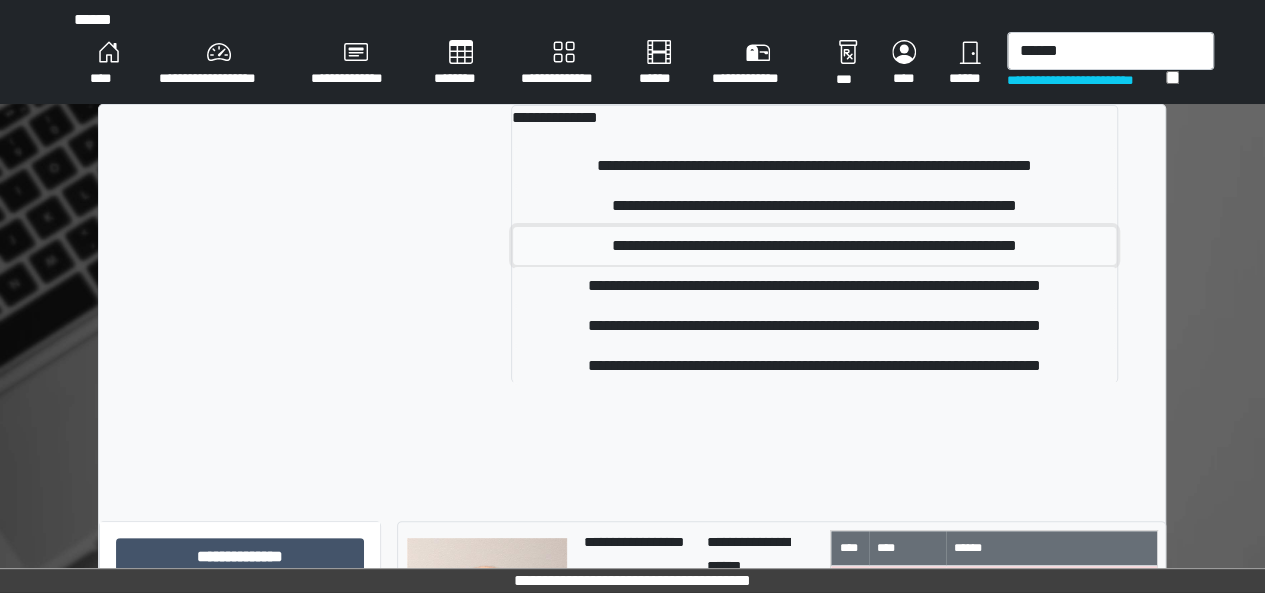click on "**********" at bounding box center [814, 246] 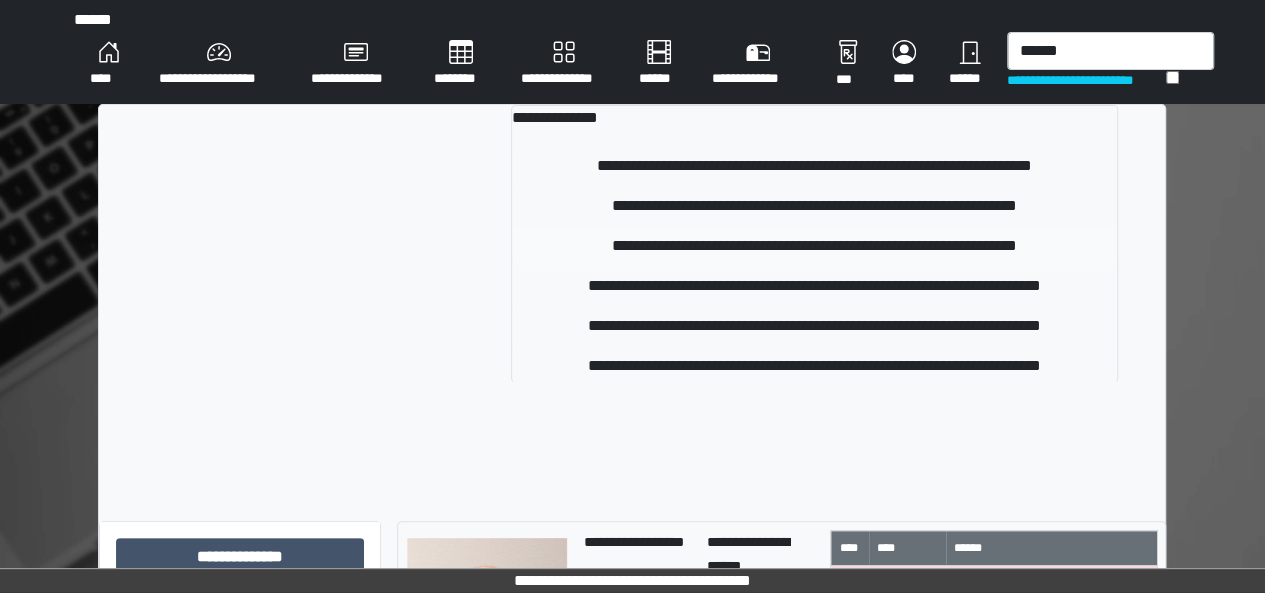 type 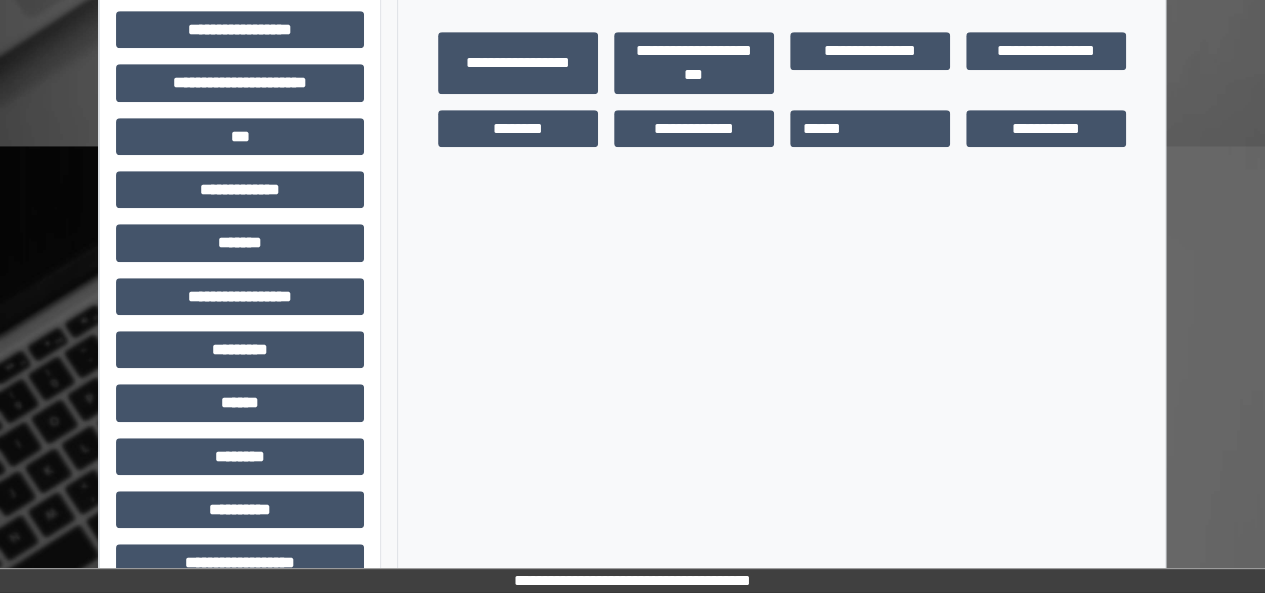 scroll, scrollTop: 591, scrollLeft: 0, axis: vertical 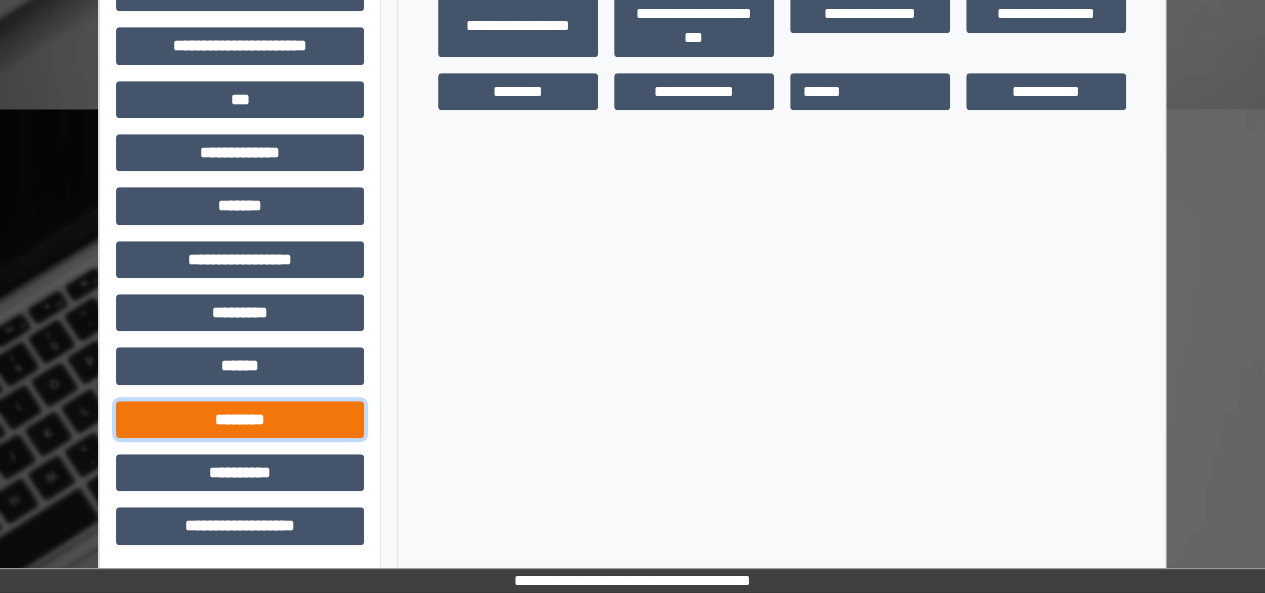 click on "********" at bounding box center [240, 419] 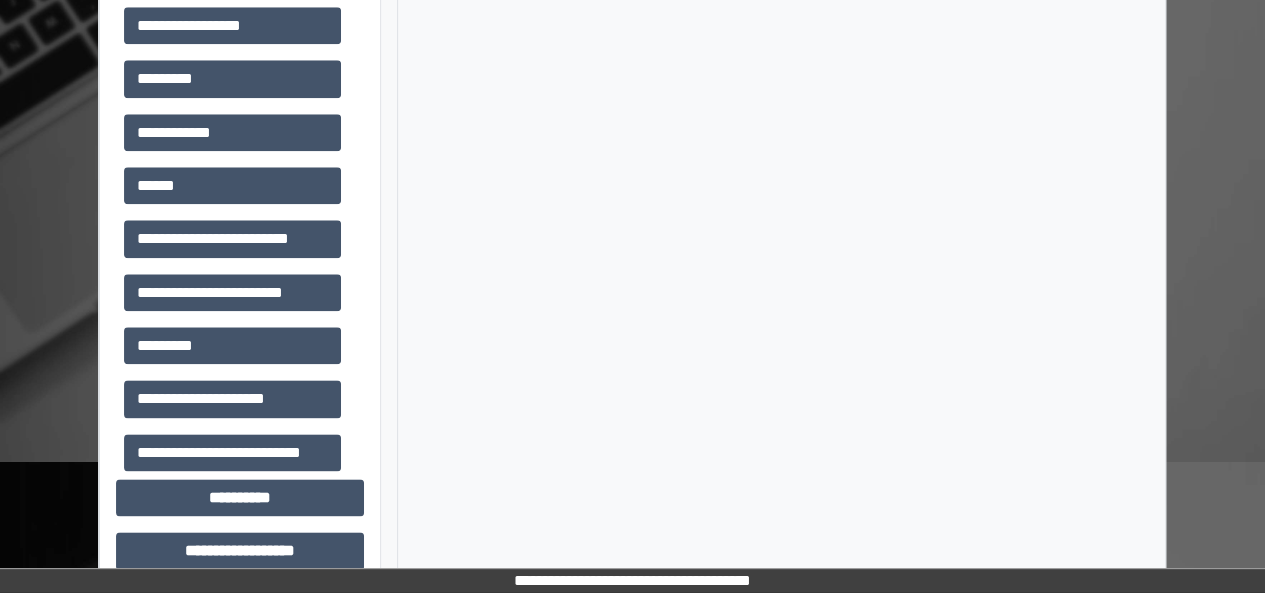 scroll, scrollTop: 1050, scrollLeft: 0, axis: vertical 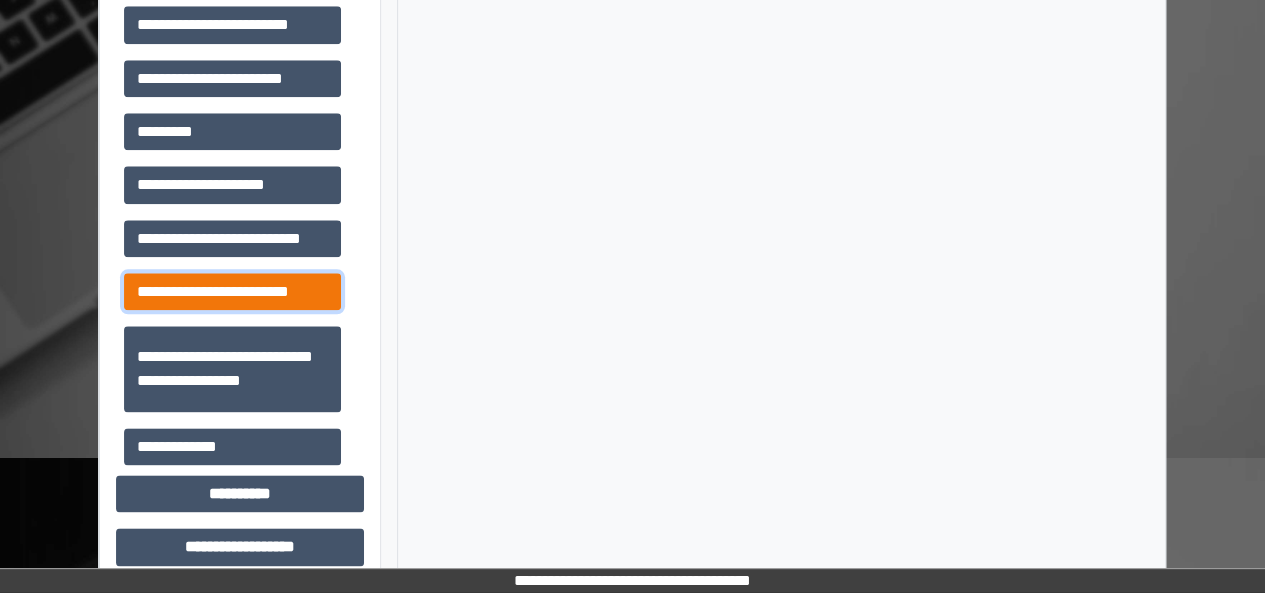 click on "**********" at bounding box center [232, 291] 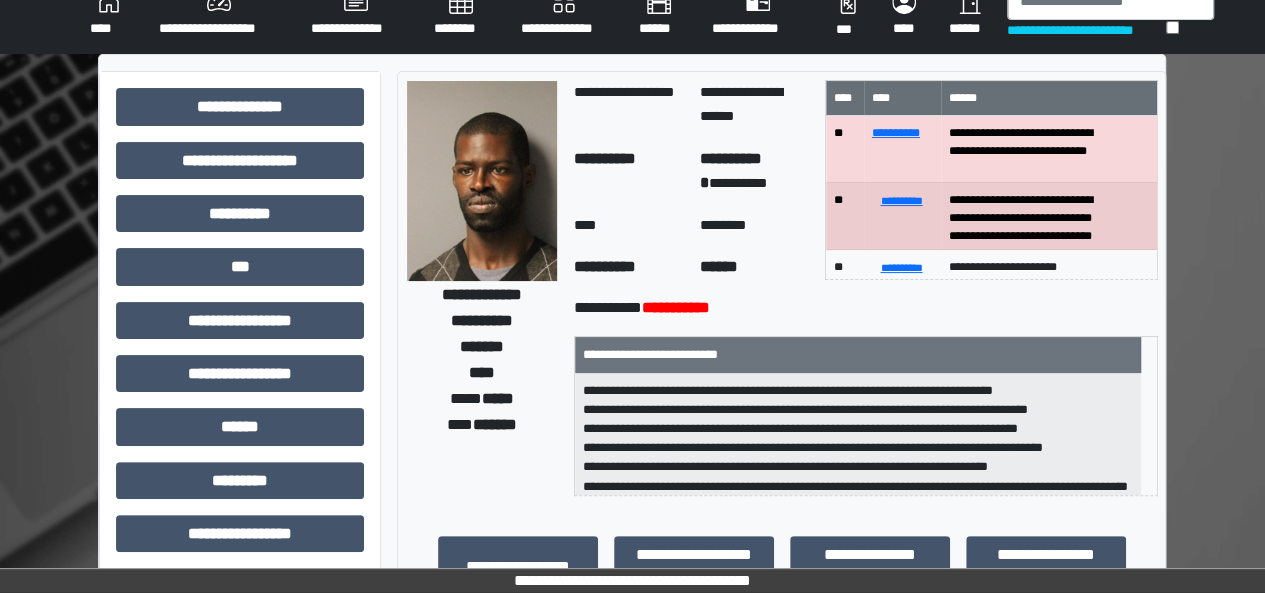 scroll, scrollTop: 2, scrollLeft: 0, axis: vertical 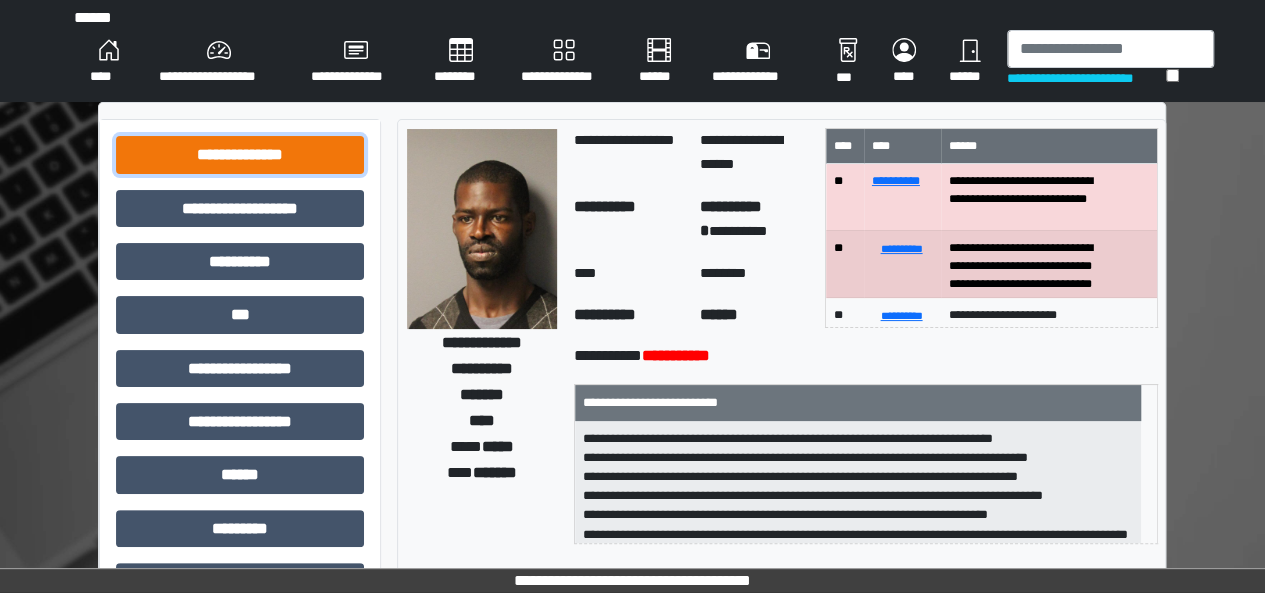 click on "**********" at bounding box center (240, 154) 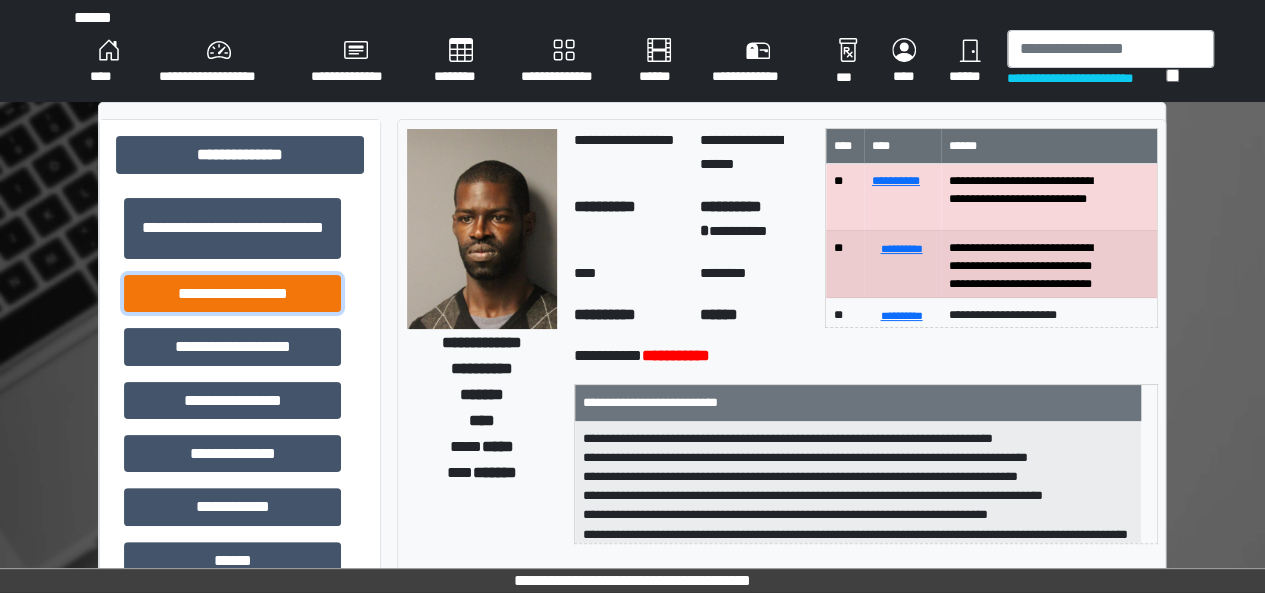 click on "**********" at bounding box center (232, 293) 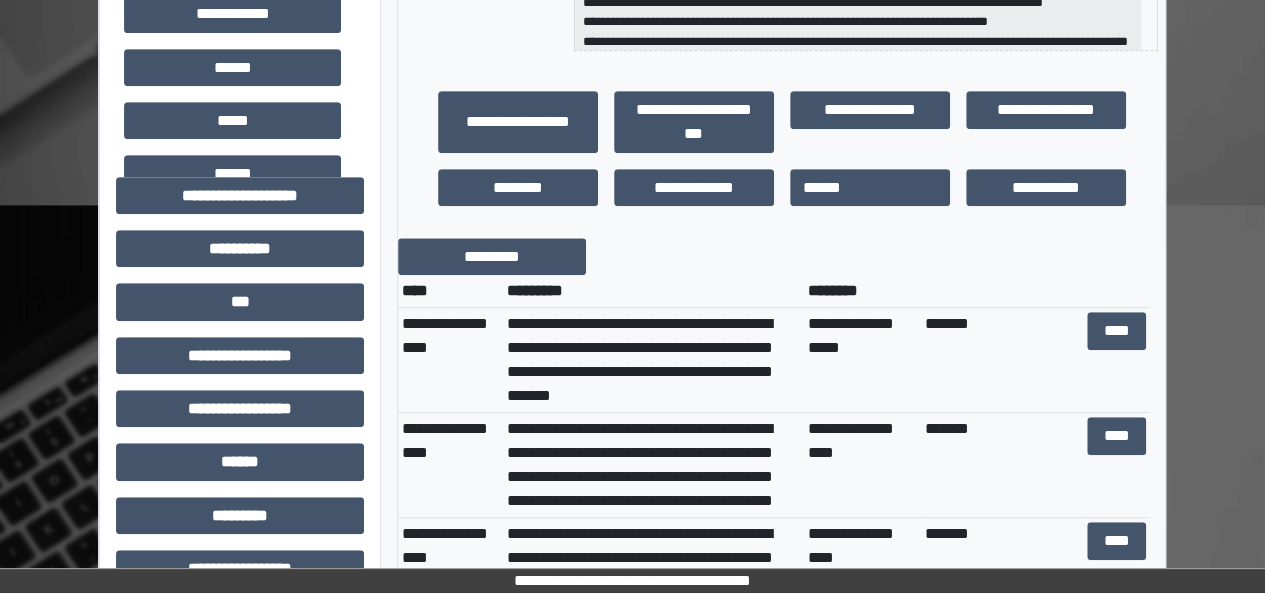 scroll, scrollTop: 516, scrollLeft: 0, axis: vertical 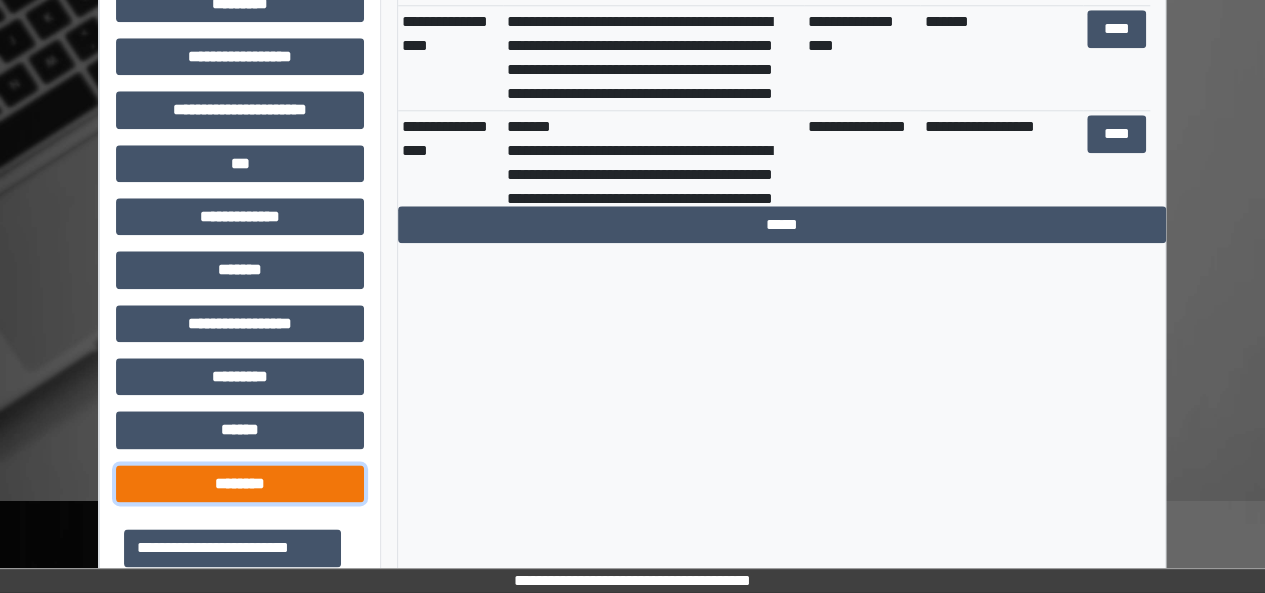 click on "********" at bounding box center (240, 483) 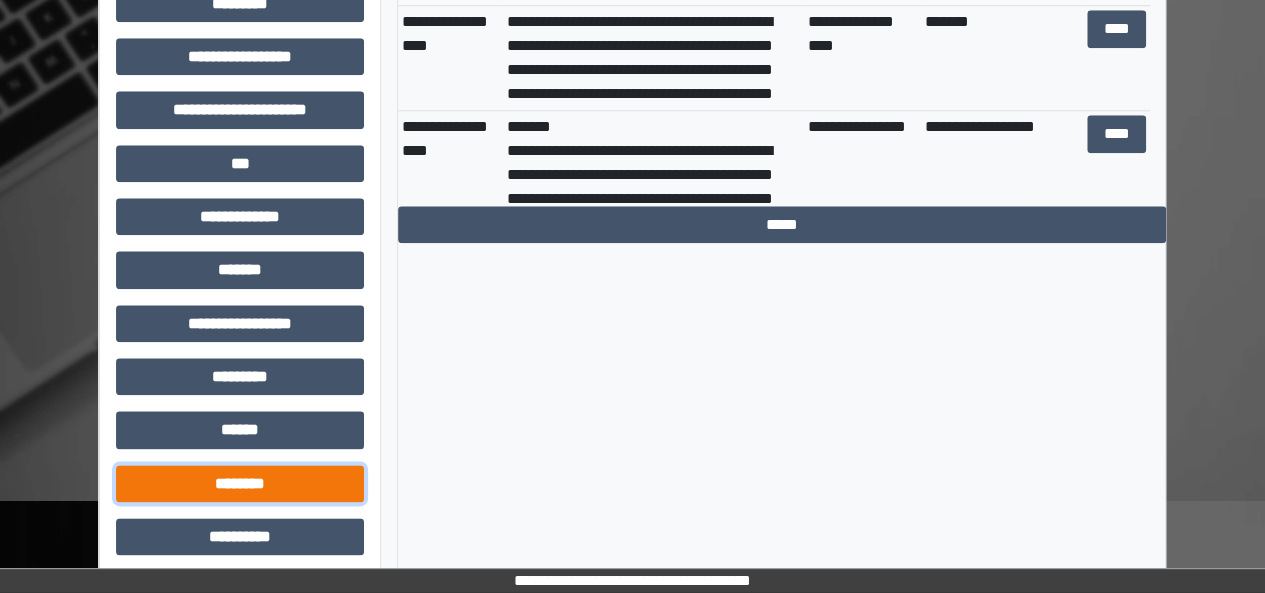 click on "********" at bounding box center [240, 483] 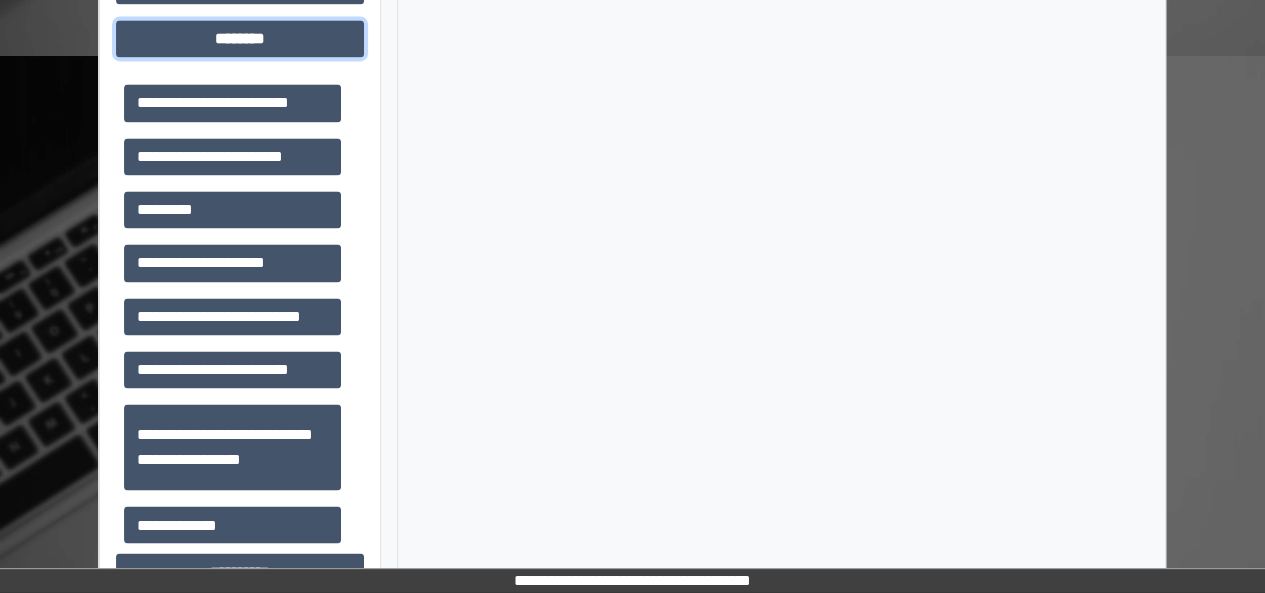 scroll, scrollTop: 1454, scrollLeft: 0, axis: vertical 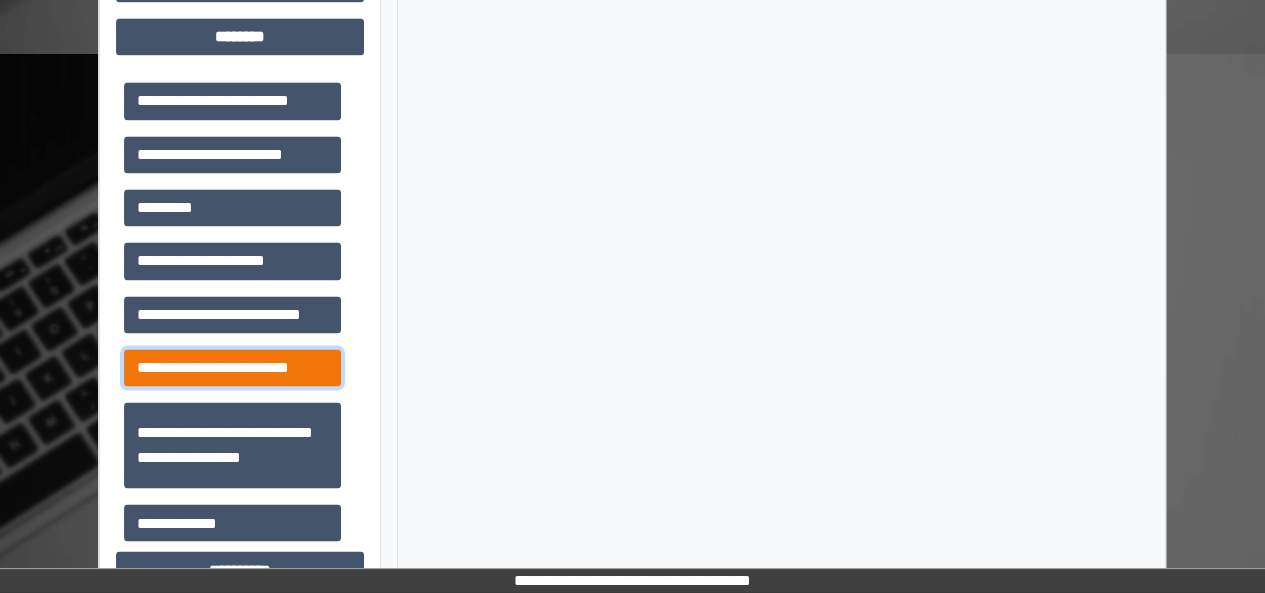 click on "**********" at bounding box center [232, 367] 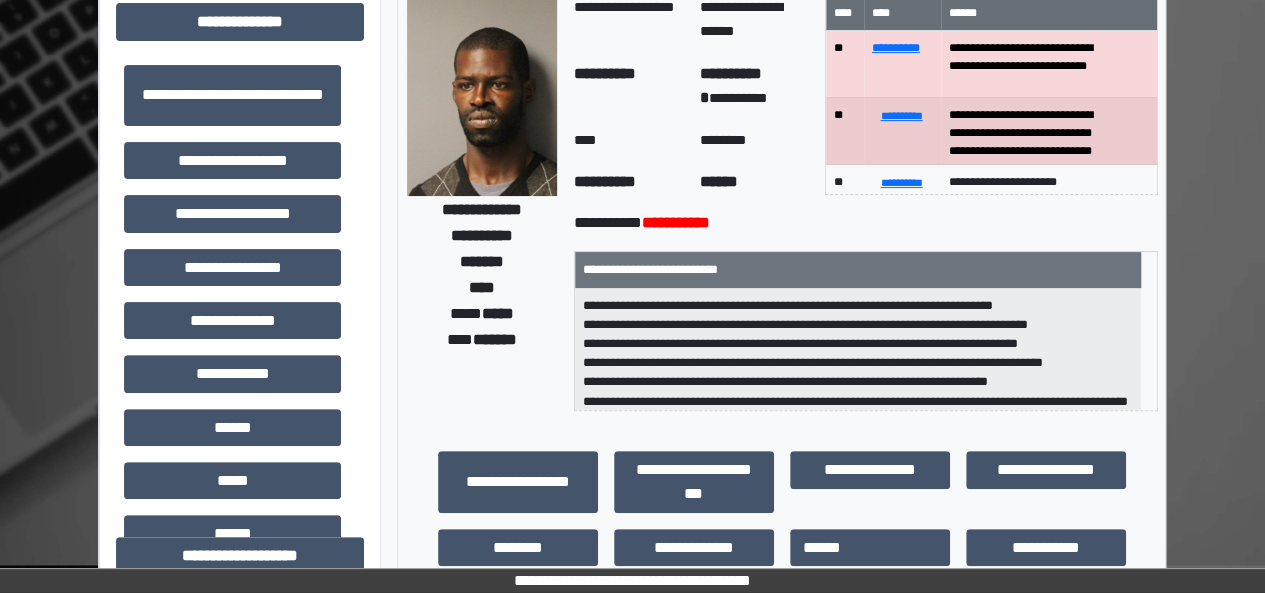 scroll, scrollTop: 0, scrollLeft: 0, axis: both 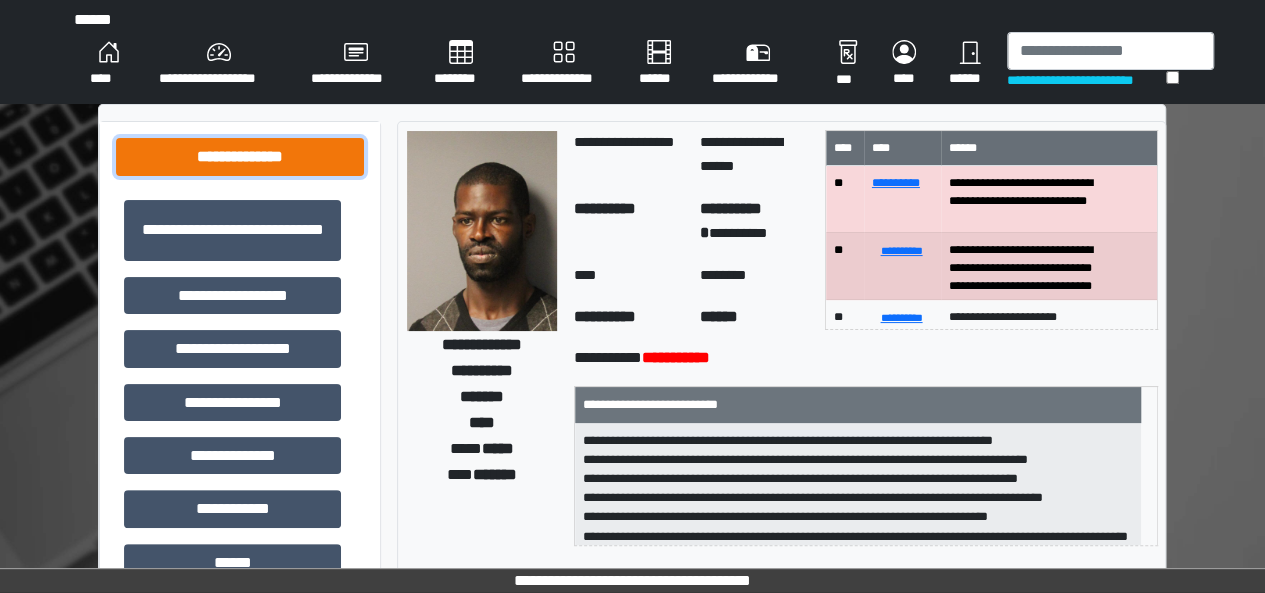 drag, startPoint x: 297, startPoint y: 149, endPoint x: 306, endPoint y: 143, distance: 10.816654 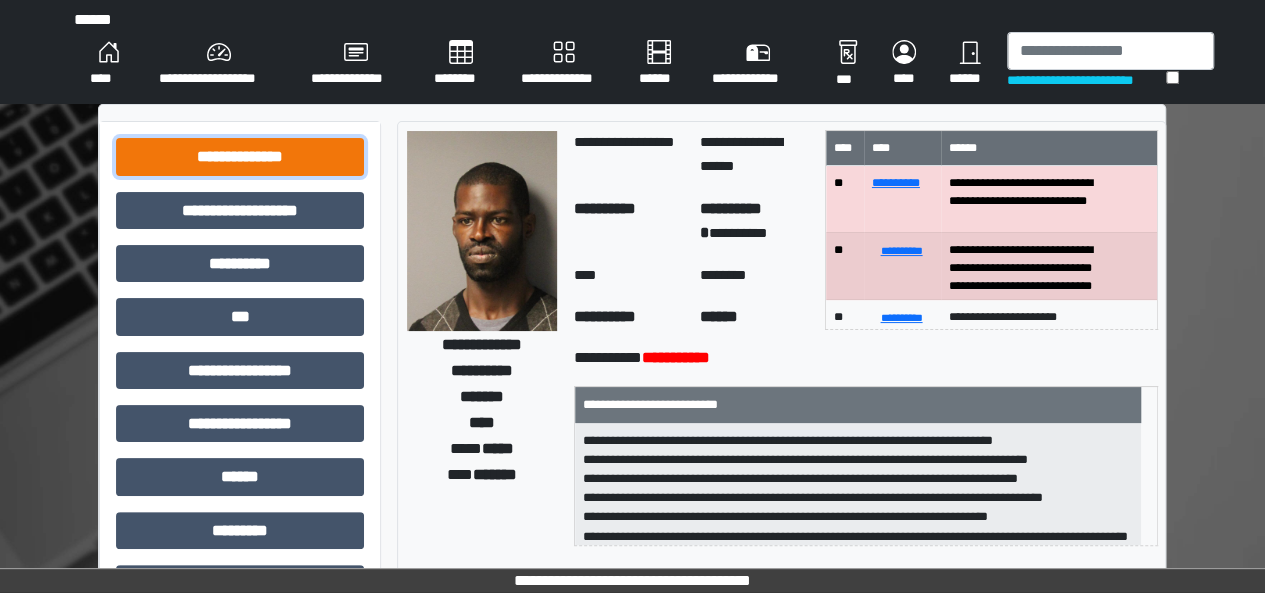 click on "**********" at bounding box center [240, 156] 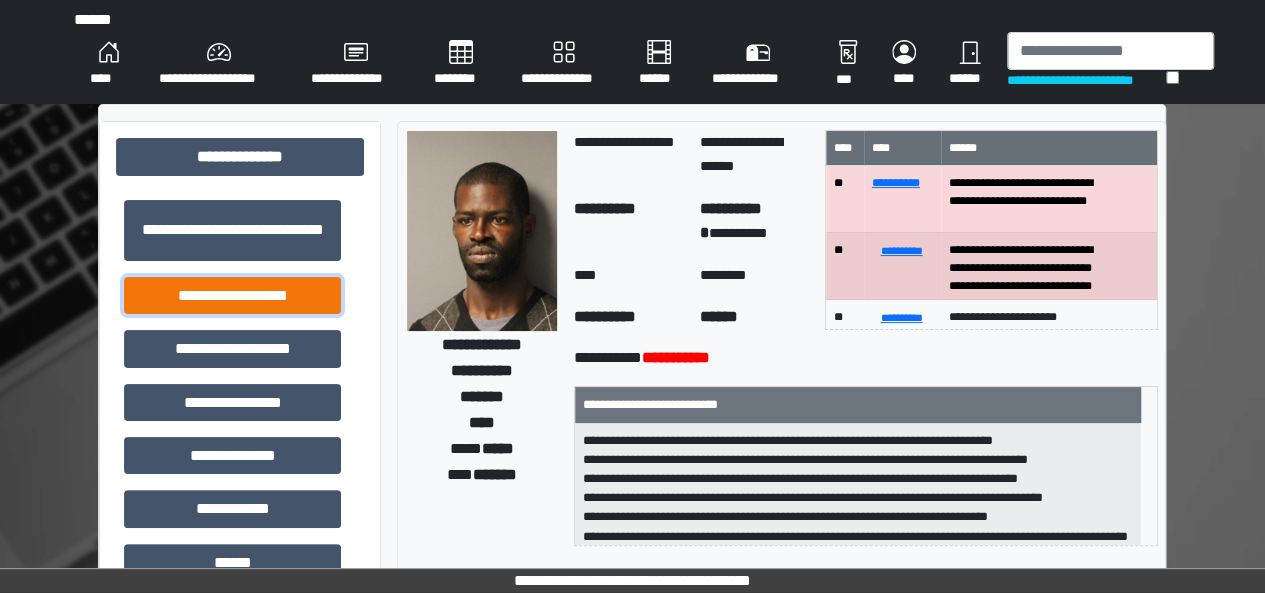 click on "**********" at bounding box center (232, 295) 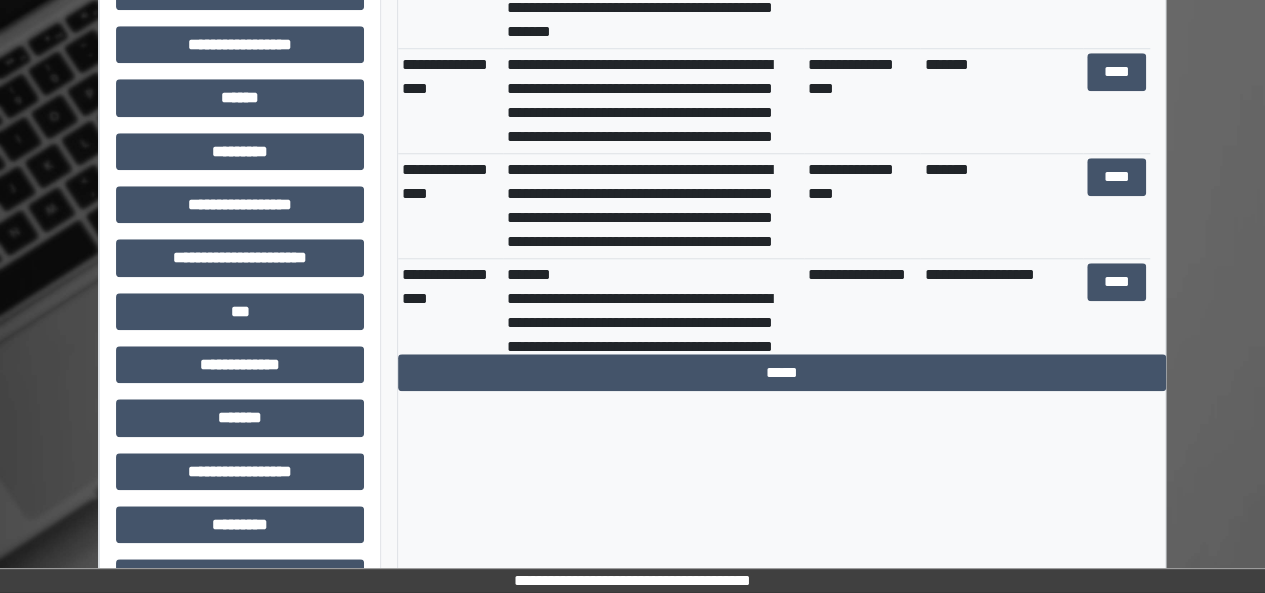 scroll, scrollTop: 869, scrollLeft: 0, axis: vertical 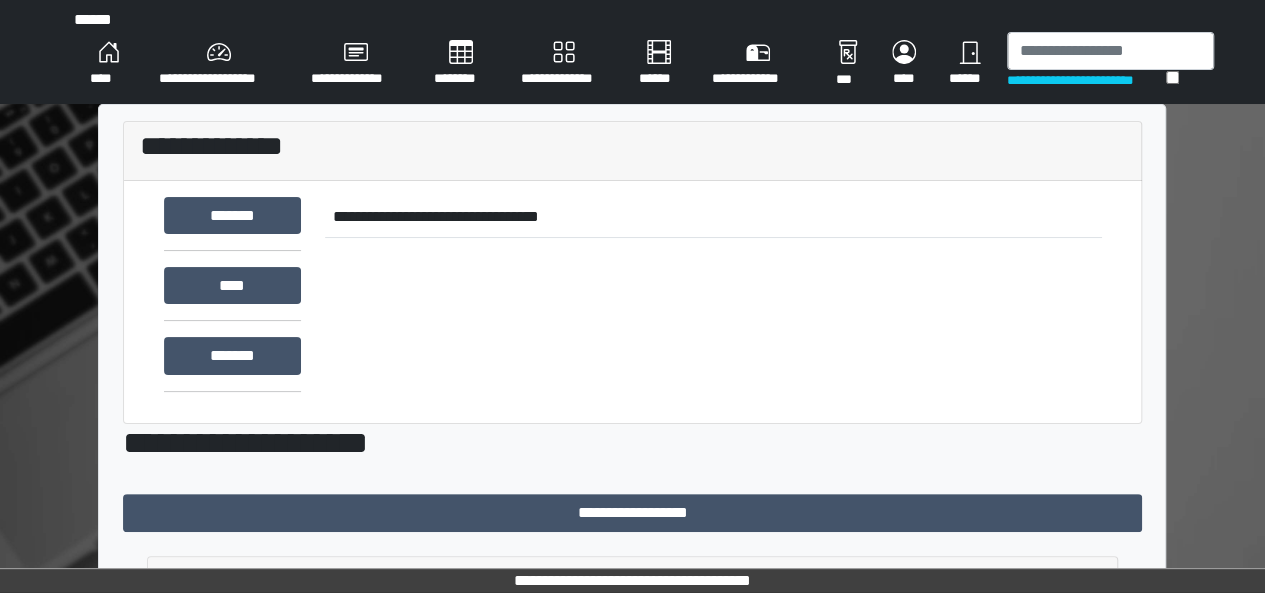 click on "********" at bounding box center (461, 64) 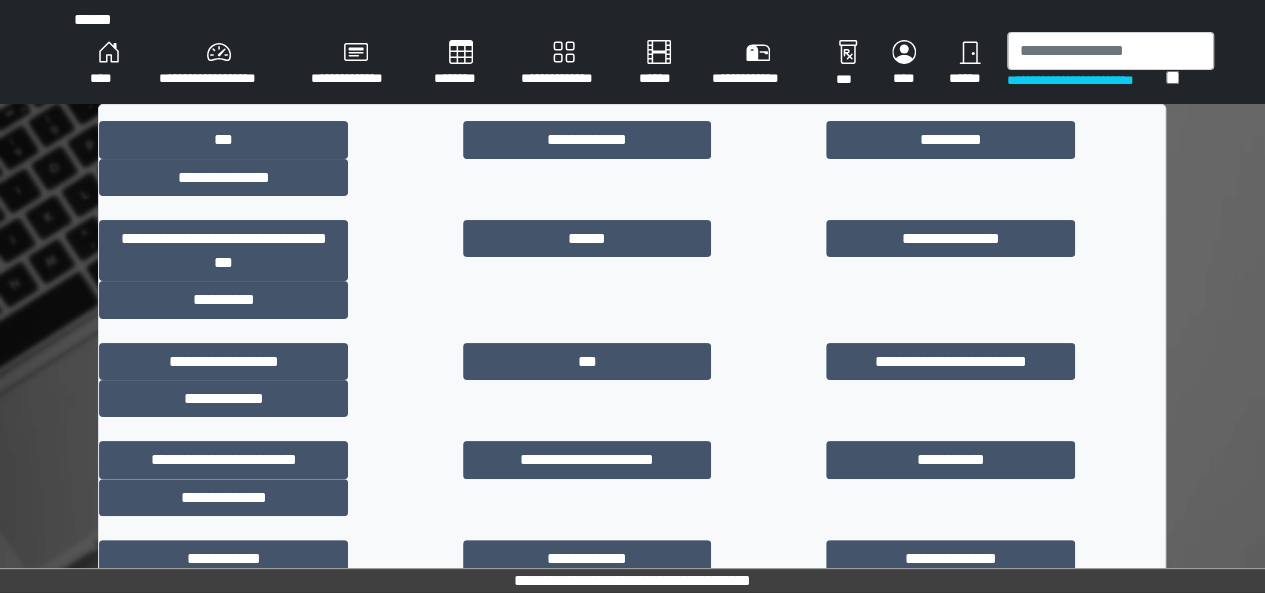 click on "**********" at bounding box center (950, 657) 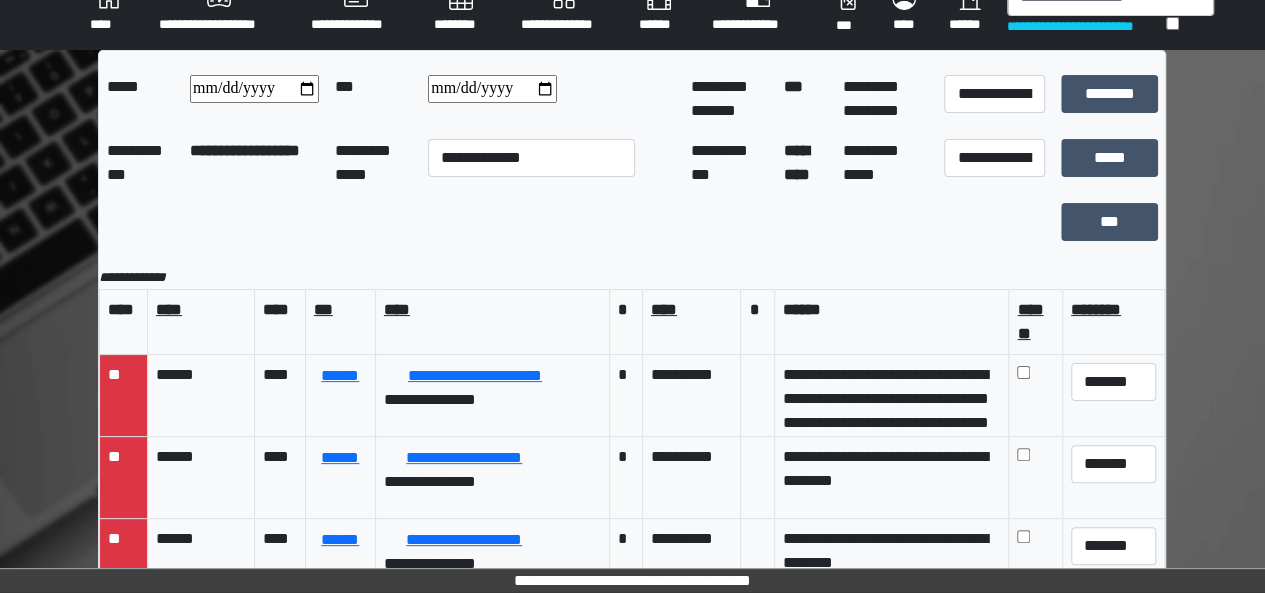 scroll, scrollTop: 0, scrollLeft: 0, axis: both 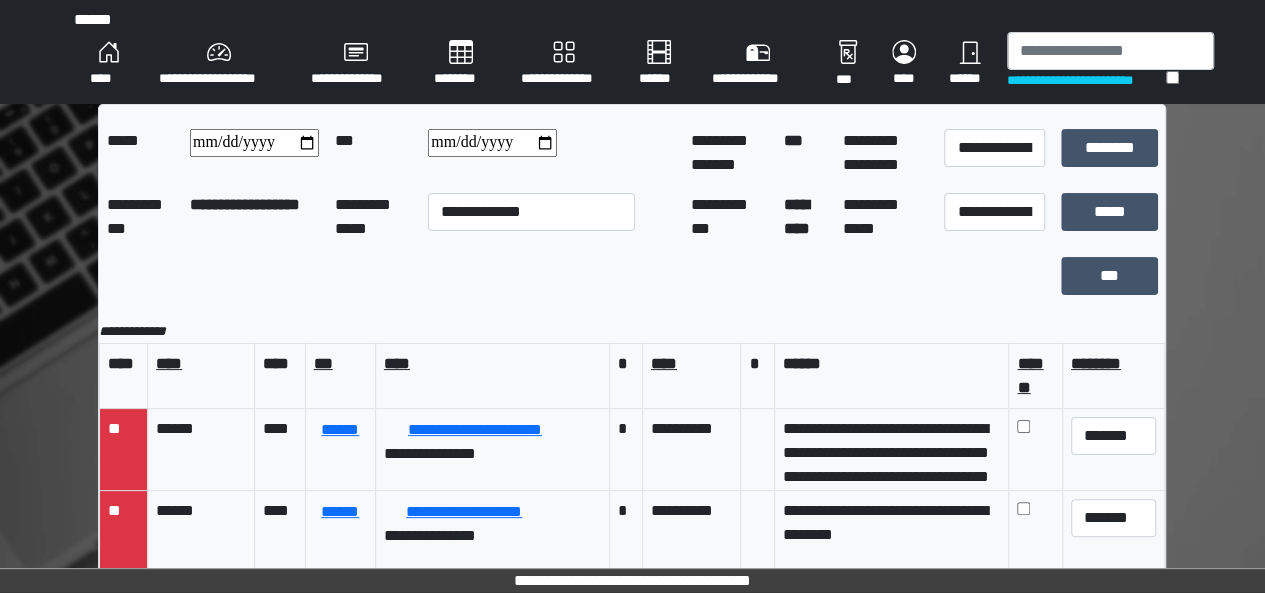 click on "********" at bounding box center [461, 64] 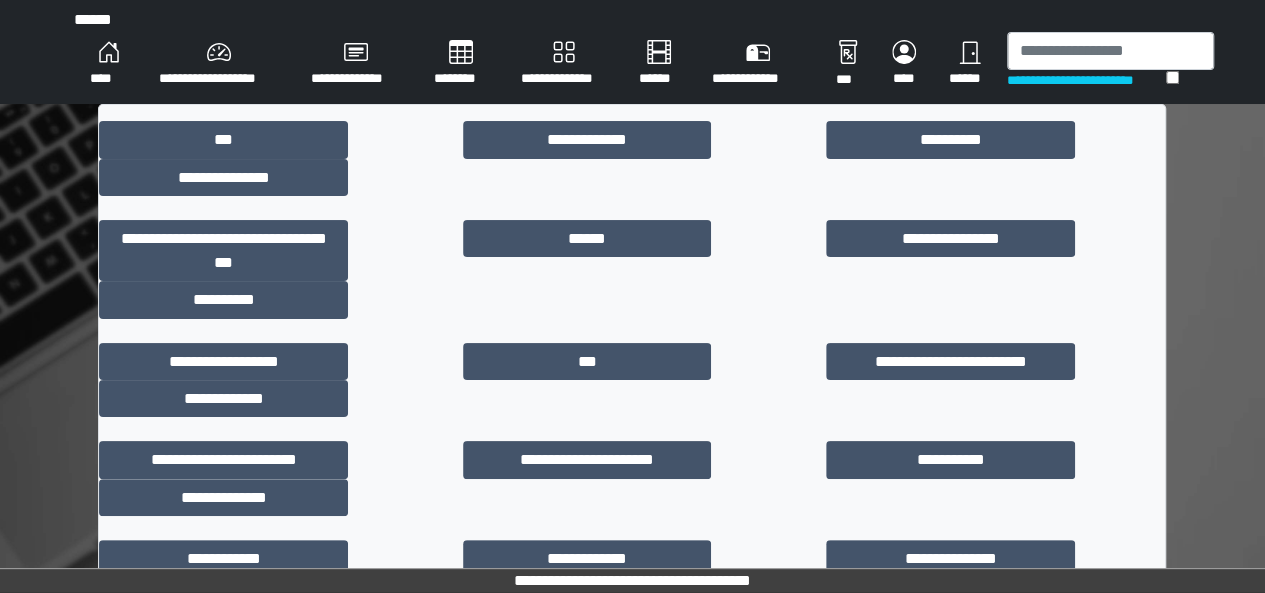 click on "********" at bounding box center (587, 657) 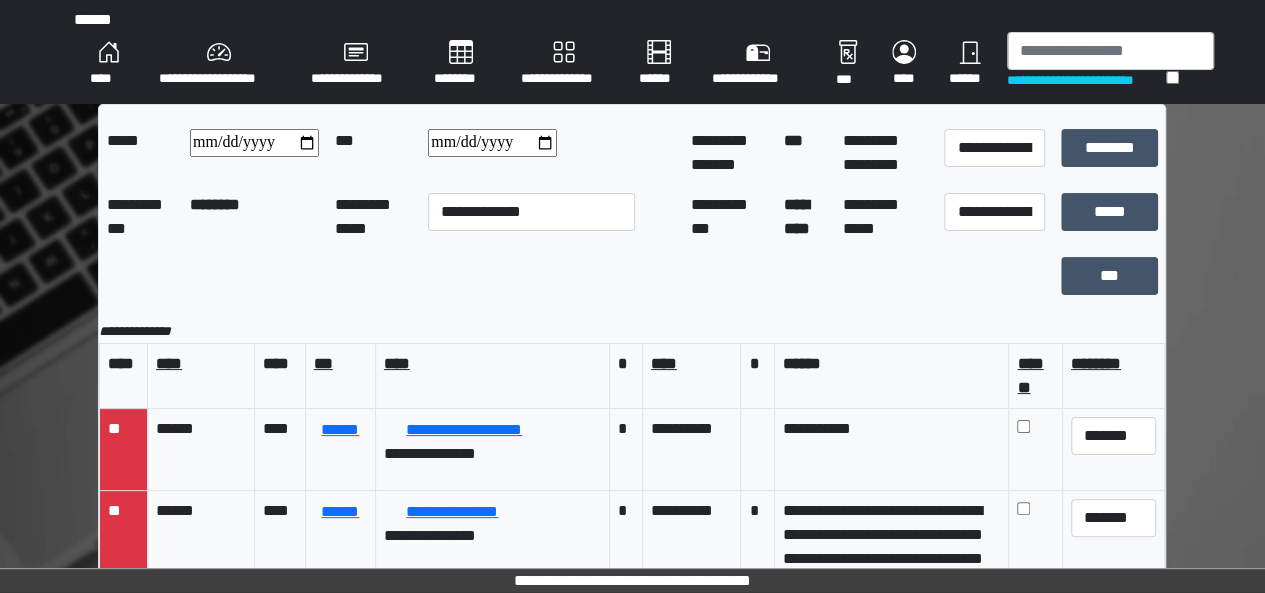 scroll, scrollTop: 197, scrollLeft: 0, axis: vertical 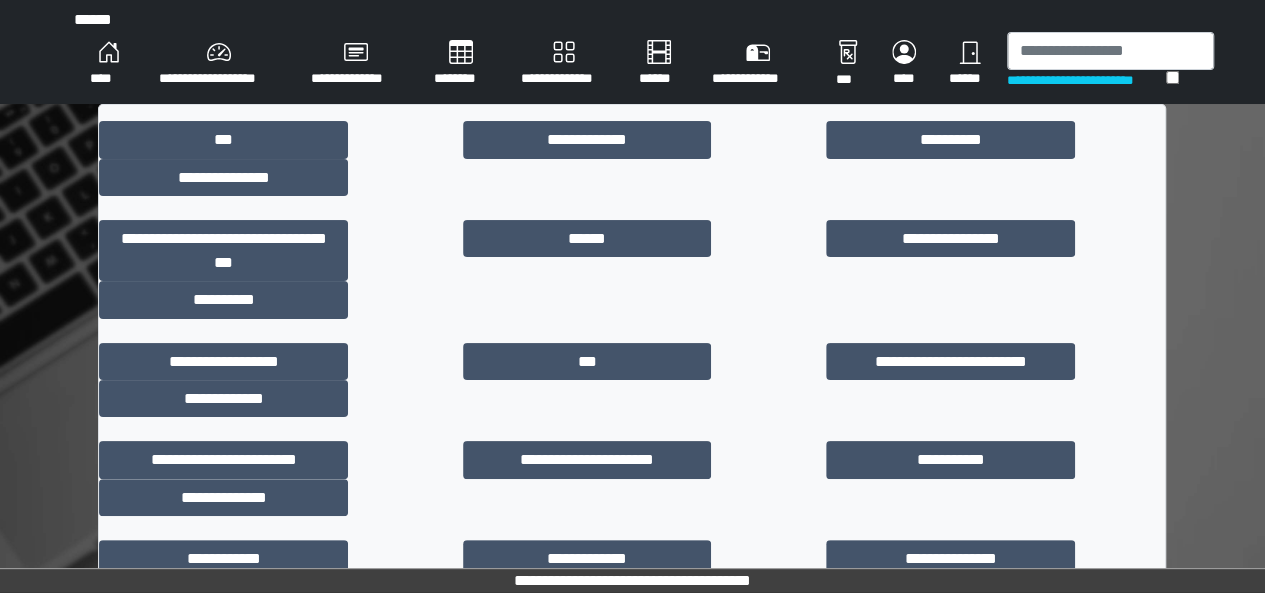click on "**********" at bounding box center (950, 657) 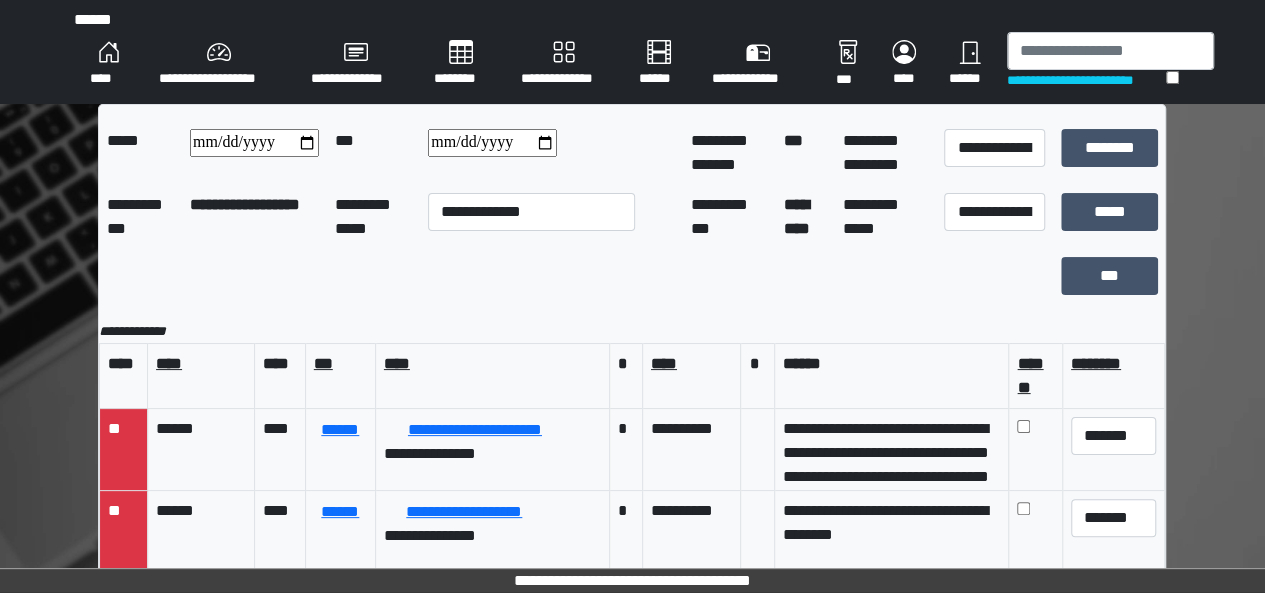 click on "********" at bounding box center (461, 64) 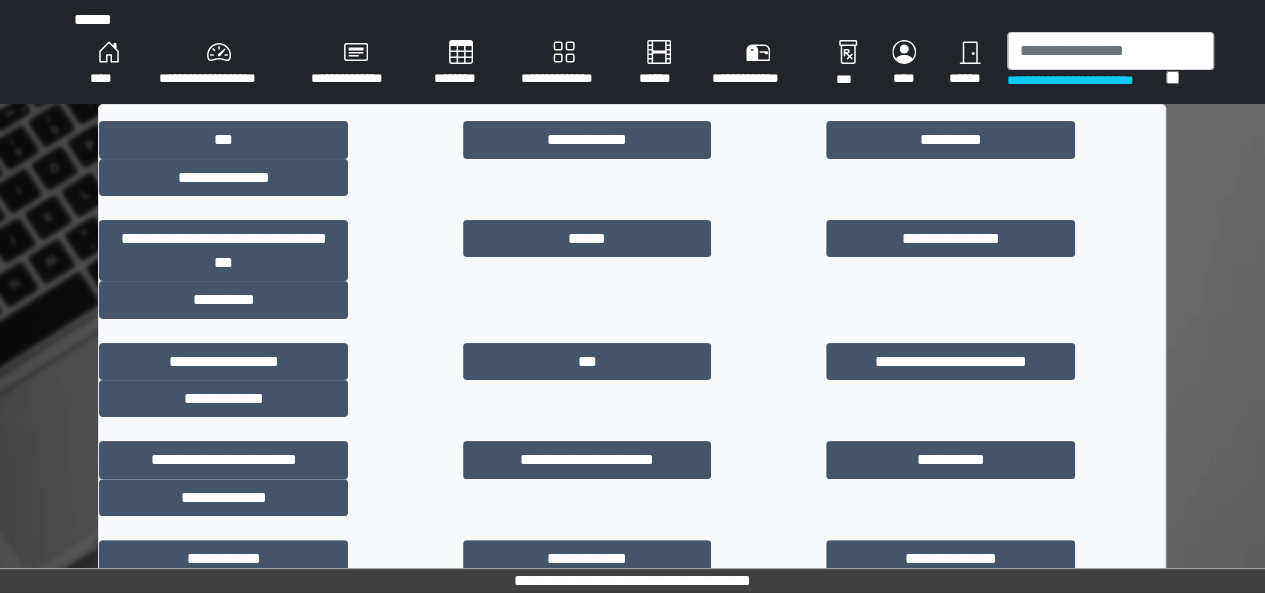 click on "**********" at bounding box center [223, 595] 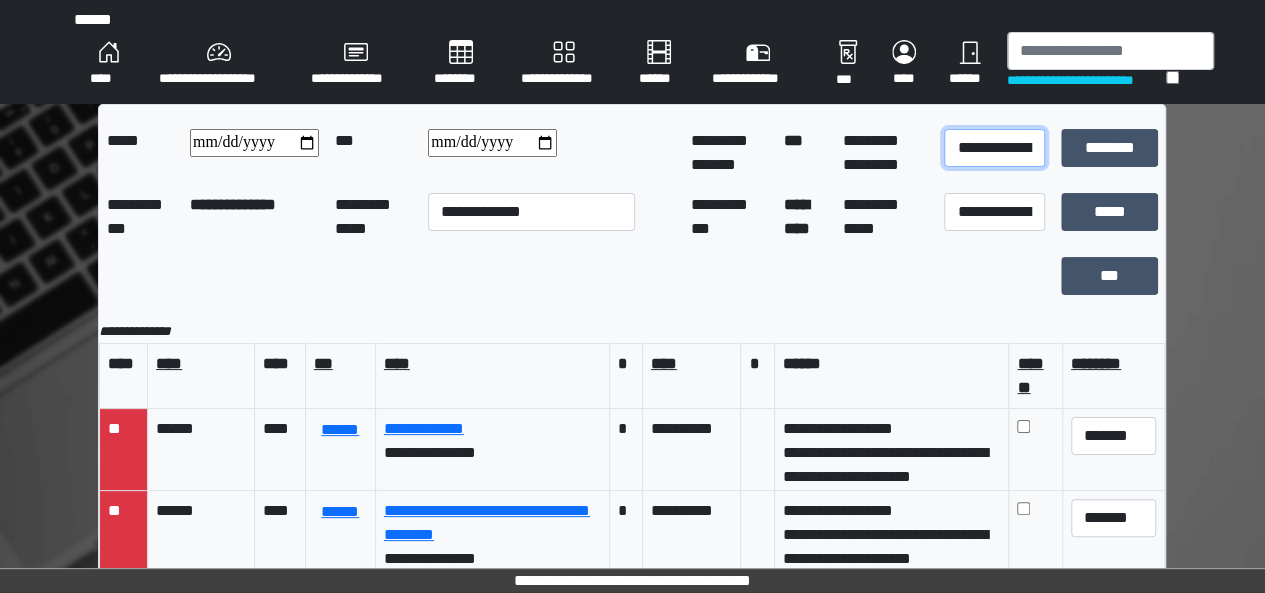 click on "**********" at bounding box center (994, 148) 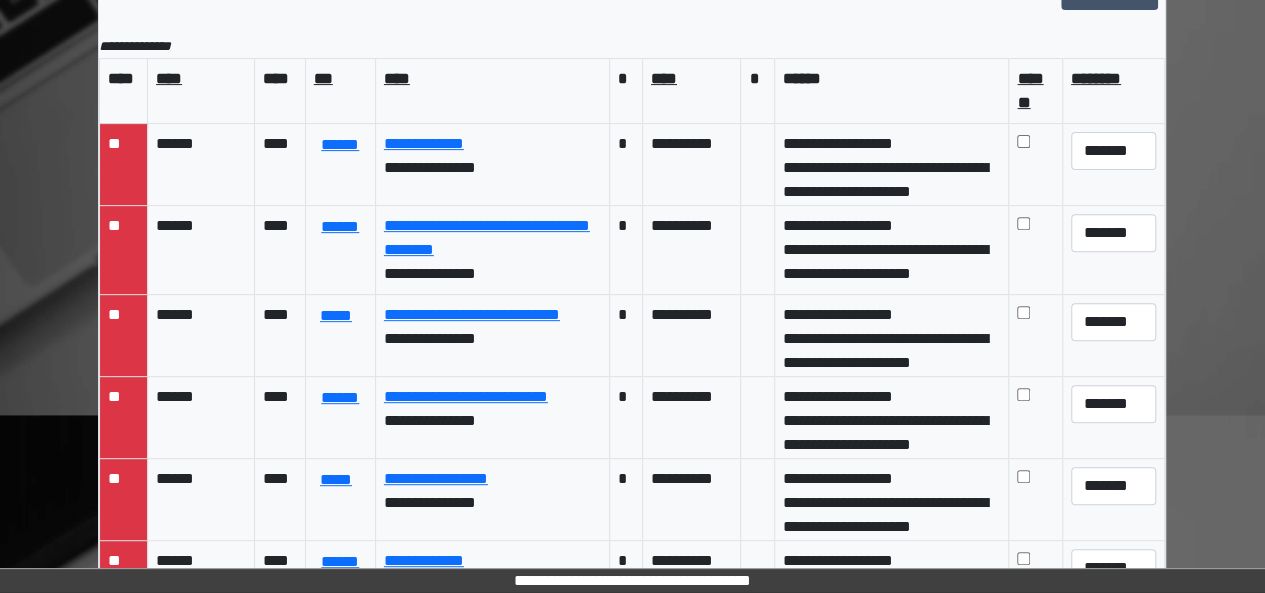 scroll, scrollTop: 342, scrollLeft: 0, axis: vertical 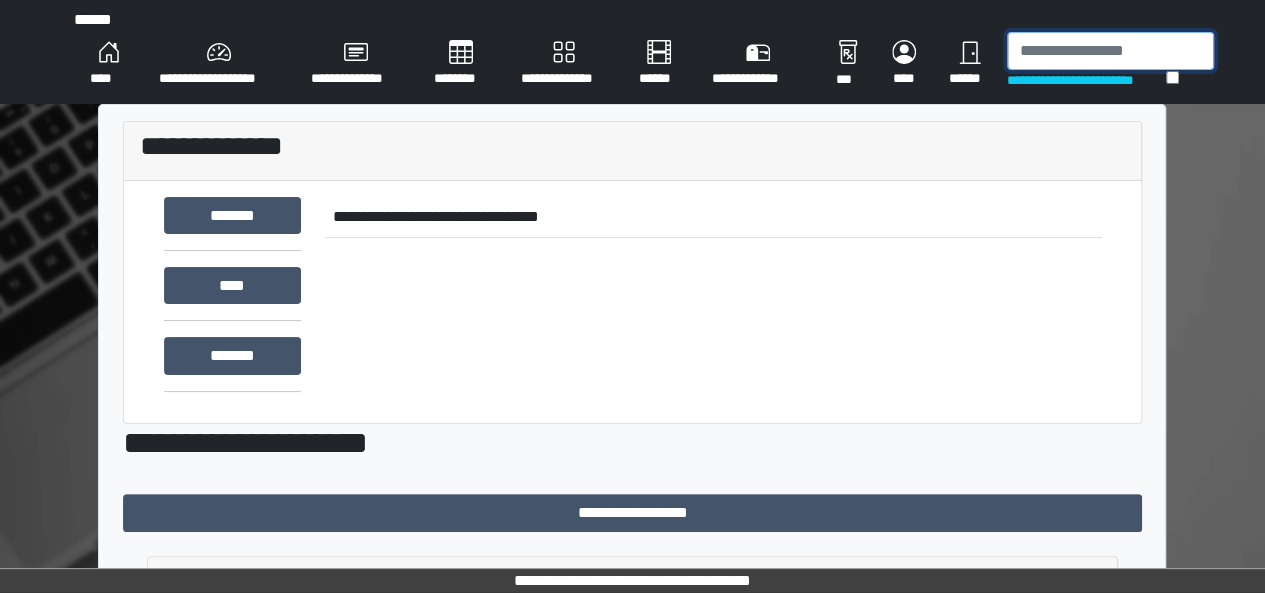 click at bounding box center (1110, 51) 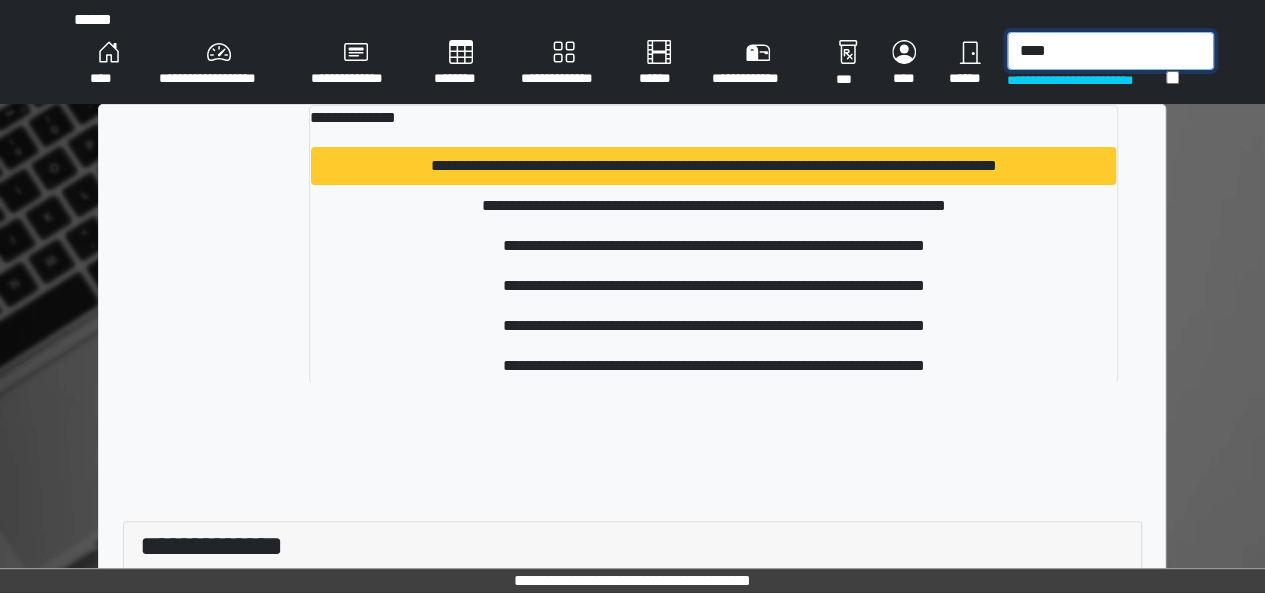 type on "****" 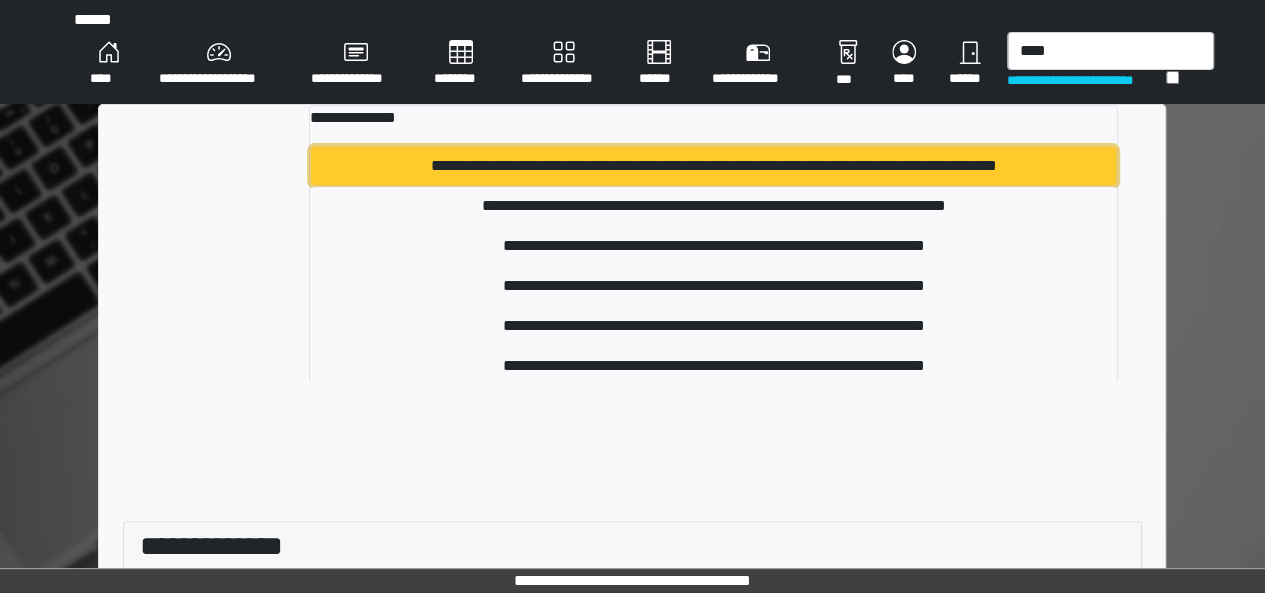 click on "**********" at bounding box center [713, 166] 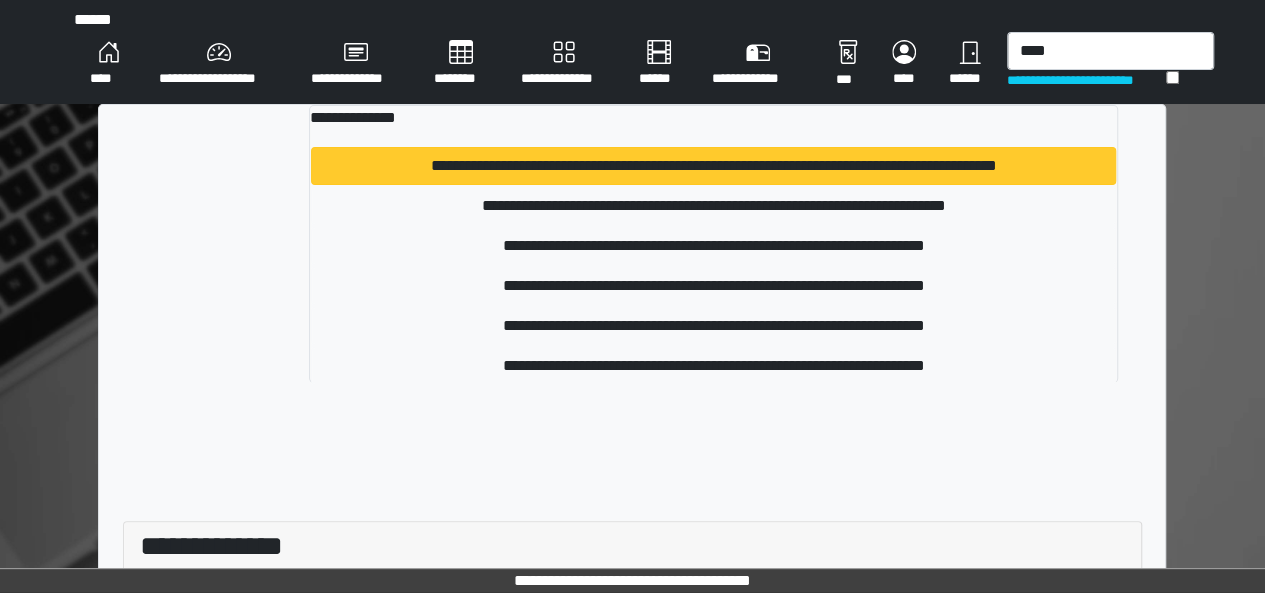 type 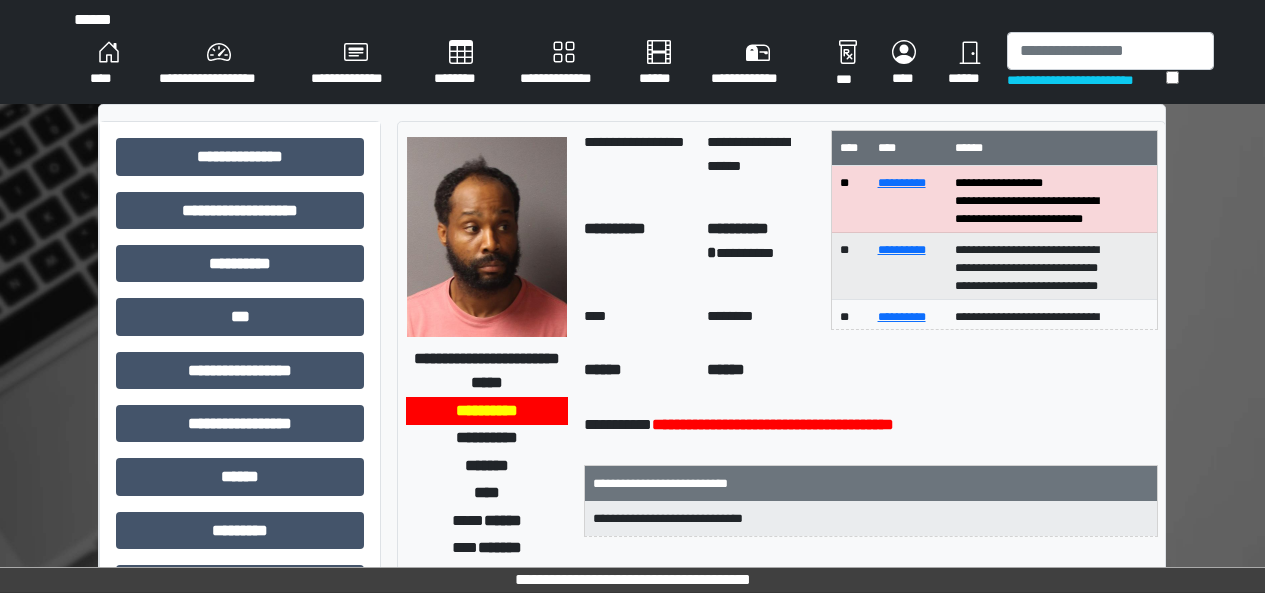 scroll, scrollTop: 0, scrollLeft: 0, axis: both 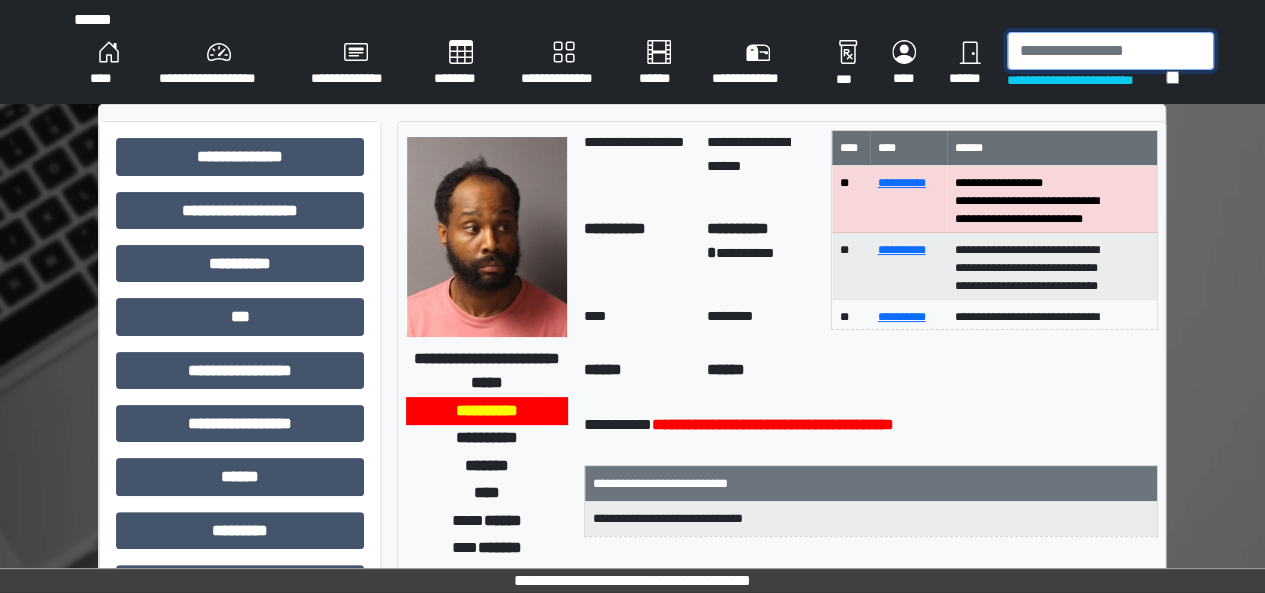click at bounding box center (1110, 51) 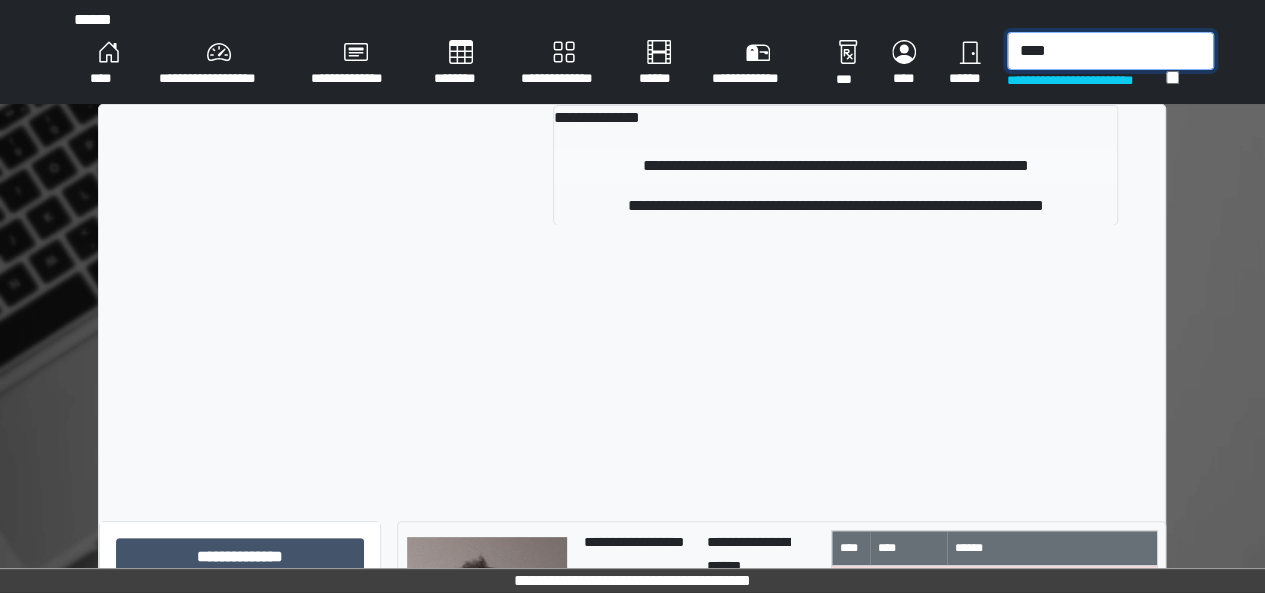 type on "****" 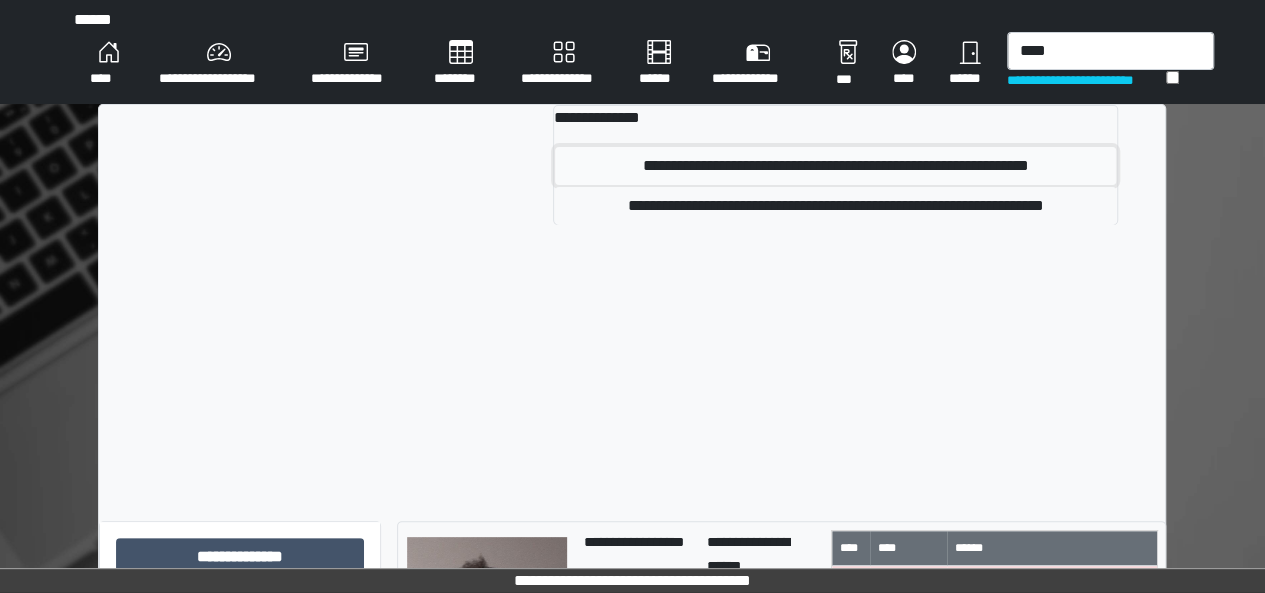 click on "**********" at bounding box center [835, 166] 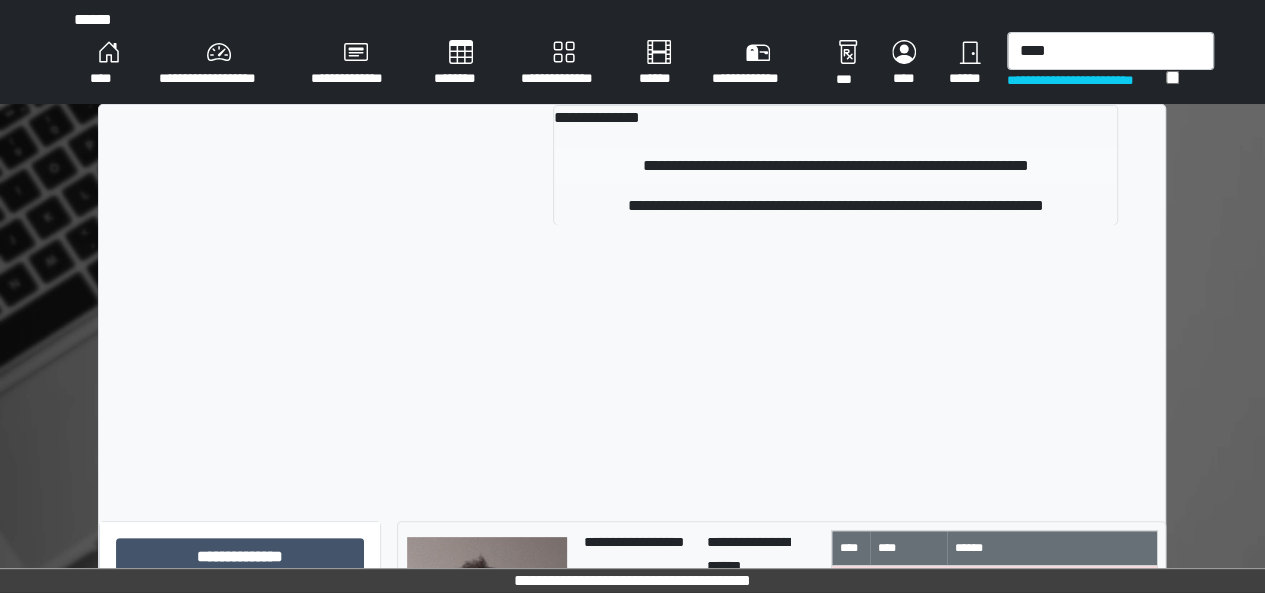 type 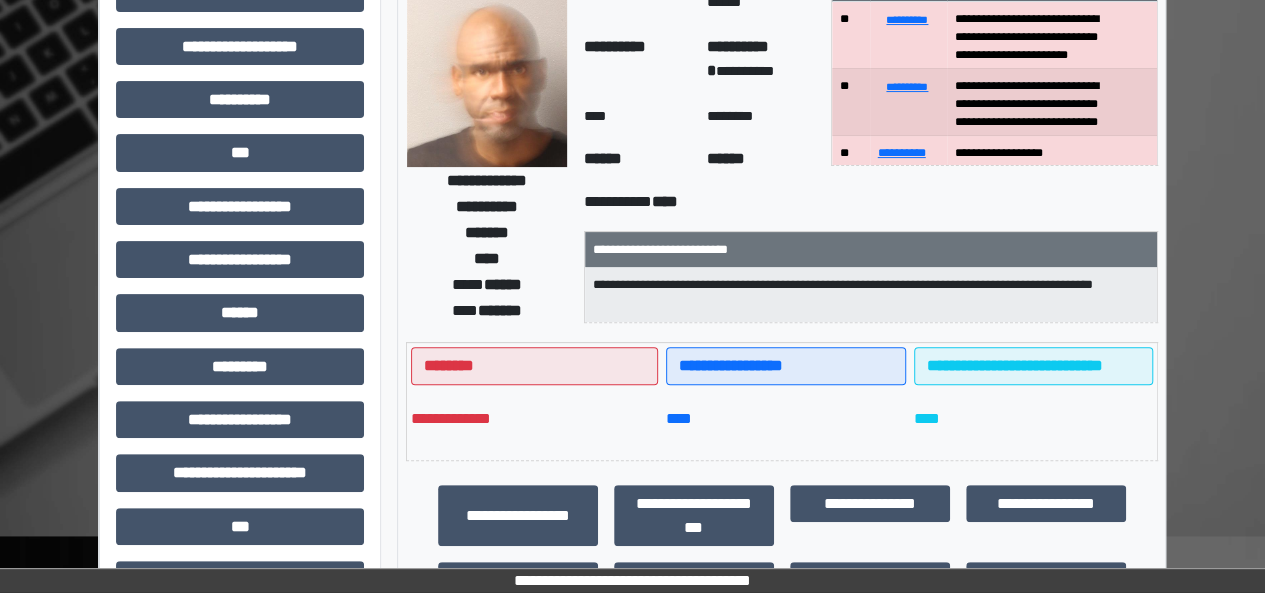 scroll, scrollTop: 165, scrollLeft: 0, axis: vertical 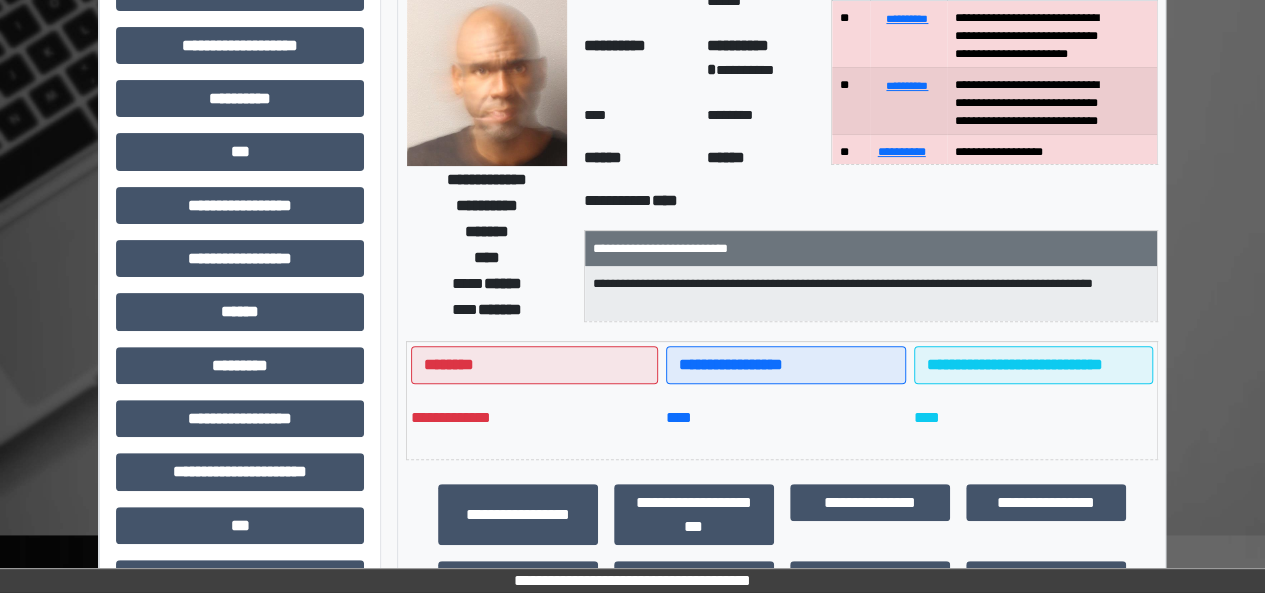 click on "**********" at bounding box center (871, 293) 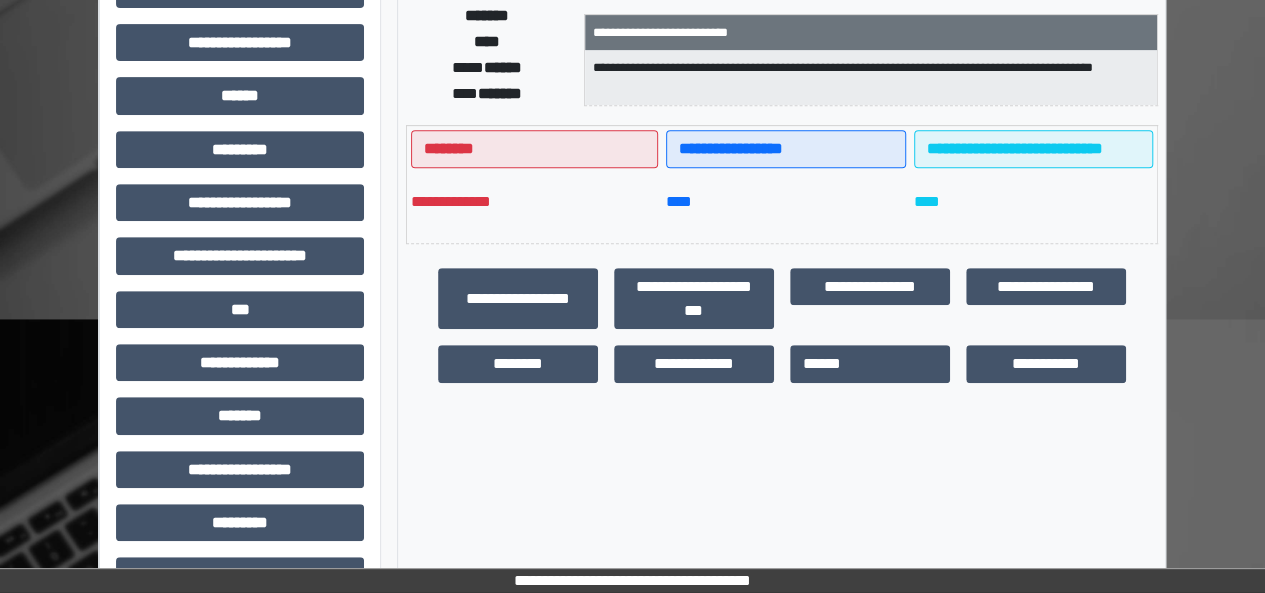 scroll, scrollTop: 382, scrollLeft: 0, axis: vertical 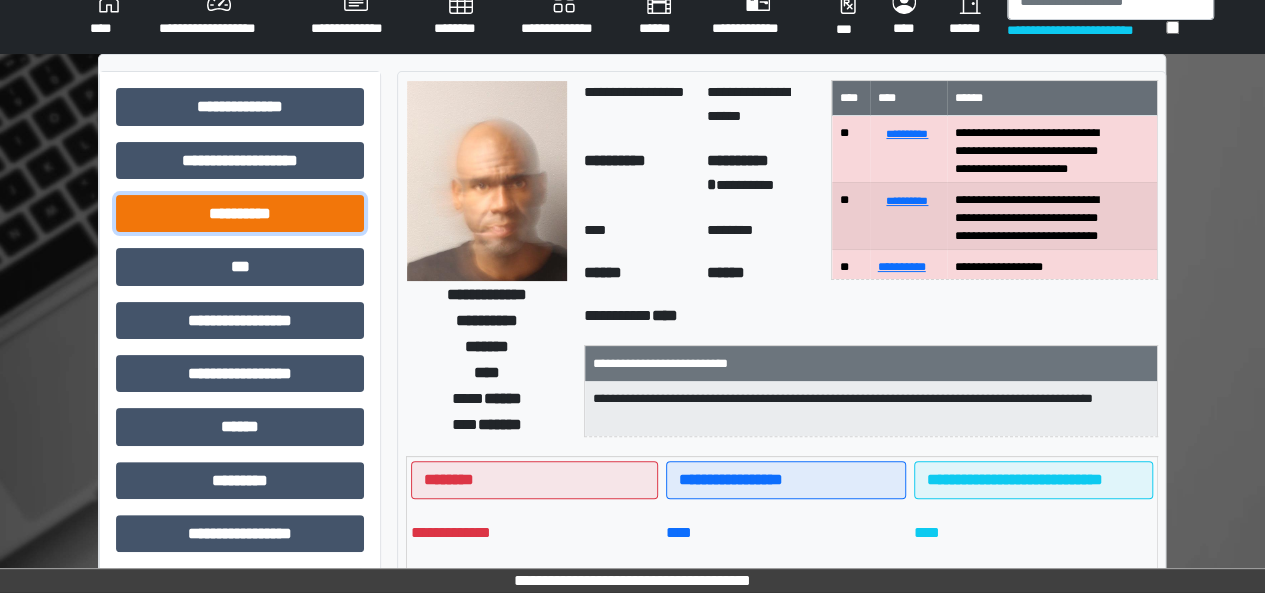 click on "**********" at bounding box center [240, 213] 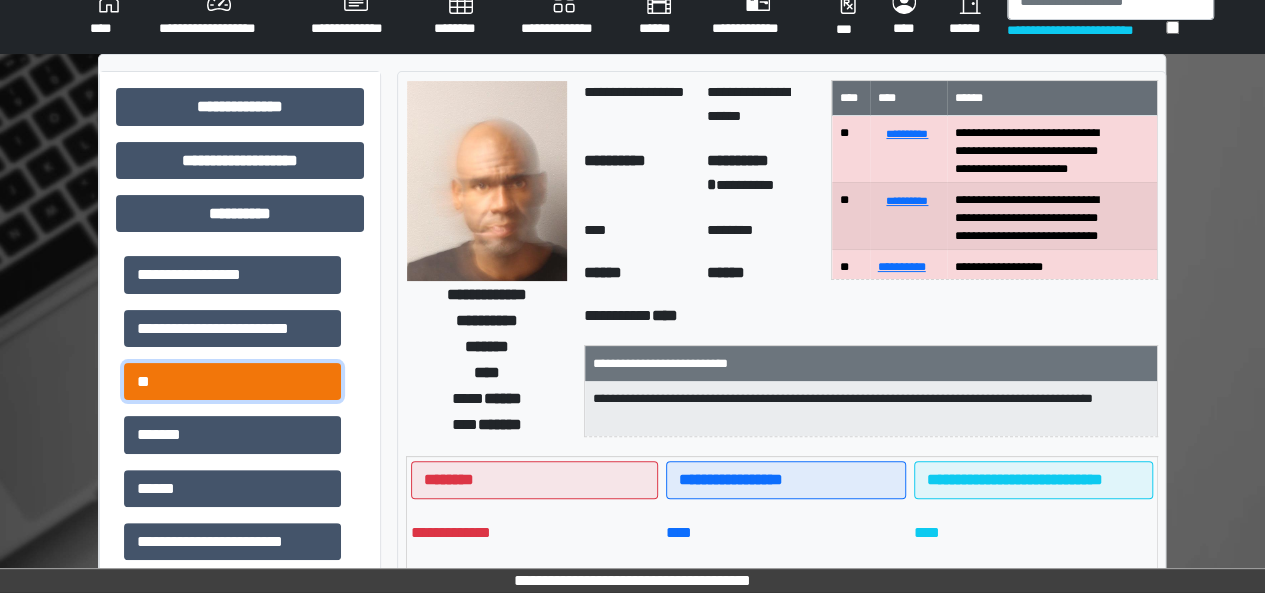 click on "**" at bounding box center (232, 381) 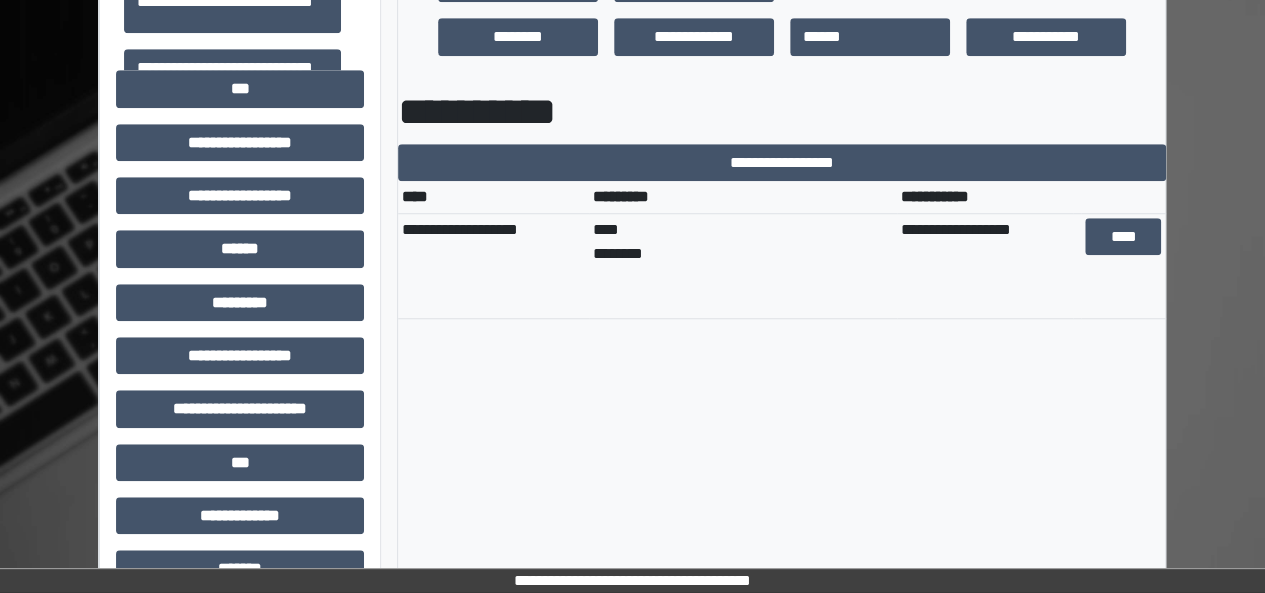 scroll, scrollTop: 710, scrollLeft: 0, axis: vertical 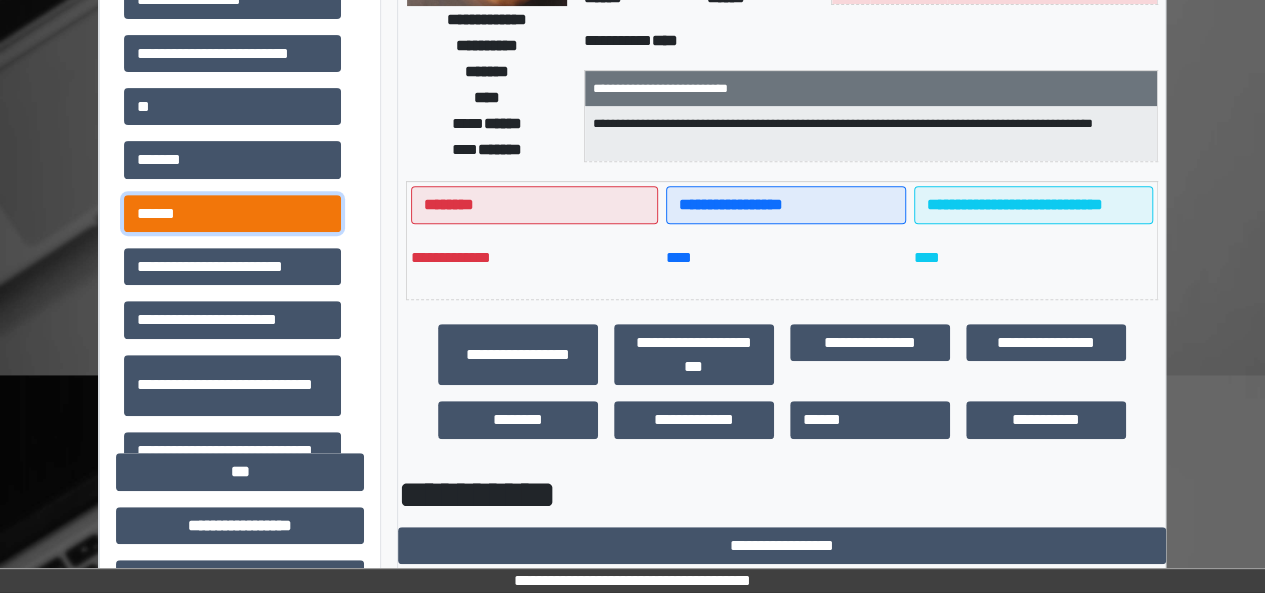 click on "******" at bounding box center [232, 213] 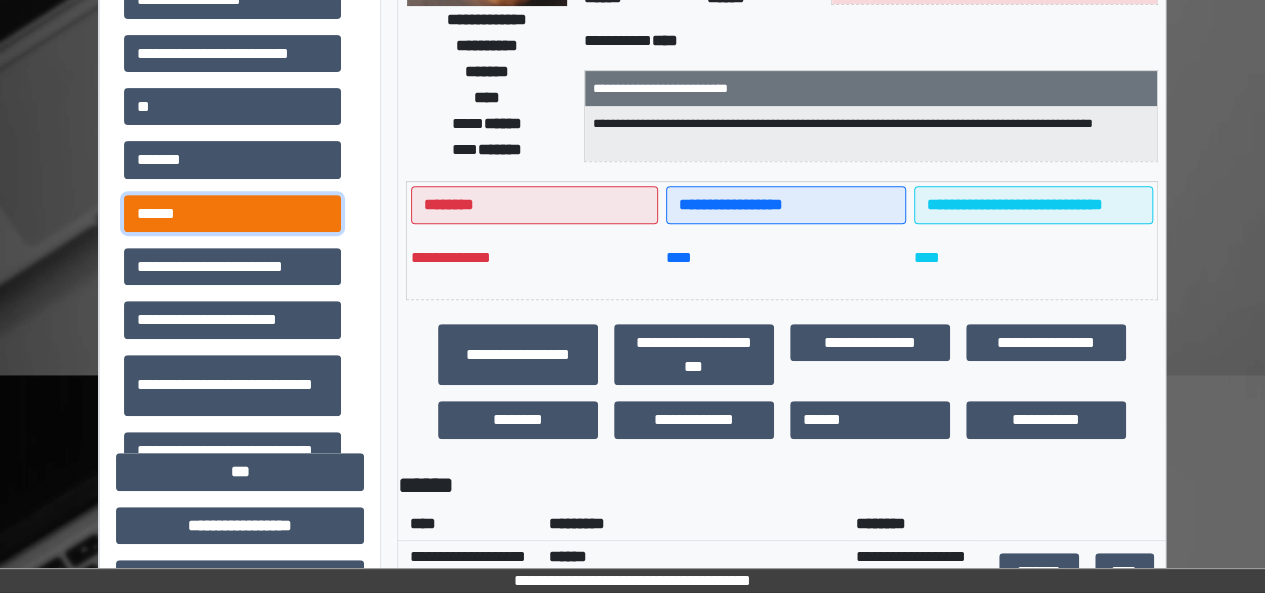 click on "******" at bounding box center (232, 213) 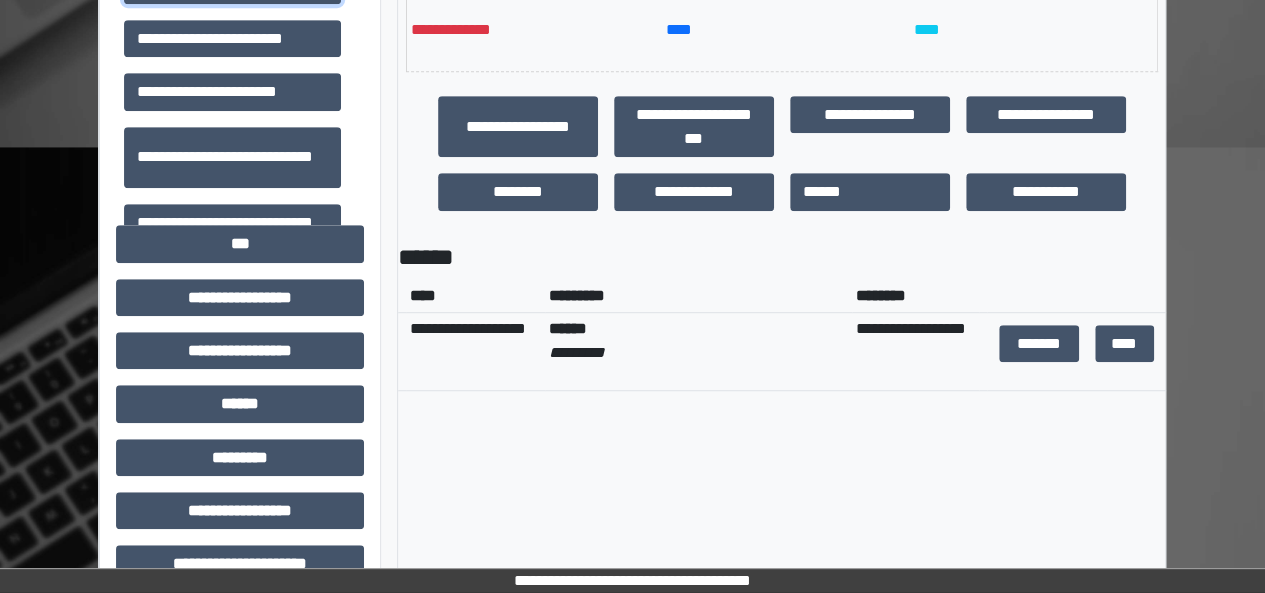 scroll, scrollTop: 555, scrollLeft: 0, axis: vertical 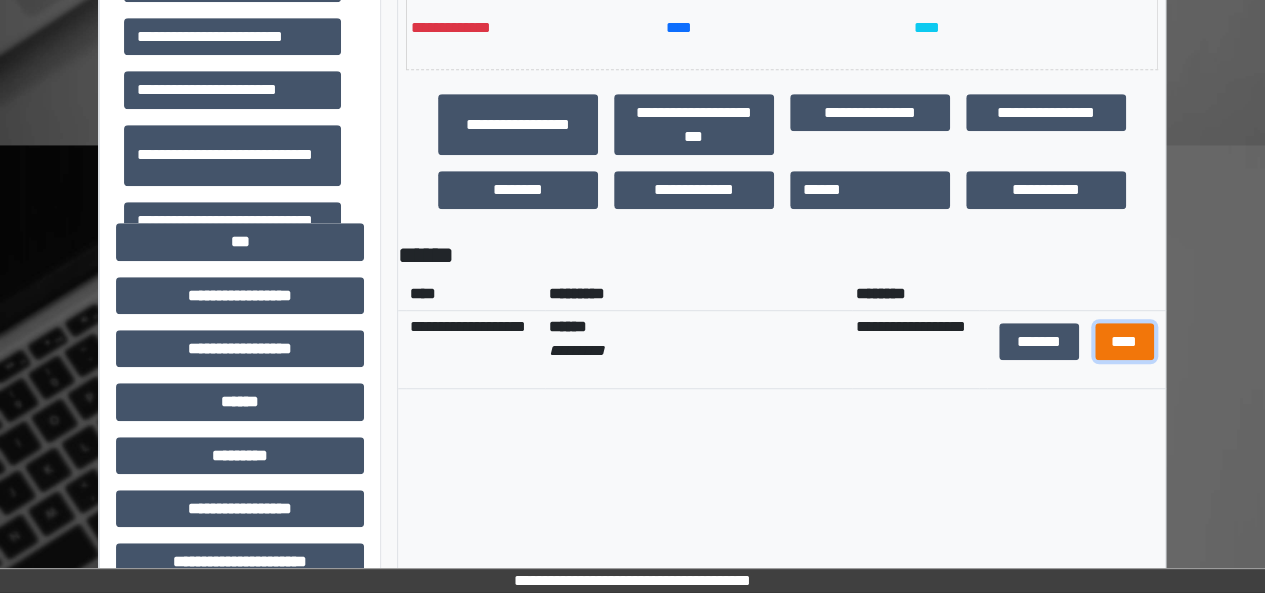 click on "****" at bounding box center (1124, 341) 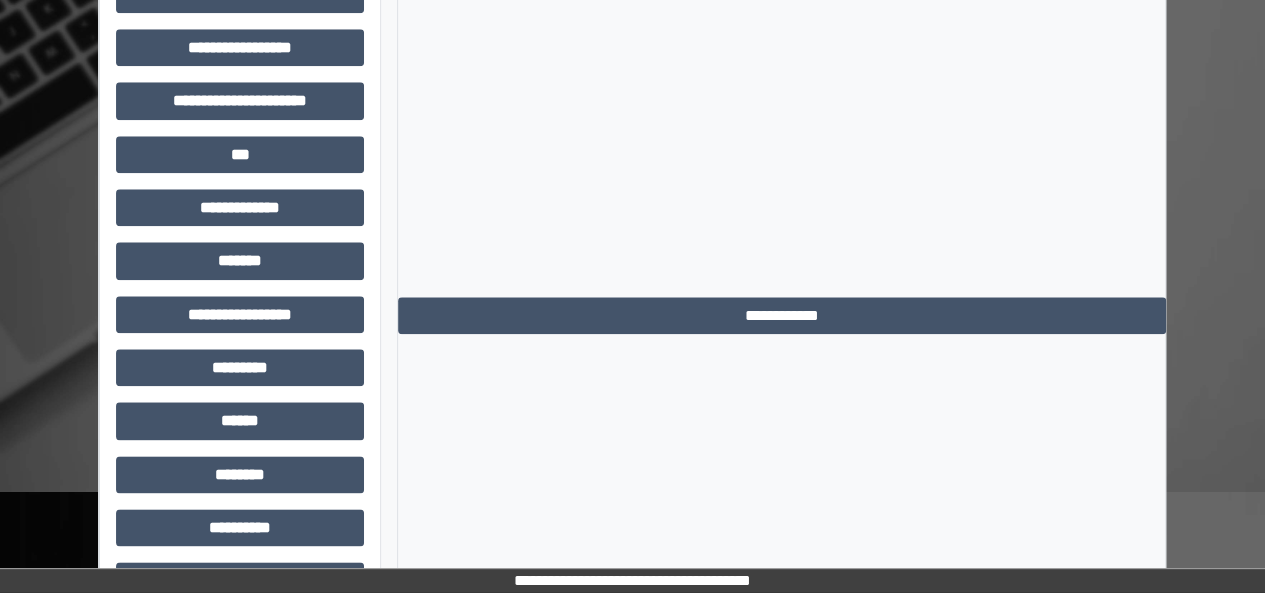 scroll, scrollTop: 1071, scrollLeft: 0, axis: vertical 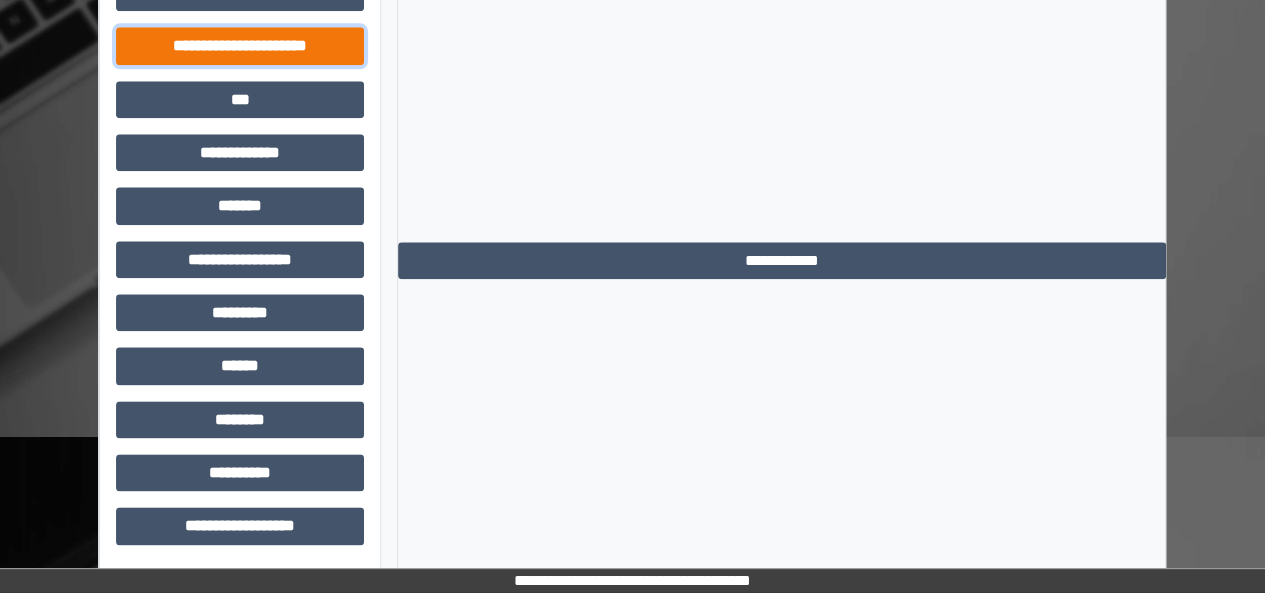 click on "**********" at bounding box center [240, 45] 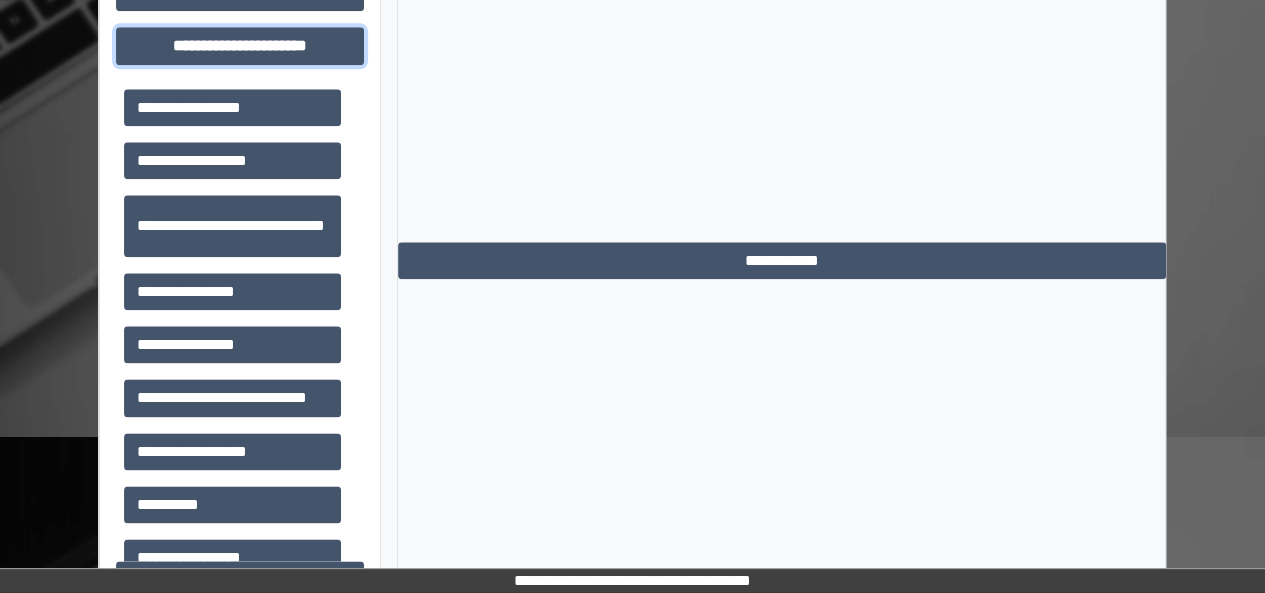 scroll, scrollTop: 40, scrollLeft: 0, axis: vertical 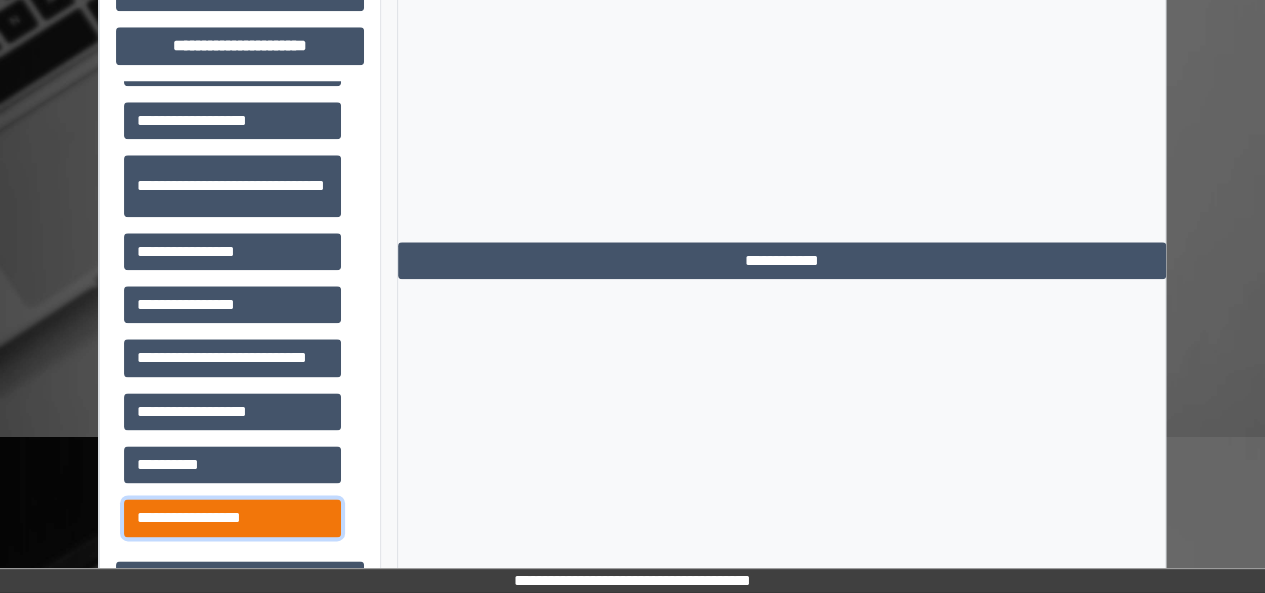 click on "**********" at bounding box center [232, 517] 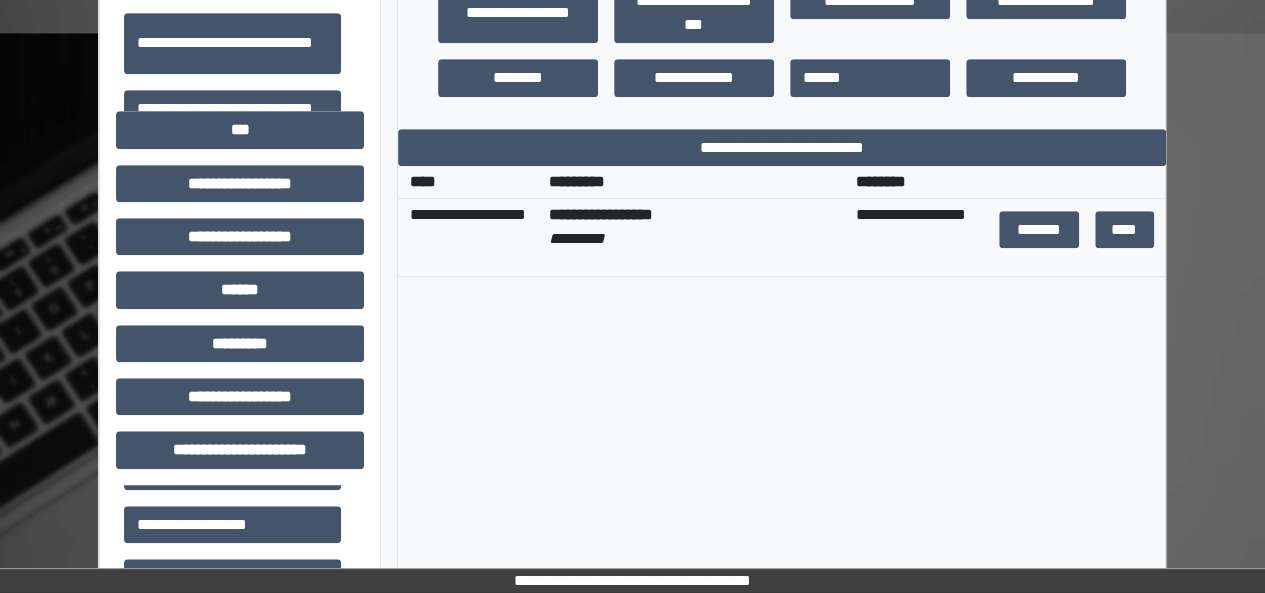 scroll, scrollTop: 649, scrollLeft: 0, axis: vertical 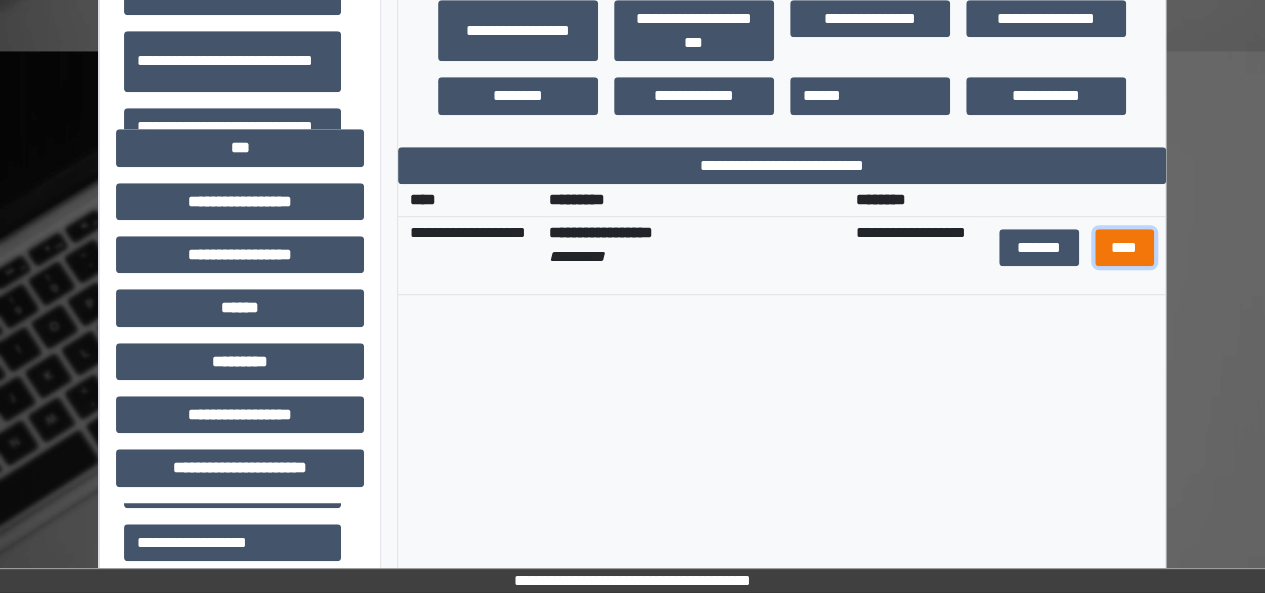 click on "****" at bounding box center [1124, 247] 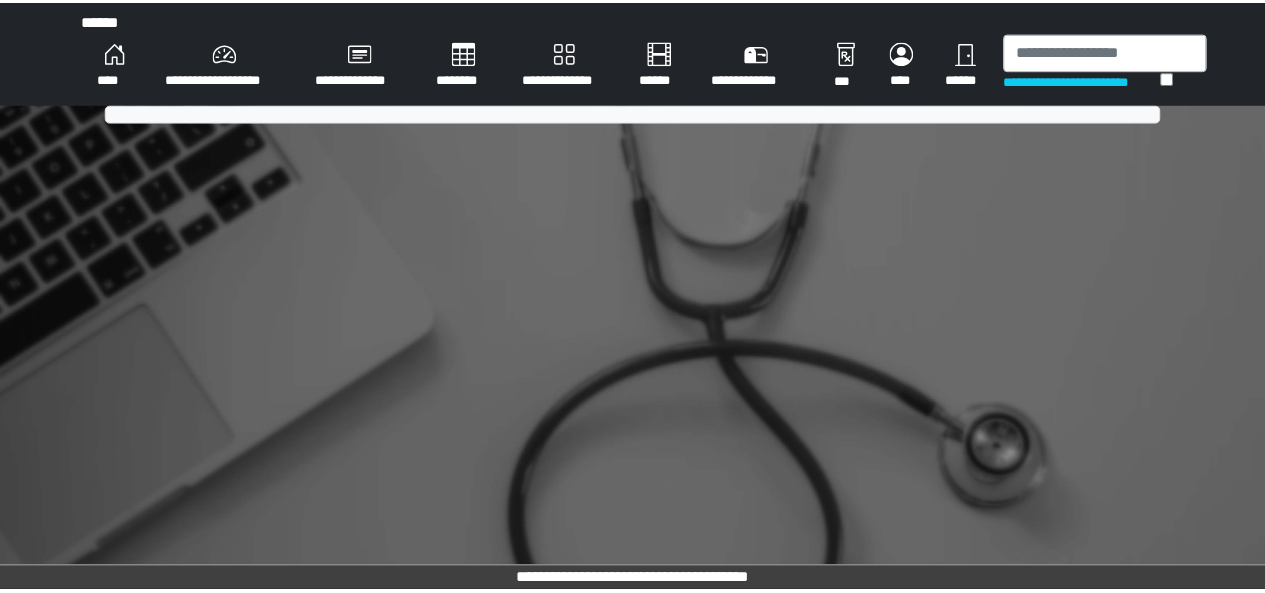 scroll, scrollTop: 0, scrollLeft: 0, axis: both 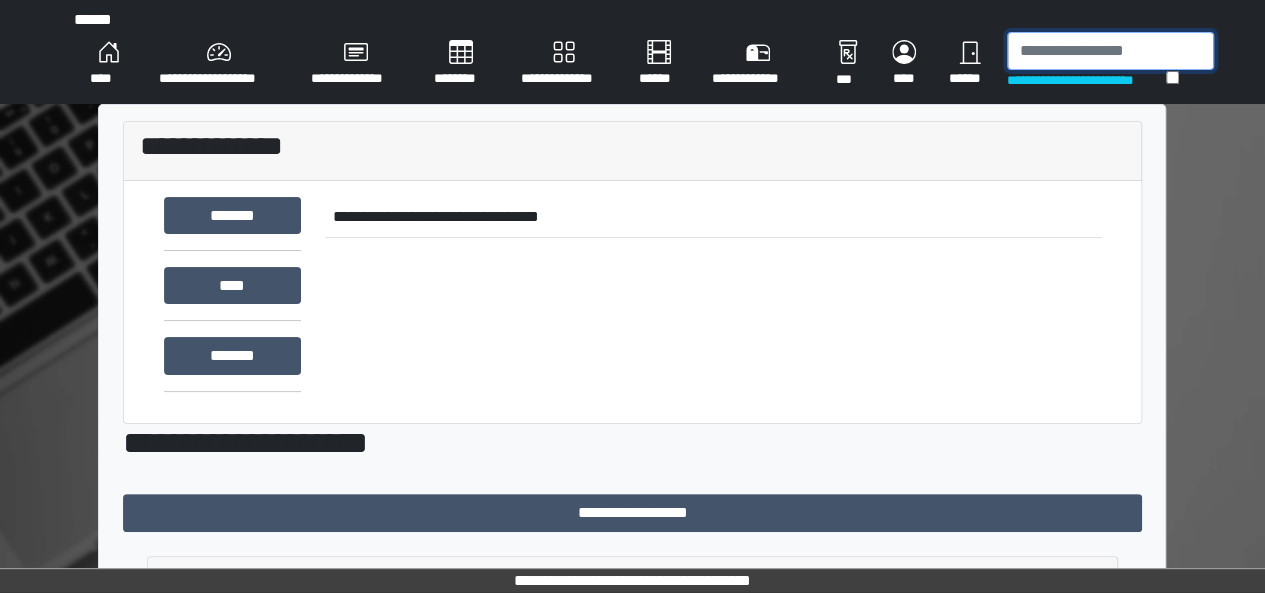click at bounding box center [1110, 51] 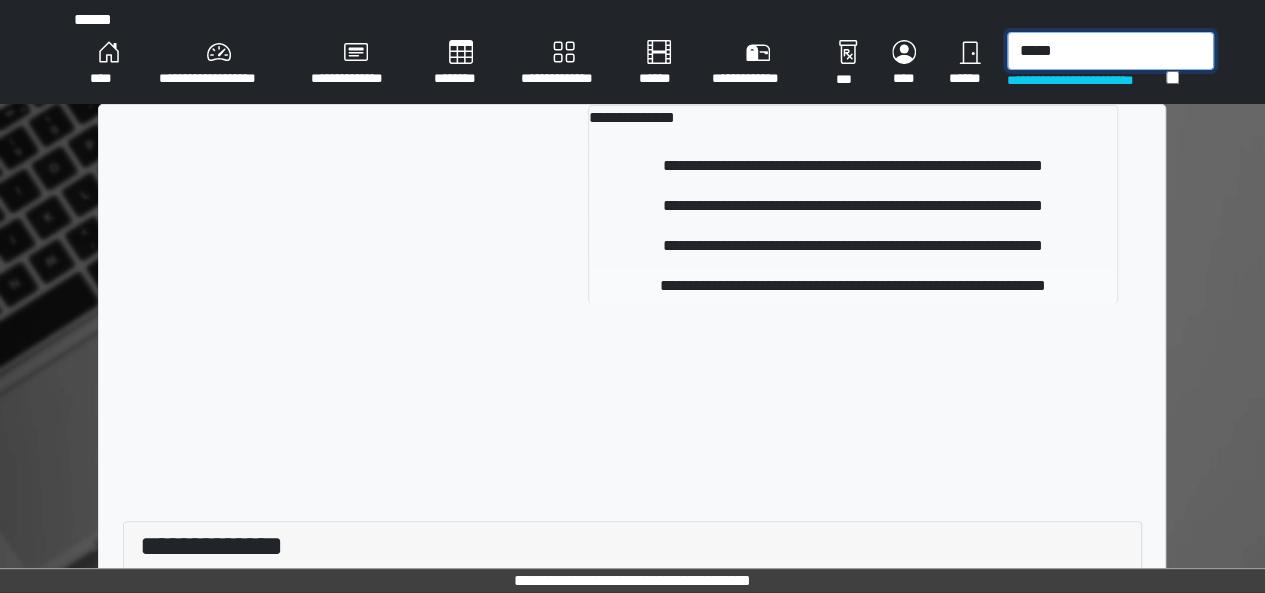 type on "*****" 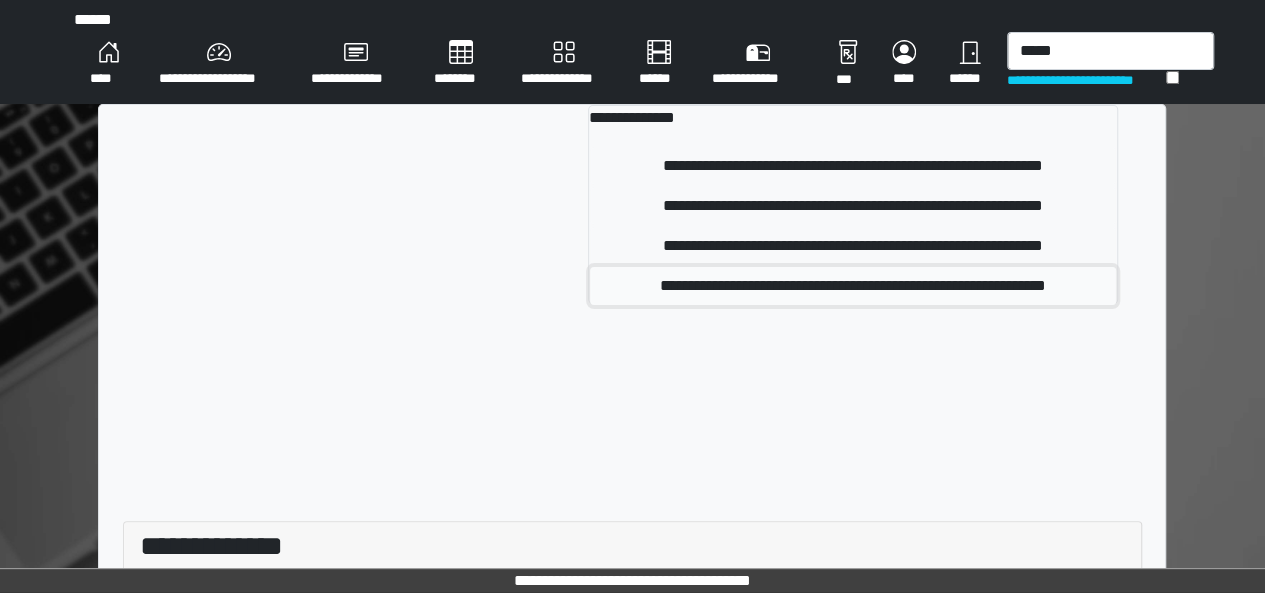 click on "**********" at bounding box center [853, 286] 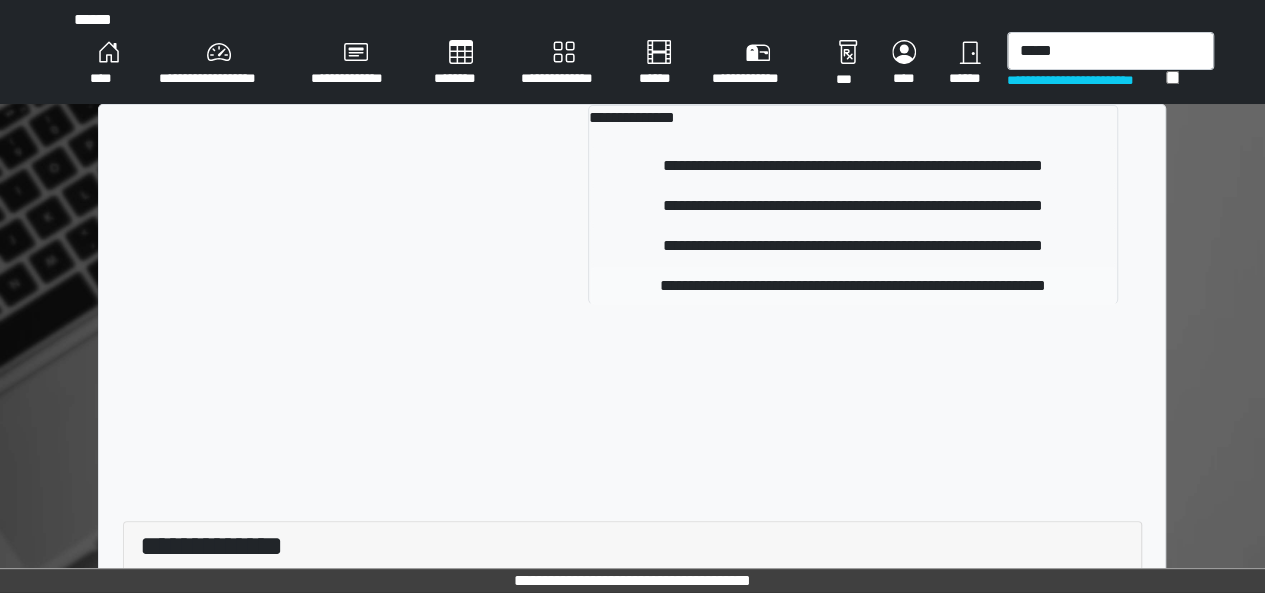 type 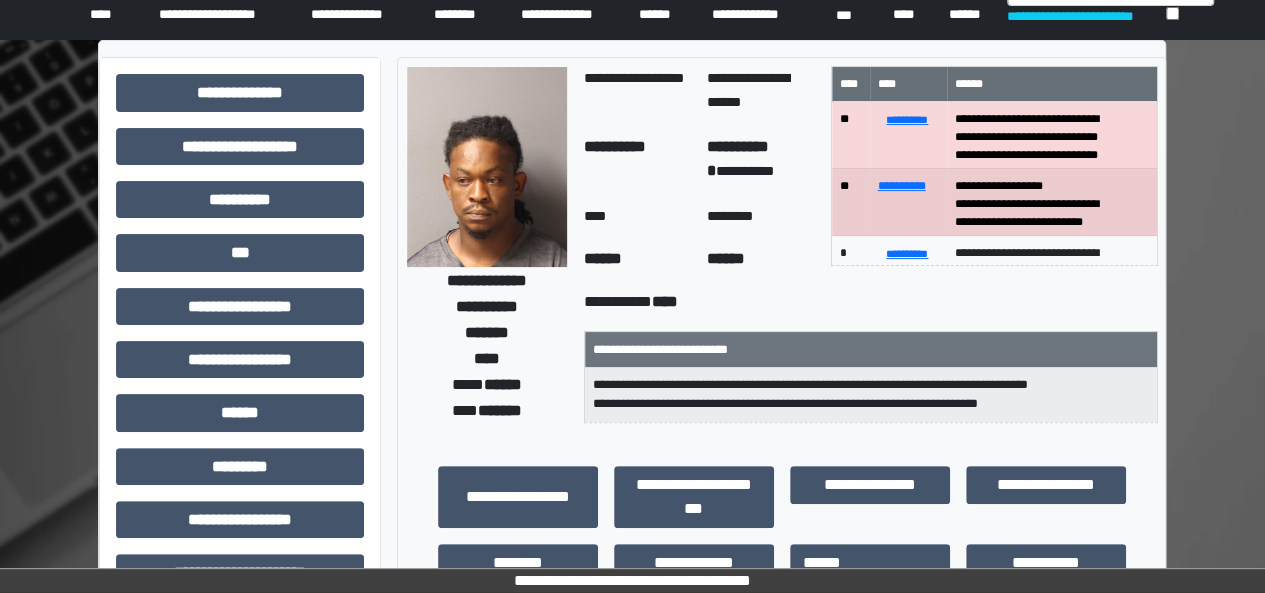 scroll, scrollTop: 44, scrollLeft: 0, axis: vertical 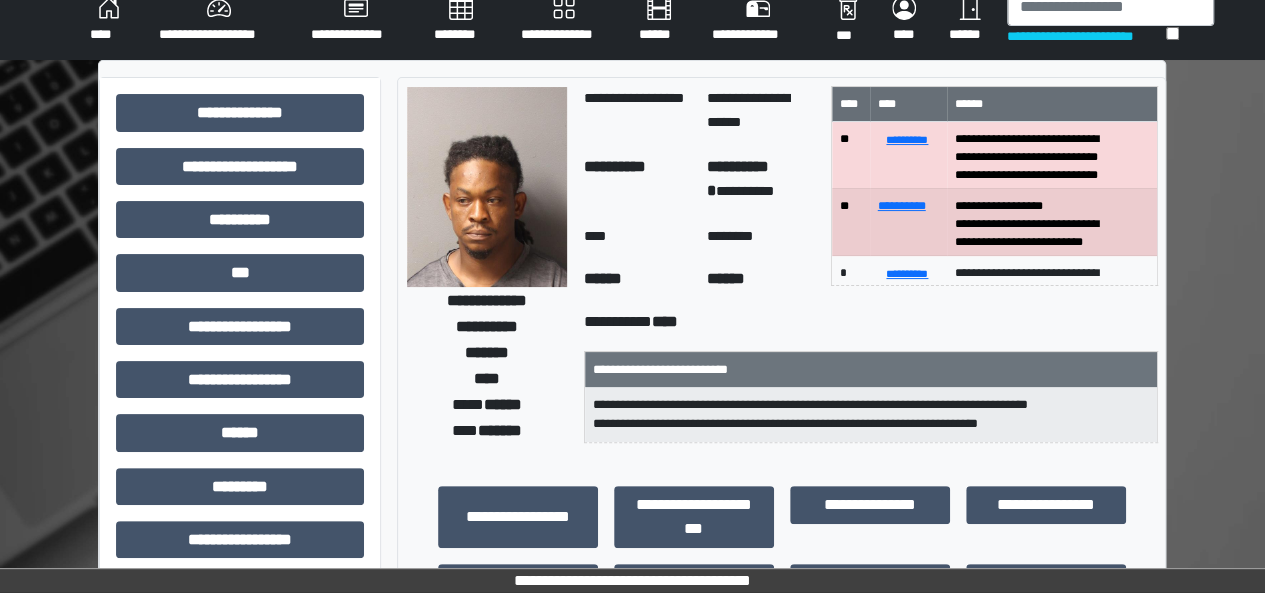 click on "**********" at bounding box center (632, 600) 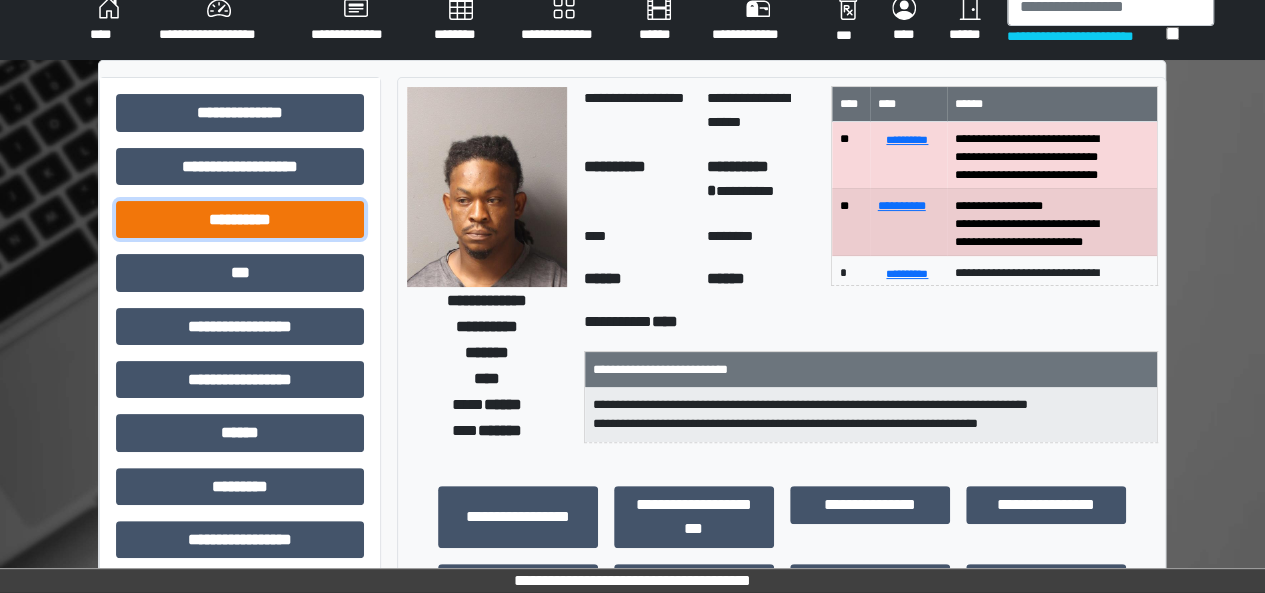 click on "**********" at bounding box center (240, 219) 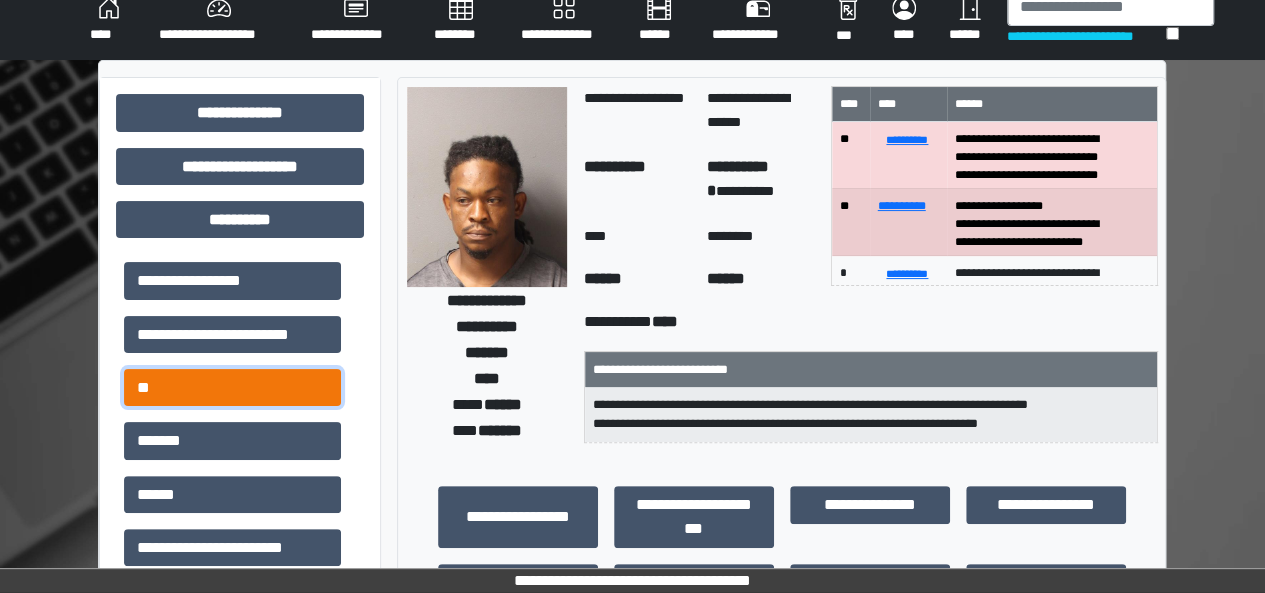 click on "**" at bounding box center [232, 387] 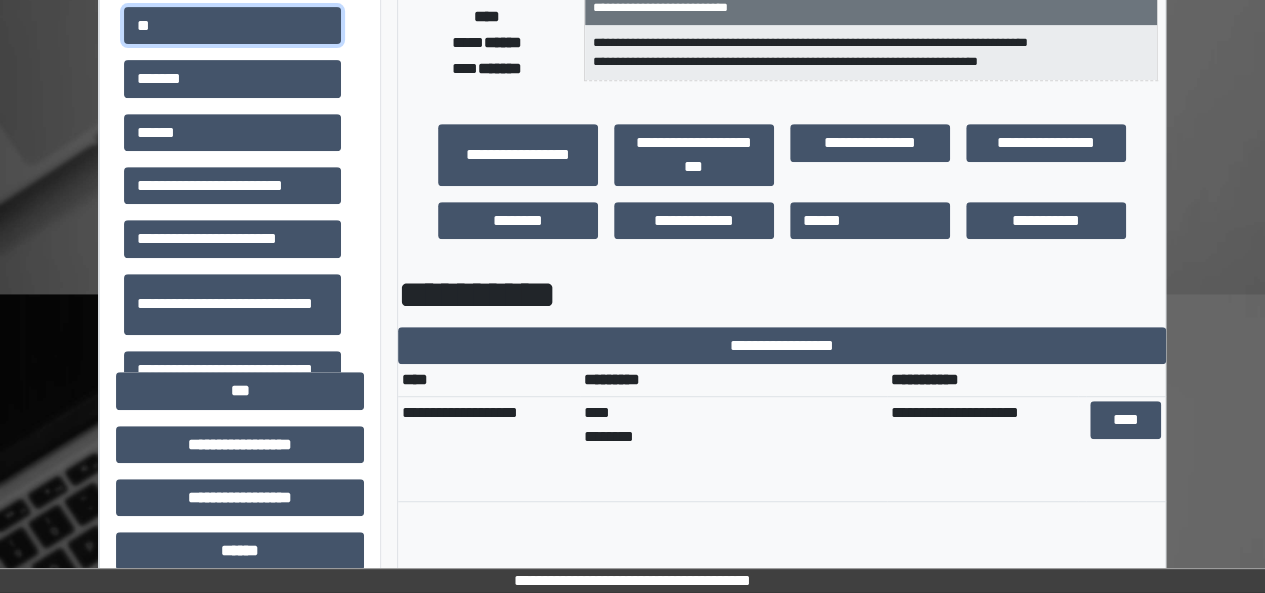 scroll, scrollTop: 400, scrollLeft: 0, axis: vertical 